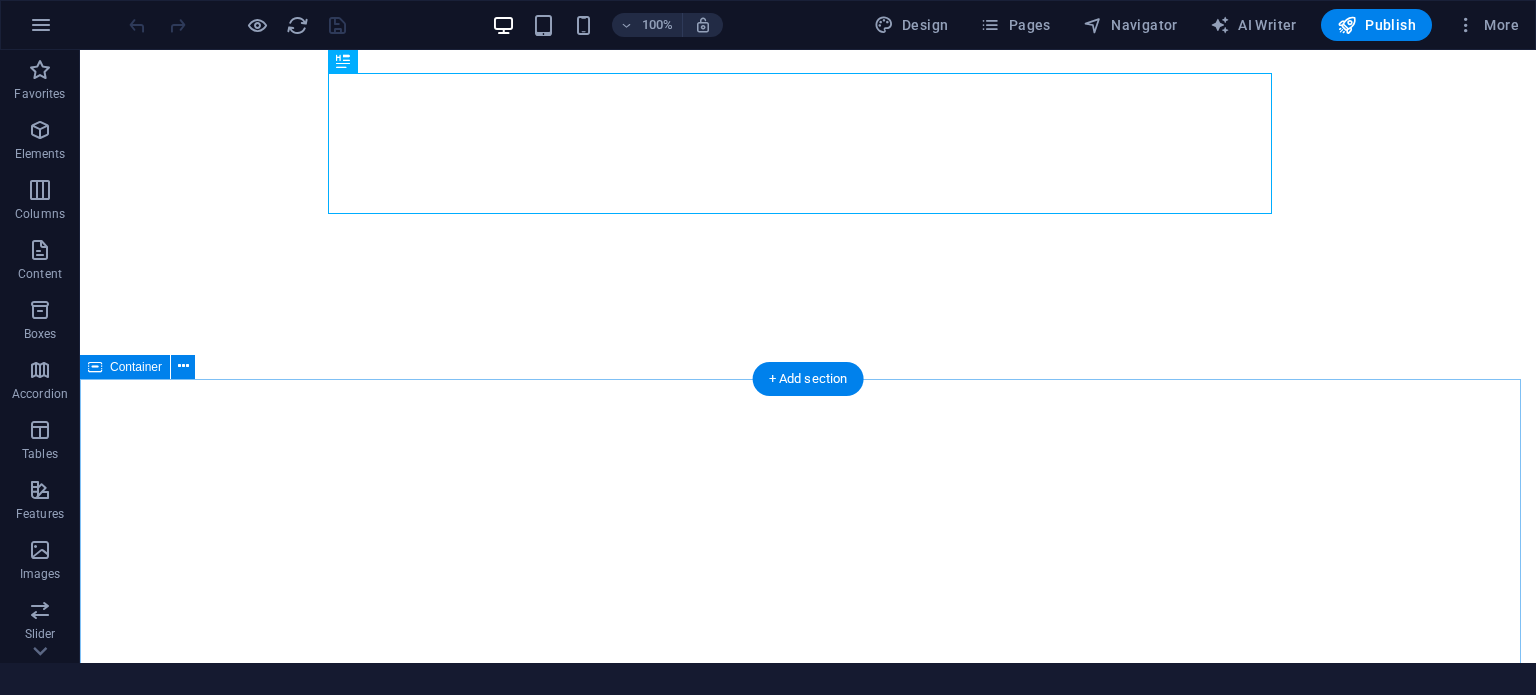 scroll, scrollTop: 0, scrollLeft: 0, axis: both 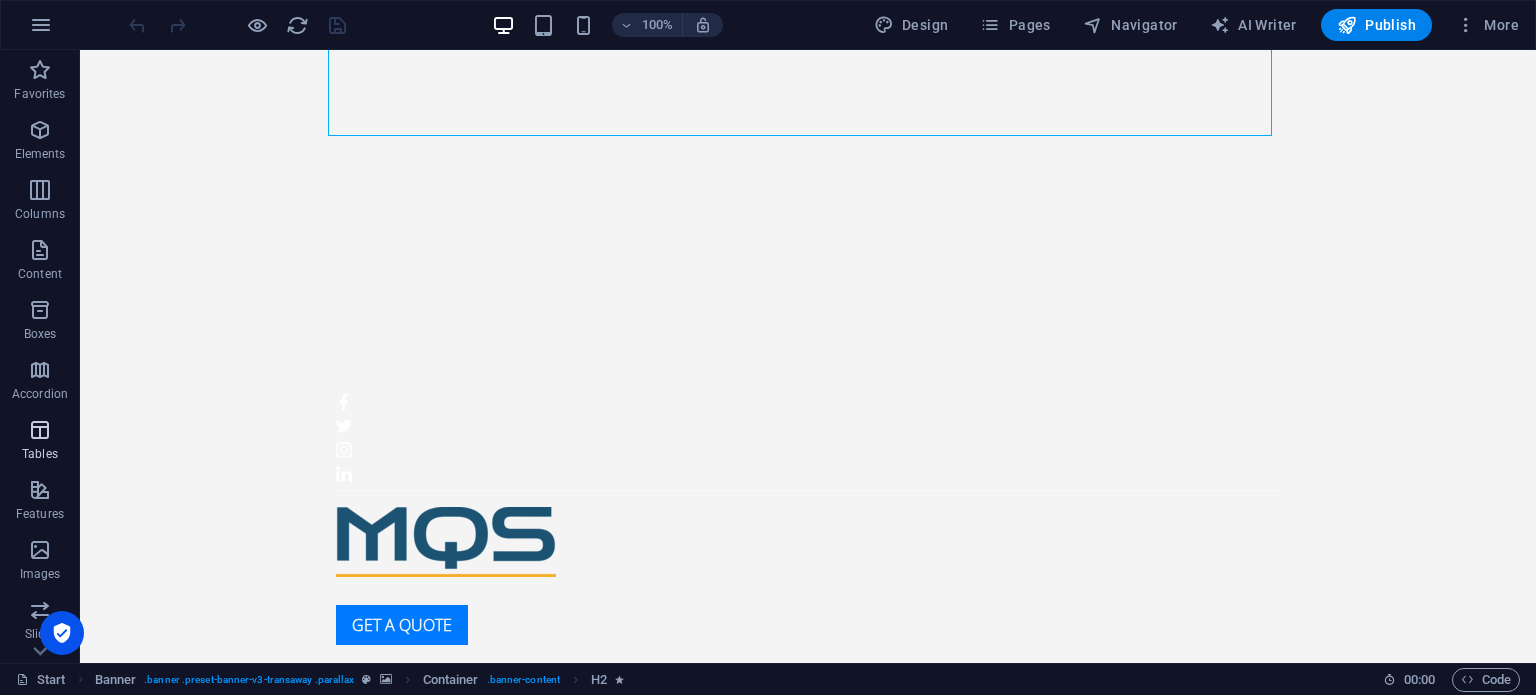 click at bounding box center [40, 430] 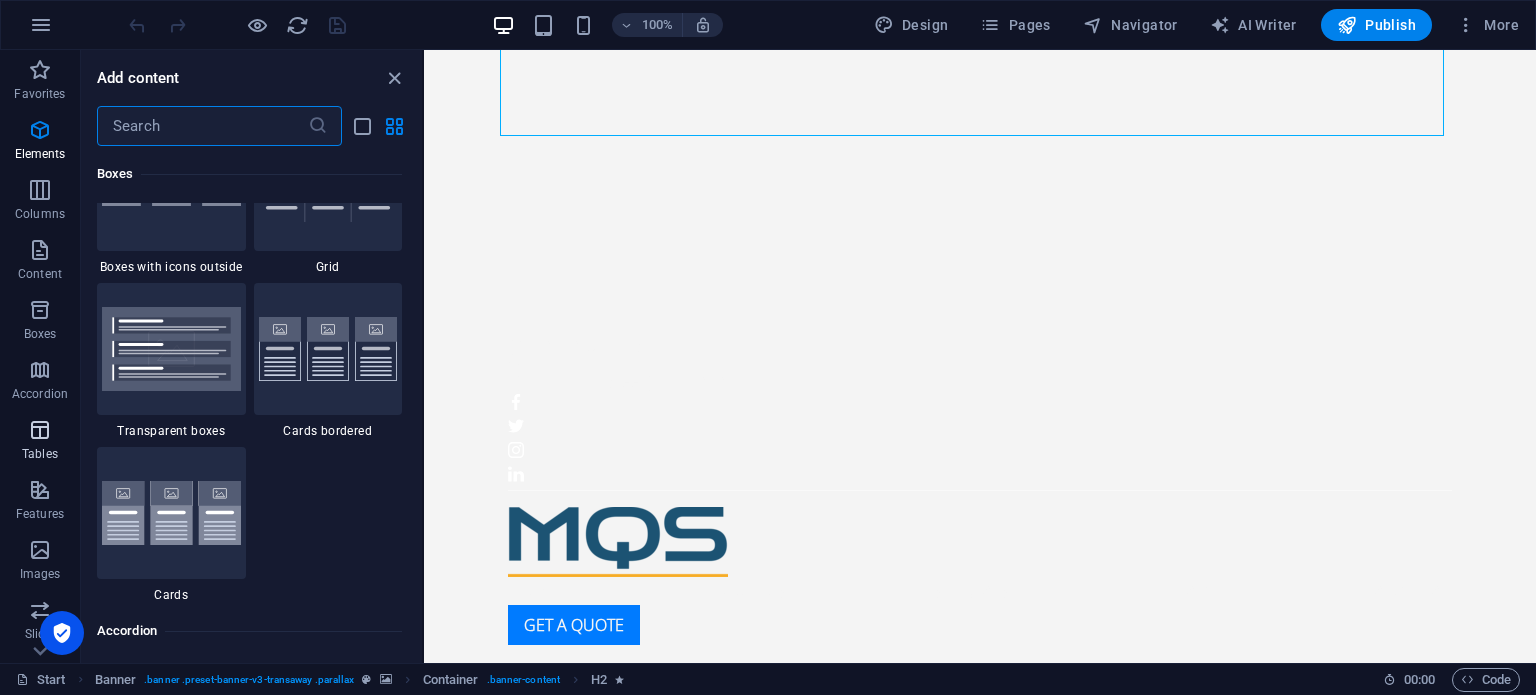scroll, scrollTop: 6762, scrollLeft: 0, axis: vertical 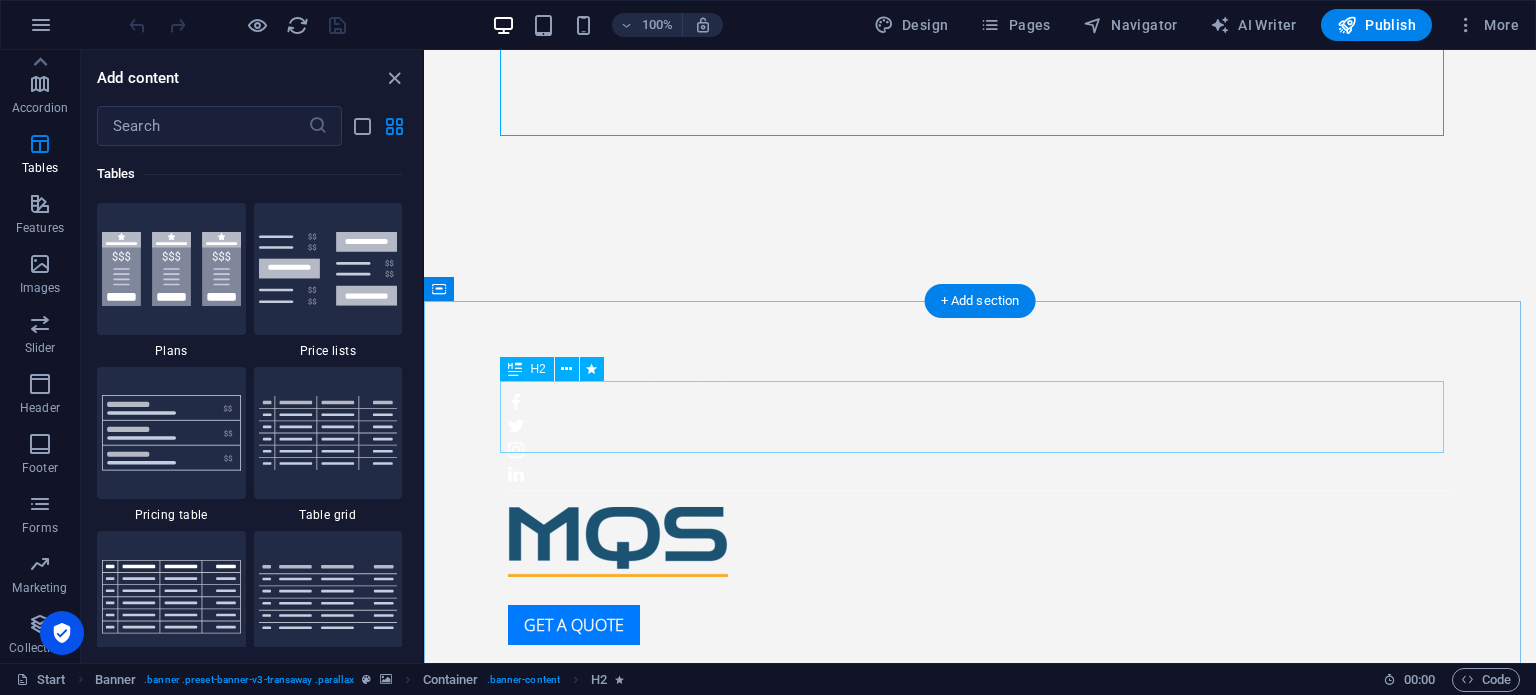 click on "About us" at bounding box center (980, 1070) 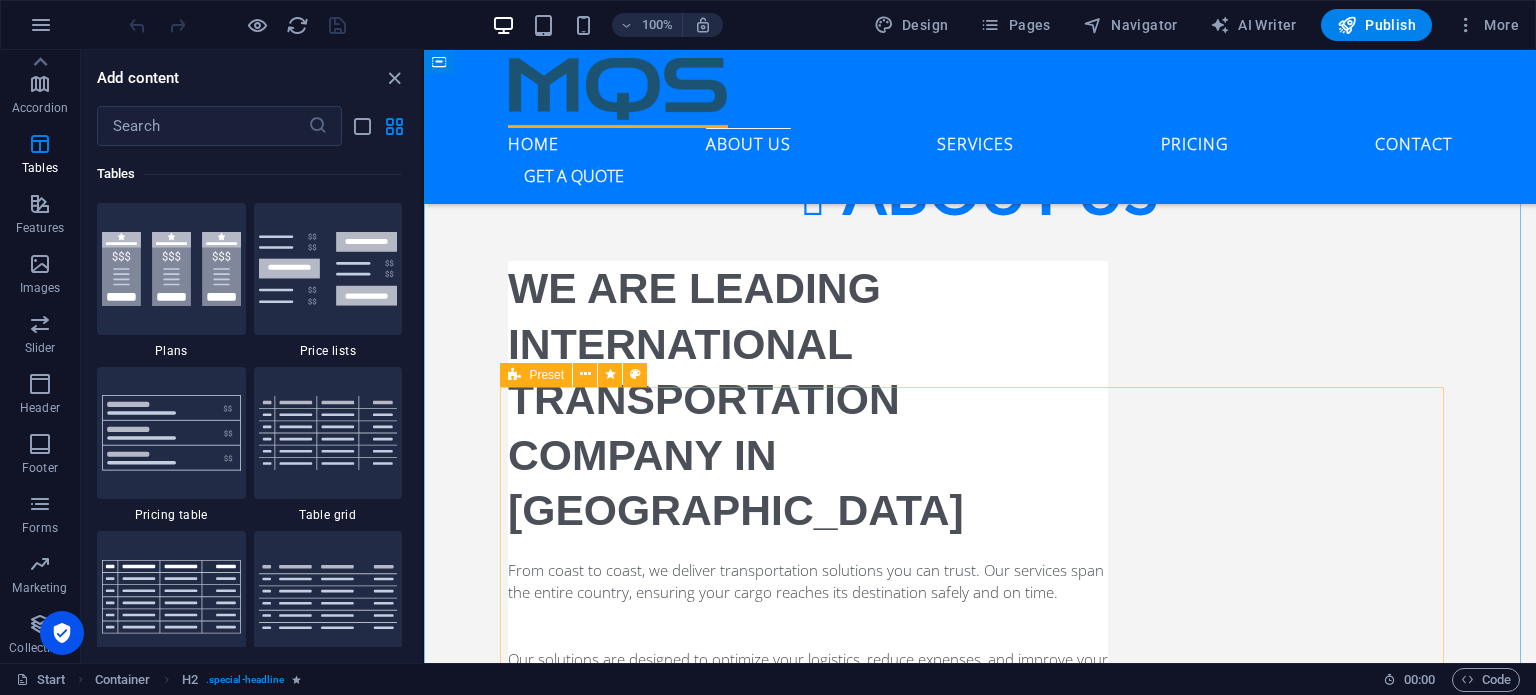 scroll, scrollTop: 1436, scrollLeft: 0, axis: vertical 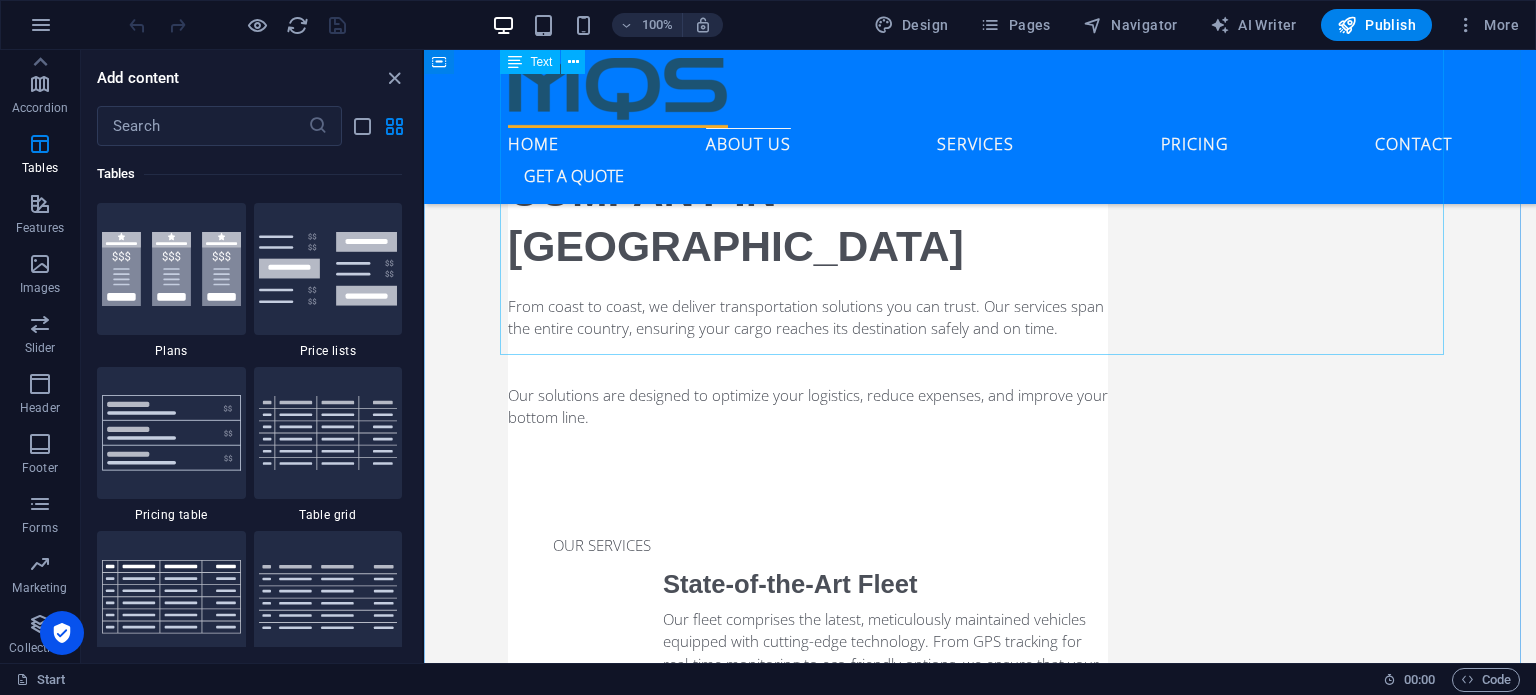 click on "We Are Leading International Transportation Company In The [GEOGRAPHIC_DATA] From coast to coast, we deliver transportation solutions you can trust. Our services span the entire country, ensuring your cargo reaches its destination safely and on time. Our solutions are designed to optimize your logistics, reduce expenses, and improve your bottom line. Our Services State-of-the-Art Fleet Our fleet comprises the latest, meticulously maintained vehicles equipped with cutting-edge technology. From GPS tracking for real-time monitoring to eco-friendly options, we ensure that your cargo is transported in the most advanced and efficient vehicles available. Delivery On Time We take punctuality seriously. With a proven track record of delivering cargo on time, we offer a unique on-time delivery guarantee. This commitment to meeting your schedules is at the core of our service." at bounding box center [980, 468] 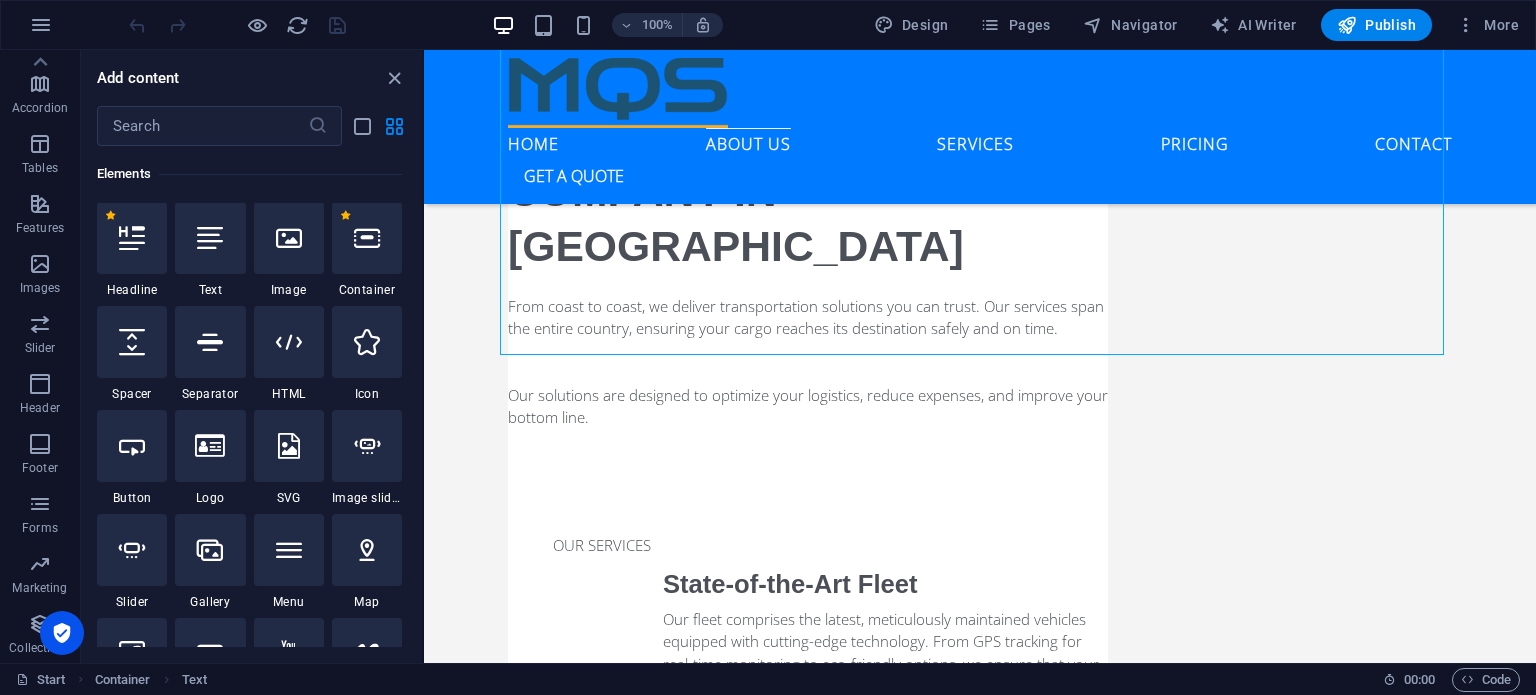 scroll, scrollTop: 0, scrollLeft: 0, axis: both 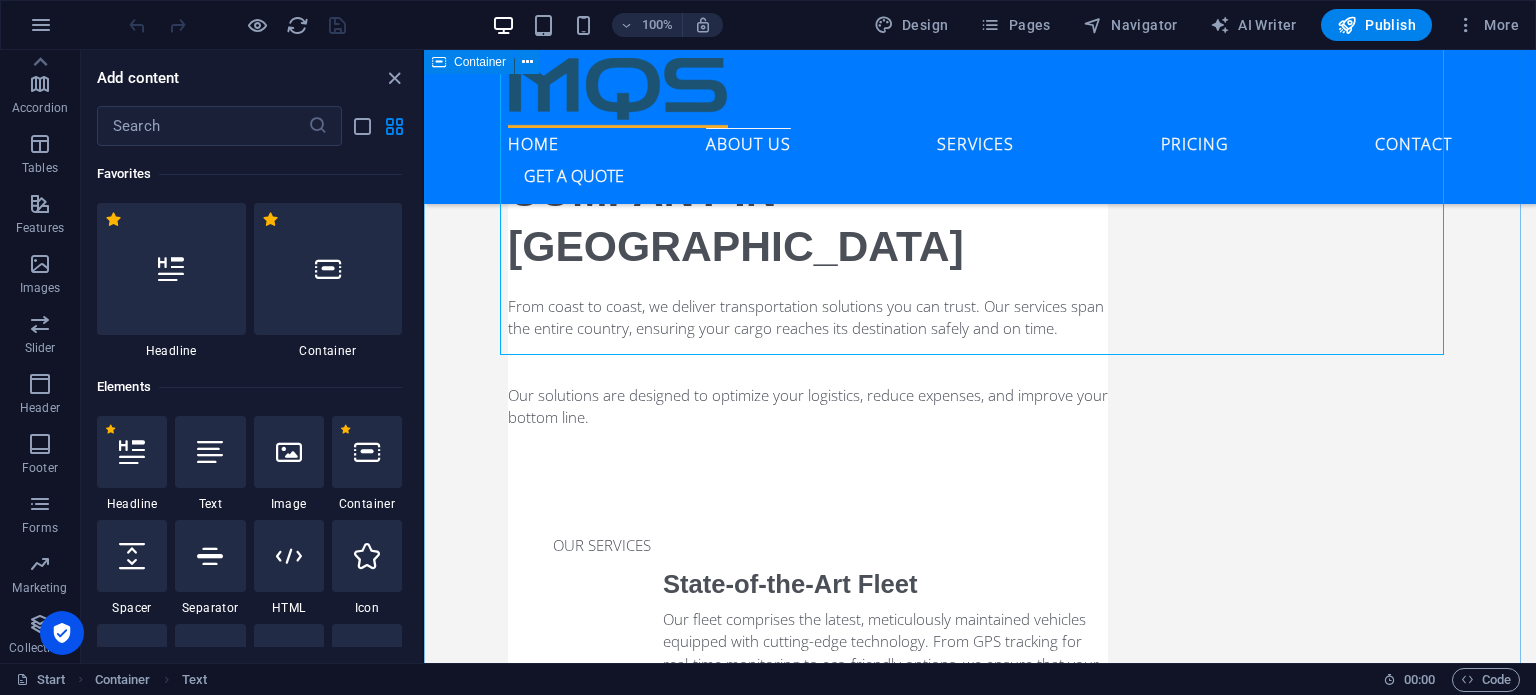 click on "About us We Are Leading International Transportation Company In The [GEOGRAPHIC_DATA] From coast to coast, we deliver transportation solutions you can trust. Our services span the entire country, ensuring your cargo reaches its destination safely and on time. Our solutions are designed to optimize your logistics, reduce expenses, and improve your bottom line. Our Services State-of-the-Art Fleet Our fleet comprises the latest, meticulously maintained vehicles equipped with cutting-edge technology. From GPS tracking for real-time monitoring to eco-friendly options, we ensure that your cargo is transported in the most advanced and efficient vehicles available. Delivery On Time We take punctuality seriously. With a proven track record of delivering cargo on time, we offer a unique on-time delivery guarantee. This commitment to meeting your schedules is at the core of our service. Custom Solutions 24/7  Support Can reach us easily 24/7" at bounding box center (980, 631) 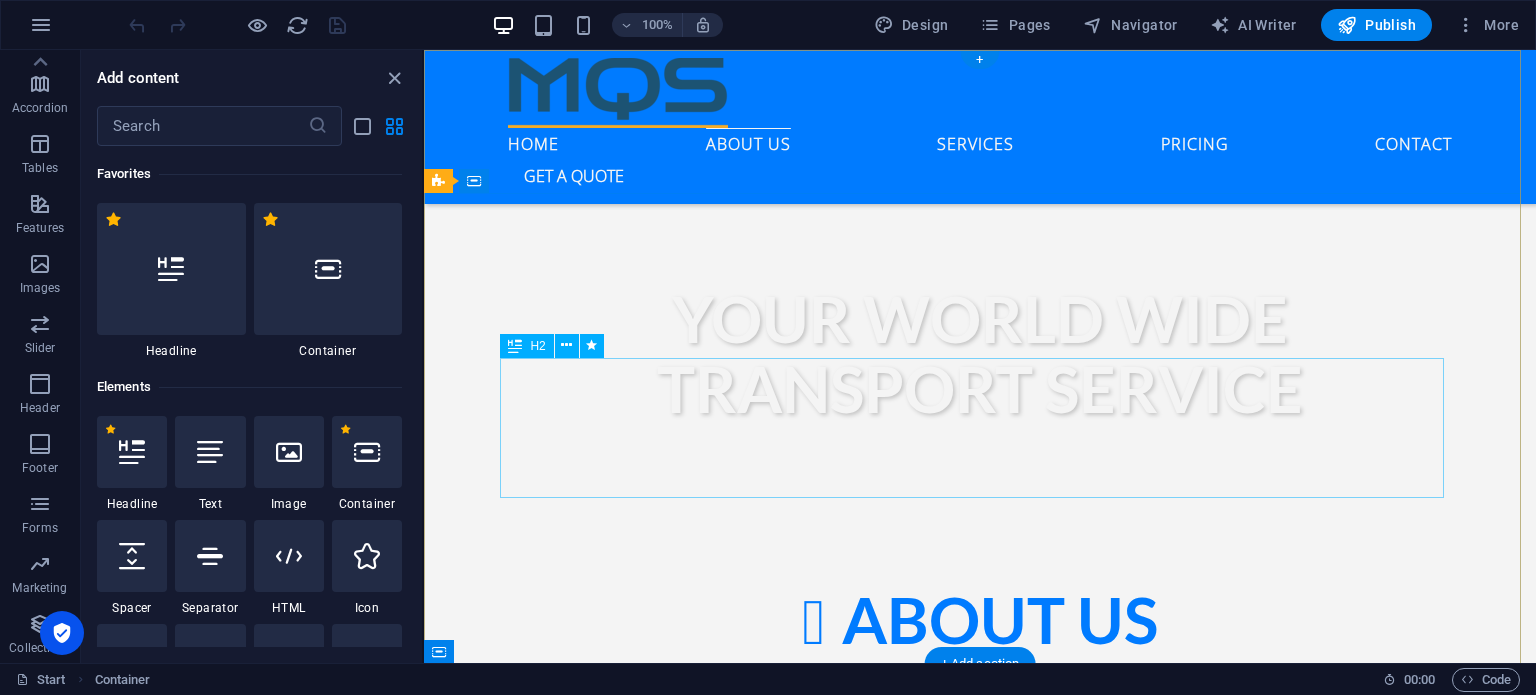 scroll, scrollTop: 0, scrollLeft: 0, axis: both 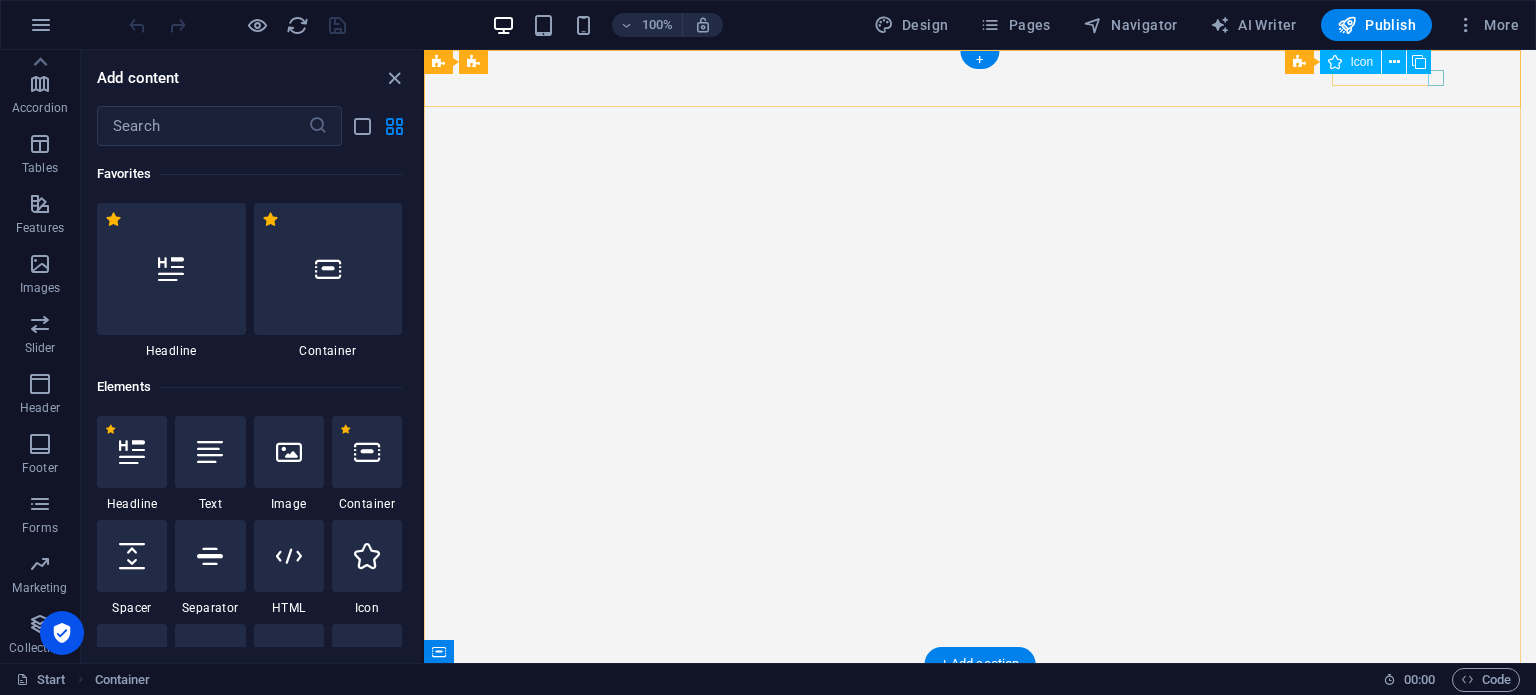 click at bounding box center (980, 836) 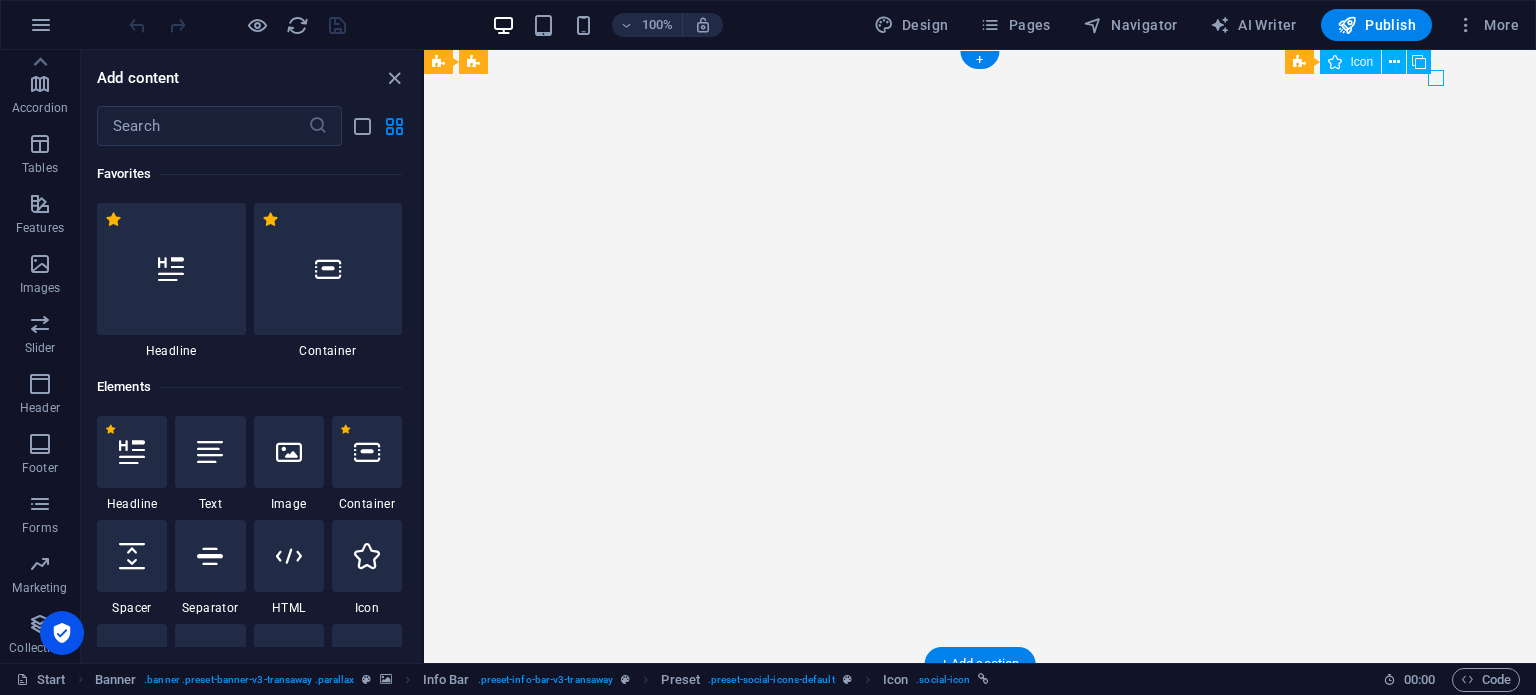 click at bounding box center [980, 836] 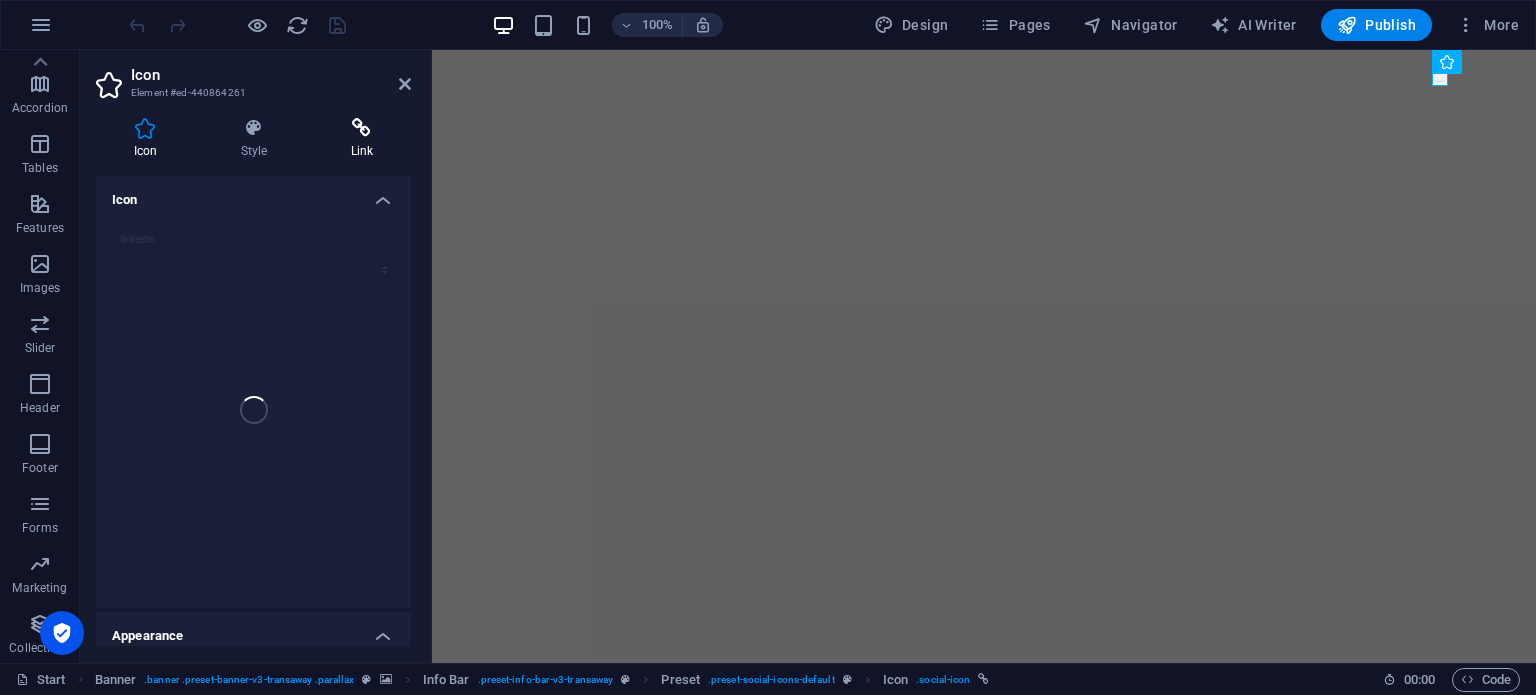click at bounding box center [362, 128] 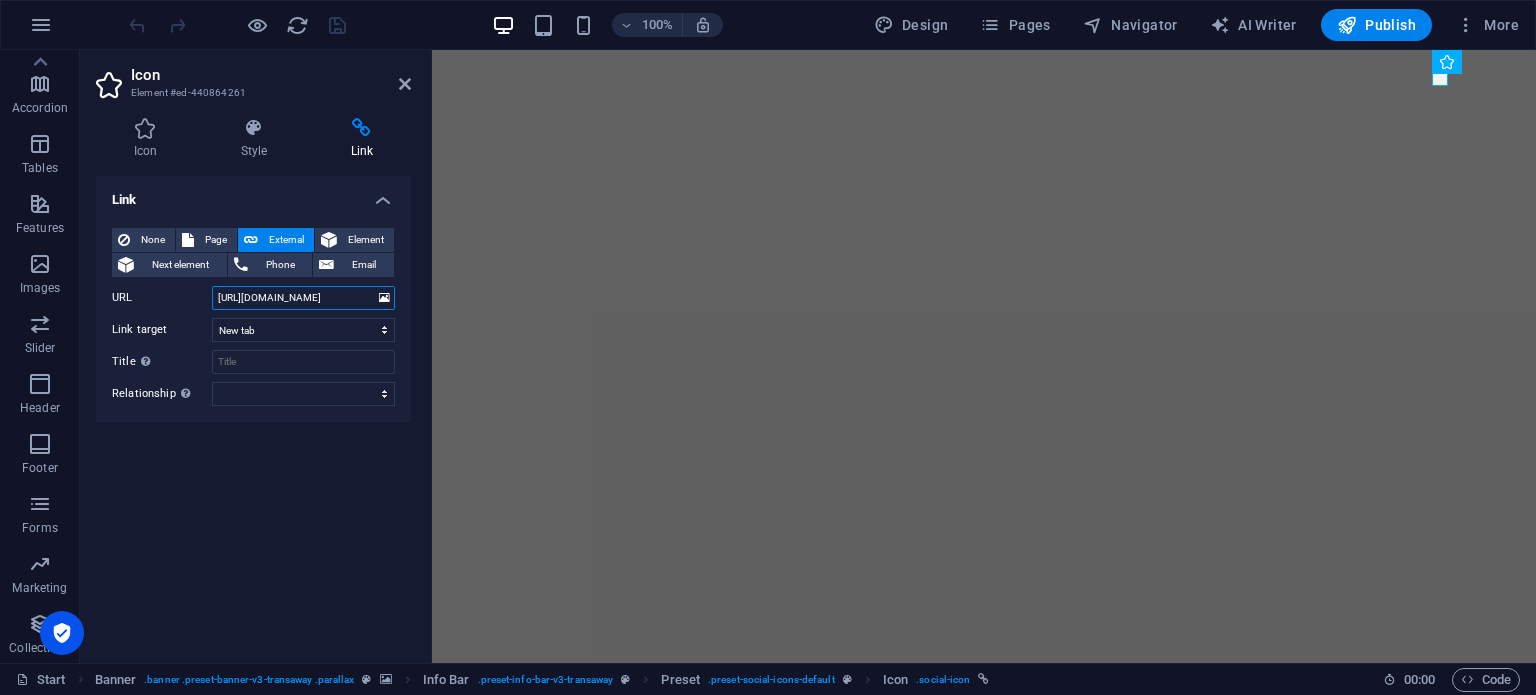click on "[URL][DOMAIN_NAME]" at bounding box center (303, 298) 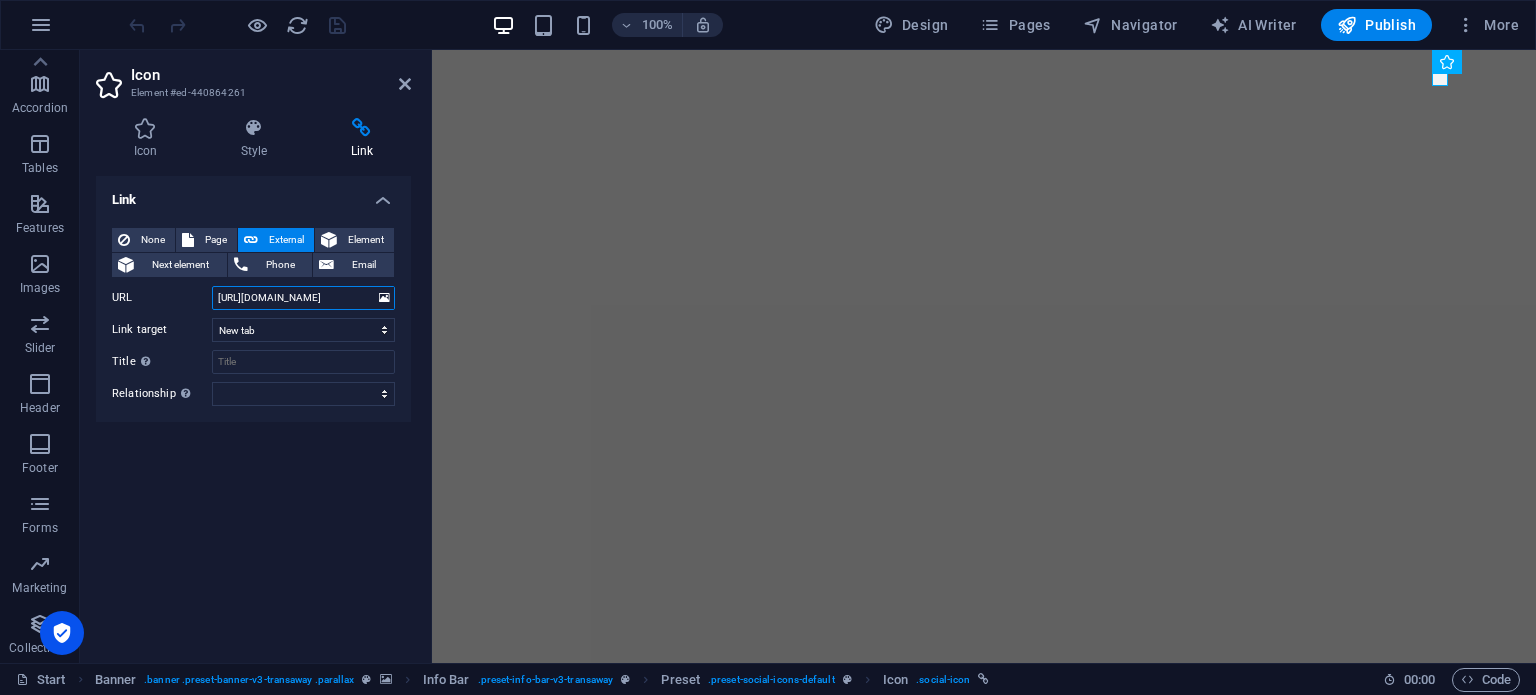 click on "[URL][DOMAIN_NAME]" at bounding box center [303, 298] 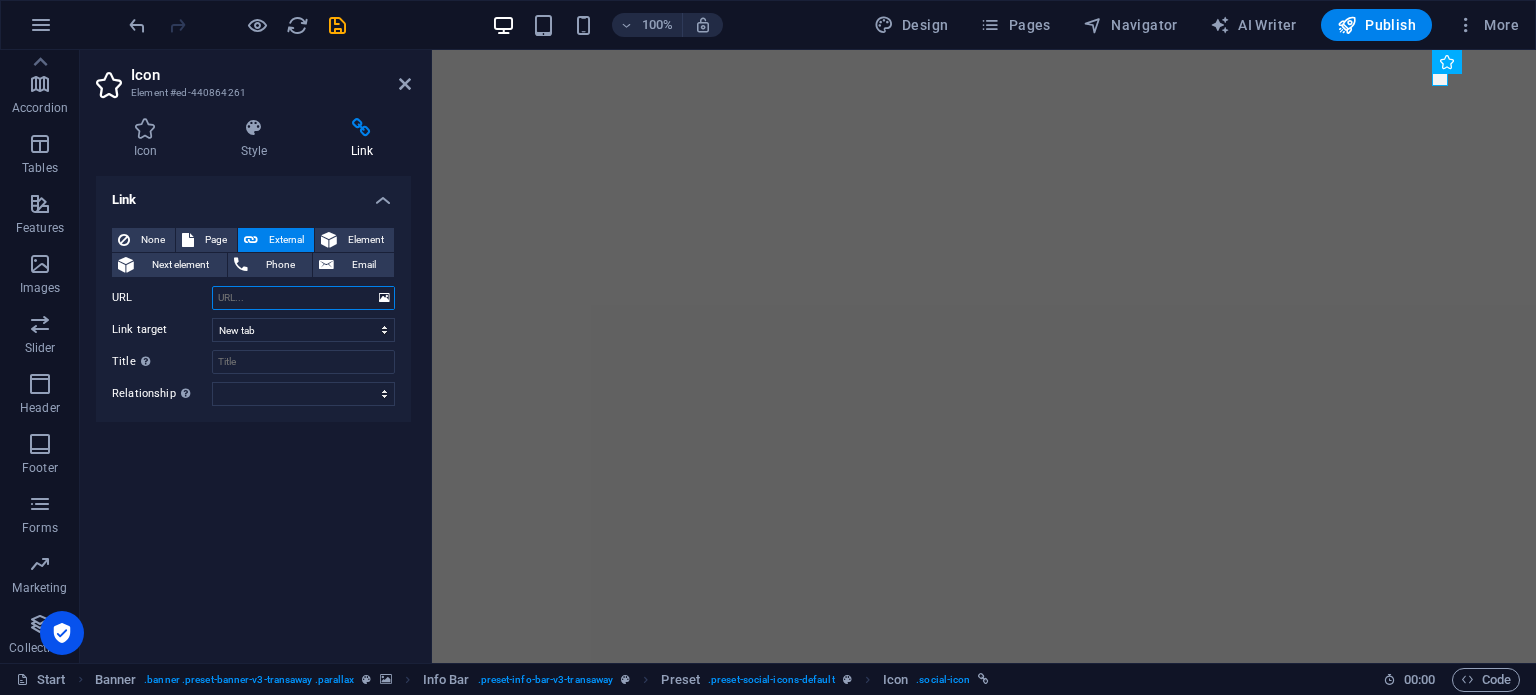 paste on "[URL][DOMAIN_NAME]" 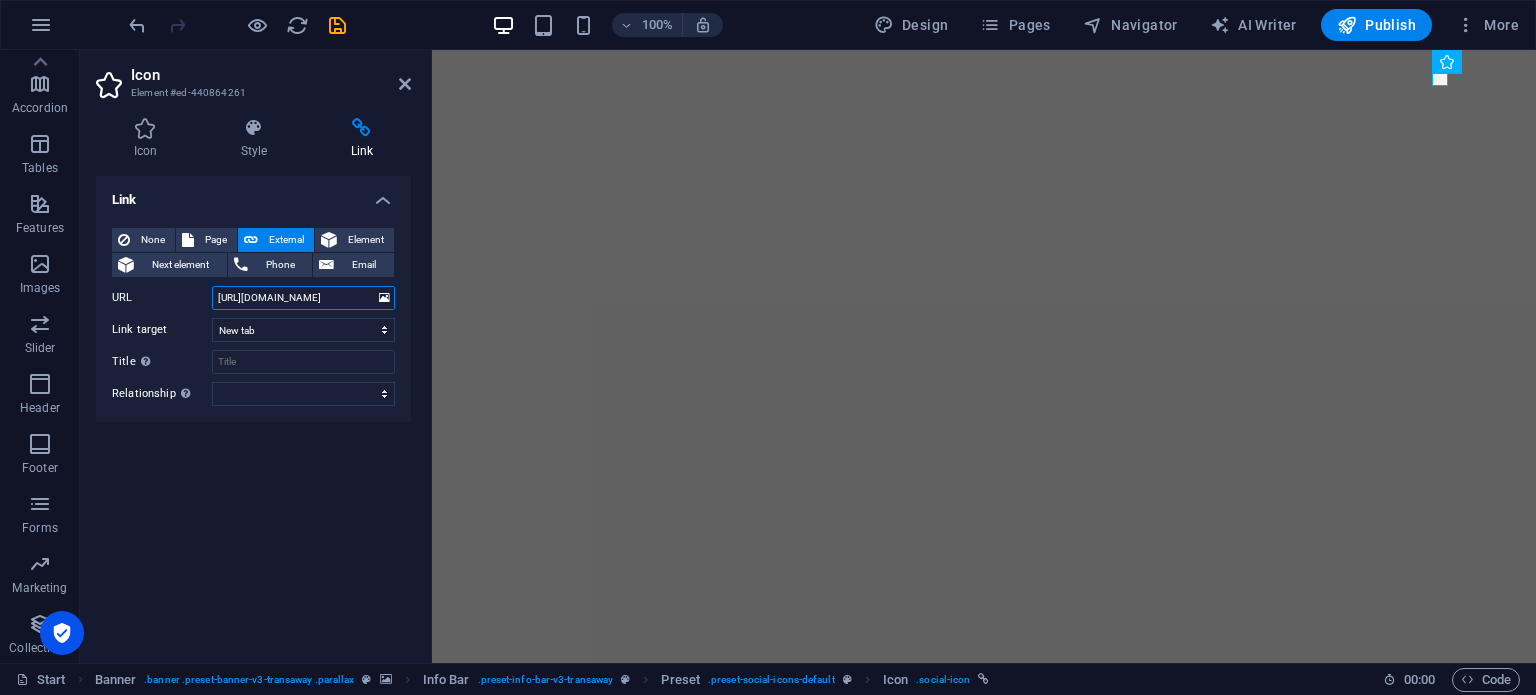 scroll, scrollTop: 0, scrollLeft: 1203, axis: horizontal 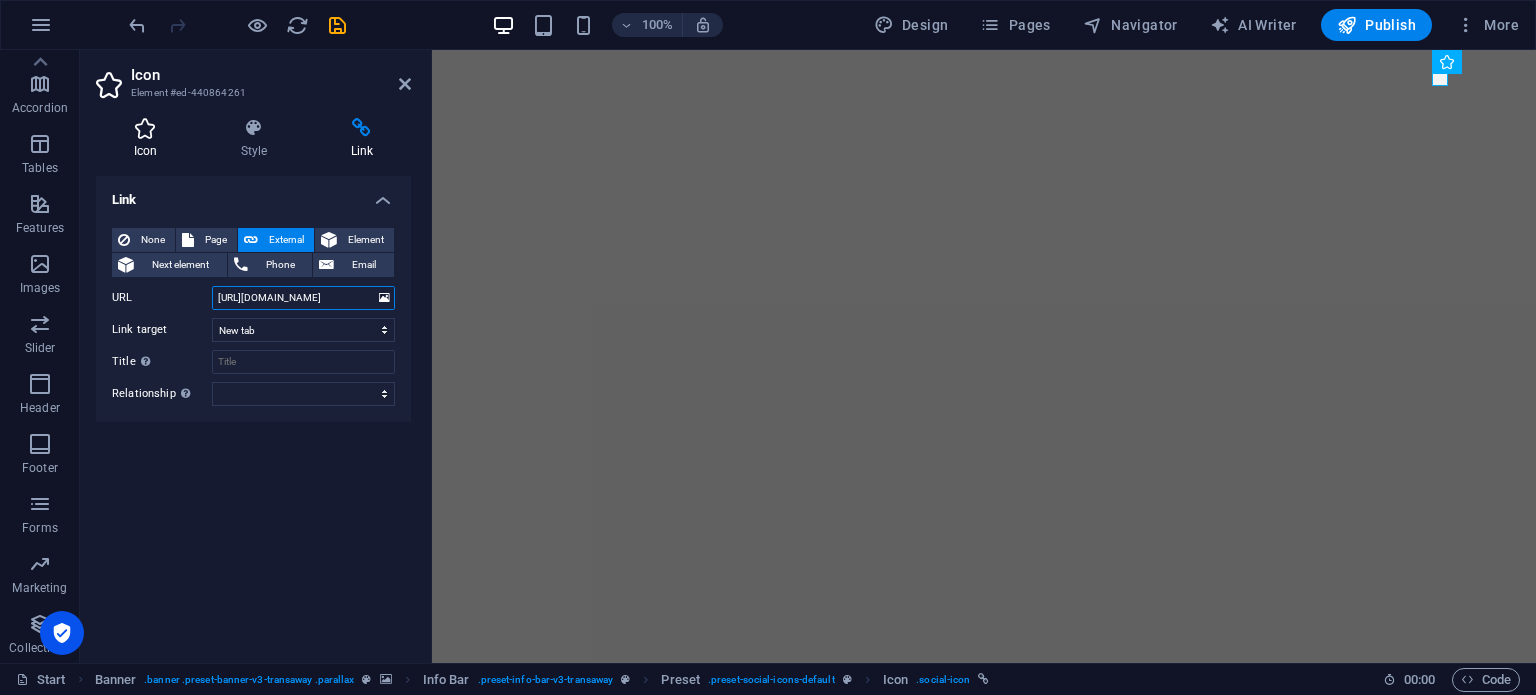 type on "[URL][DOMAIN_NAME]" 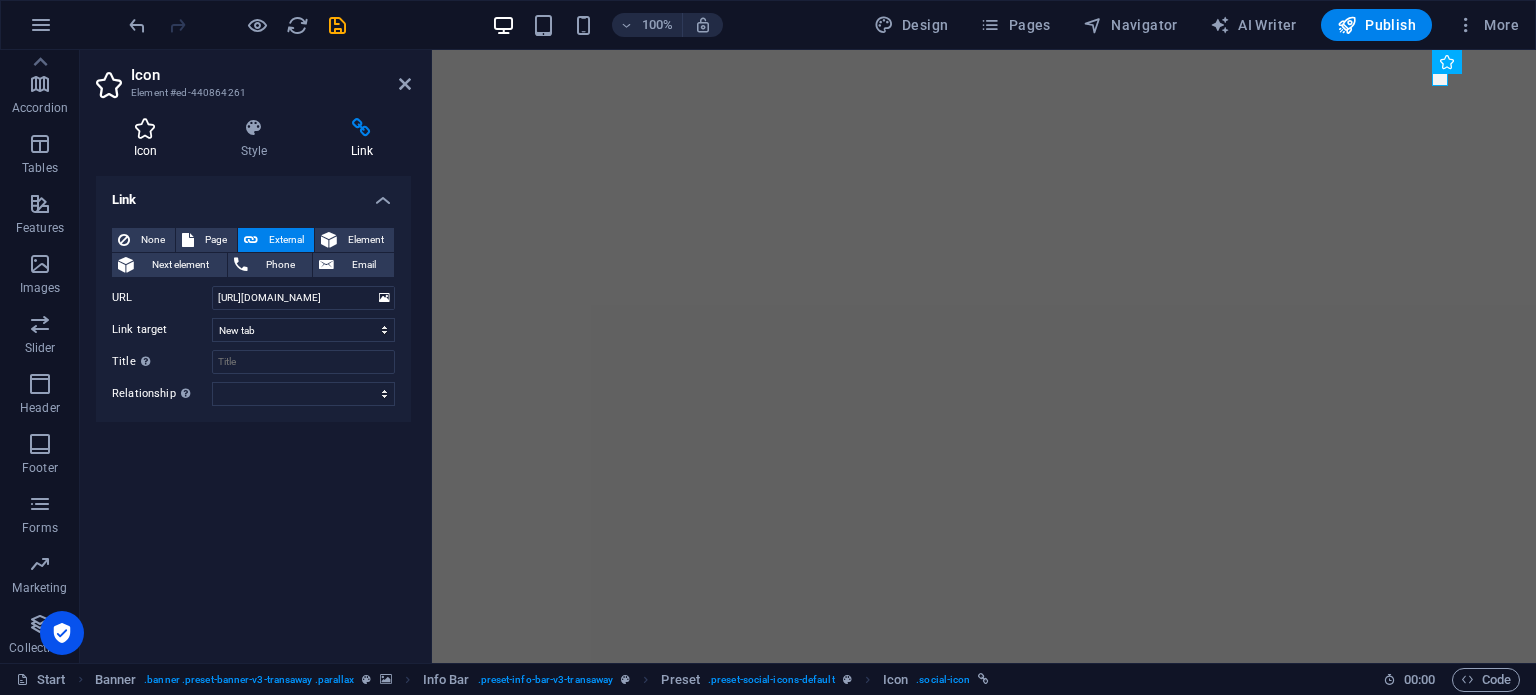 scroll, scrollTop: 0, scrollLeft: 0, axis: both 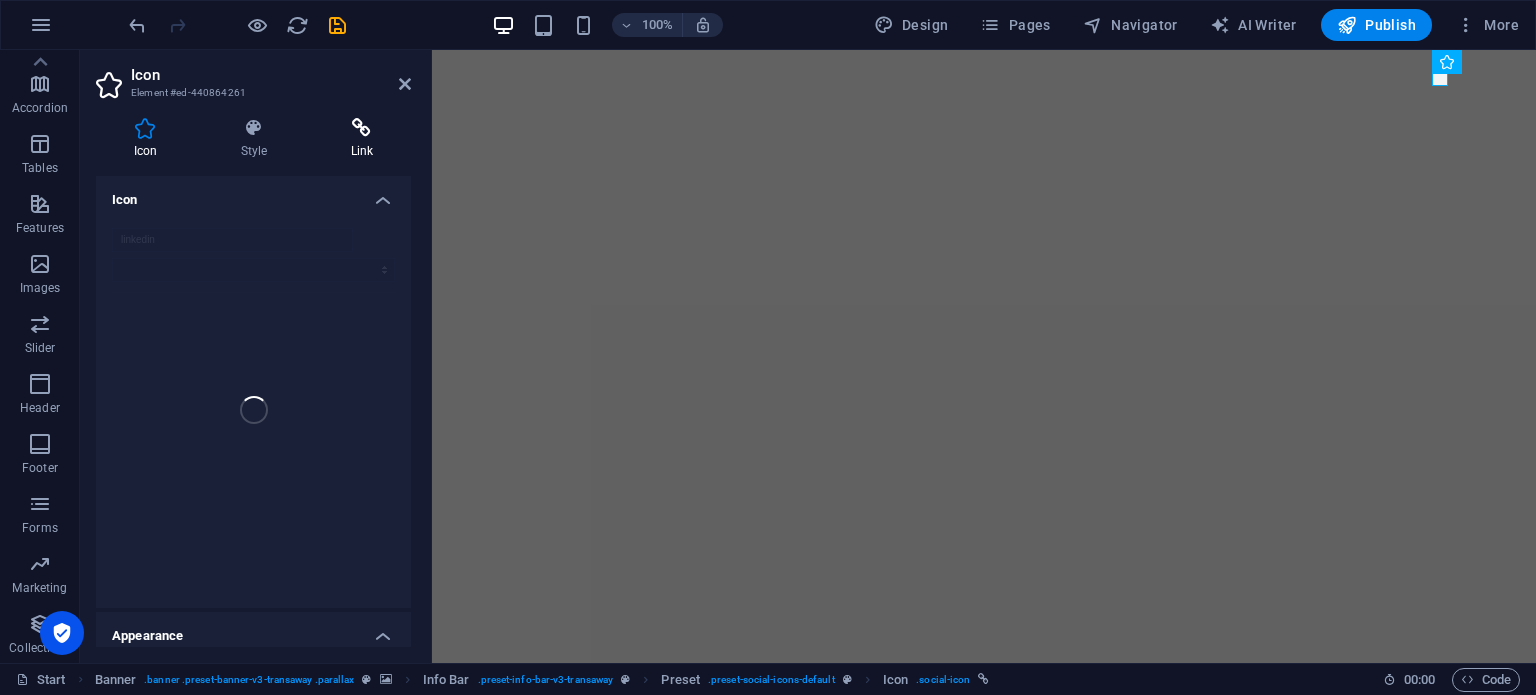 click at bounding box center [362, 128] 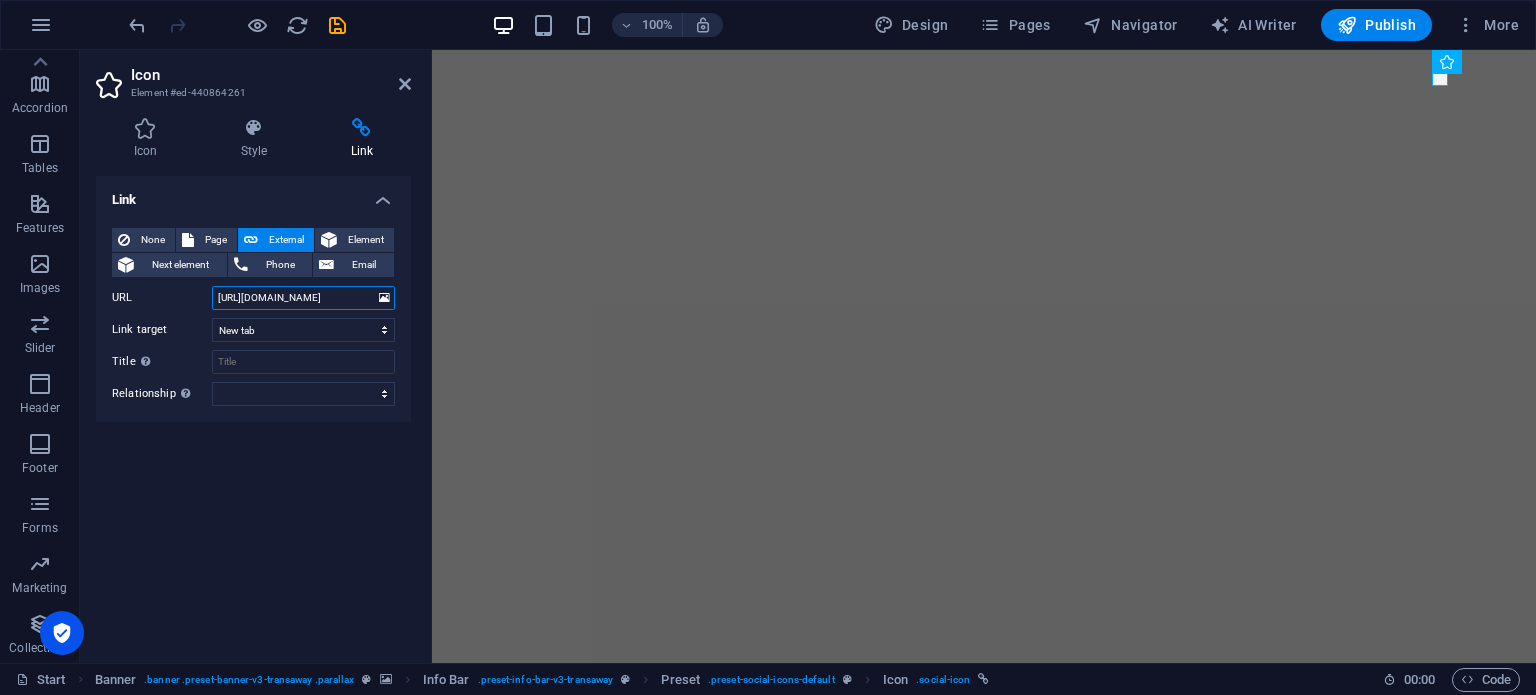 click on "[URL][DOMAIN_NAME]" at bounding box center (303, 298) 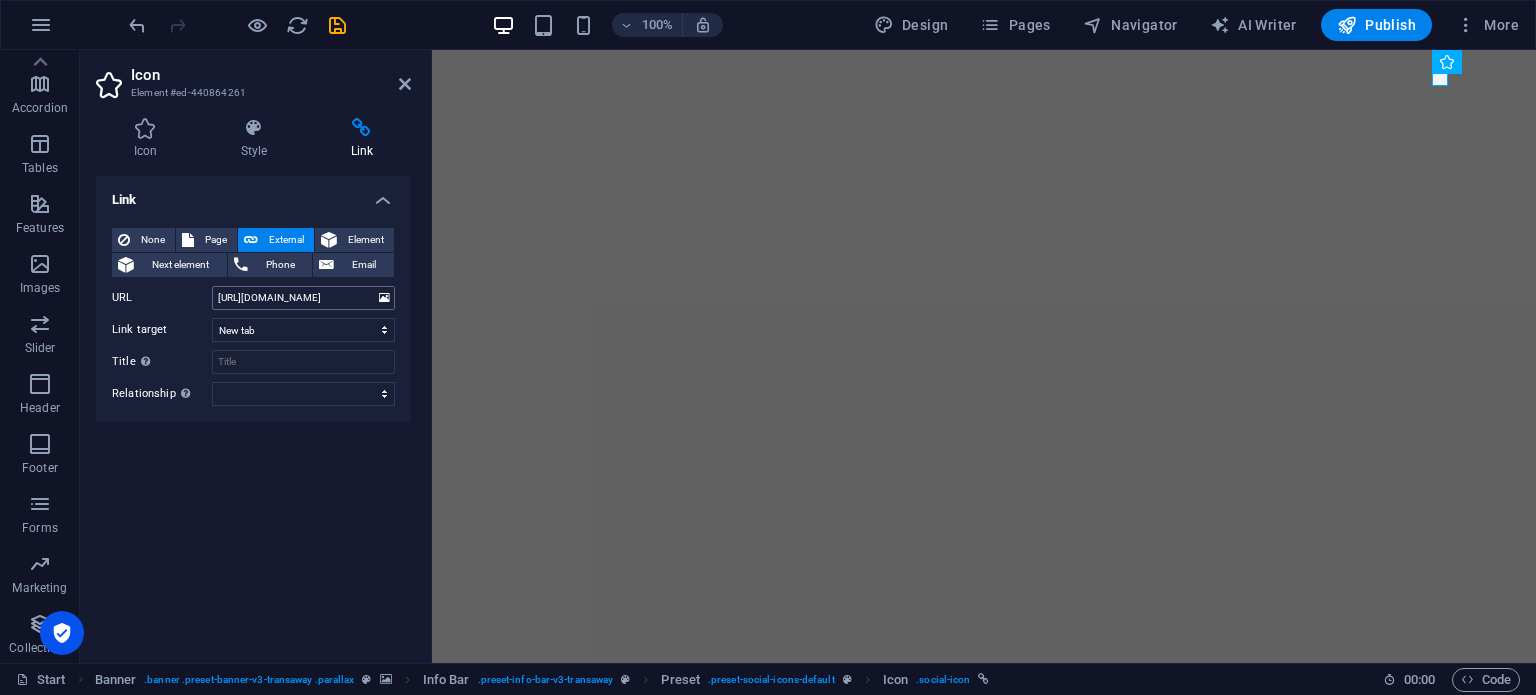 scroll, scrollTop: 0, scrollLeft: 0, axis: both 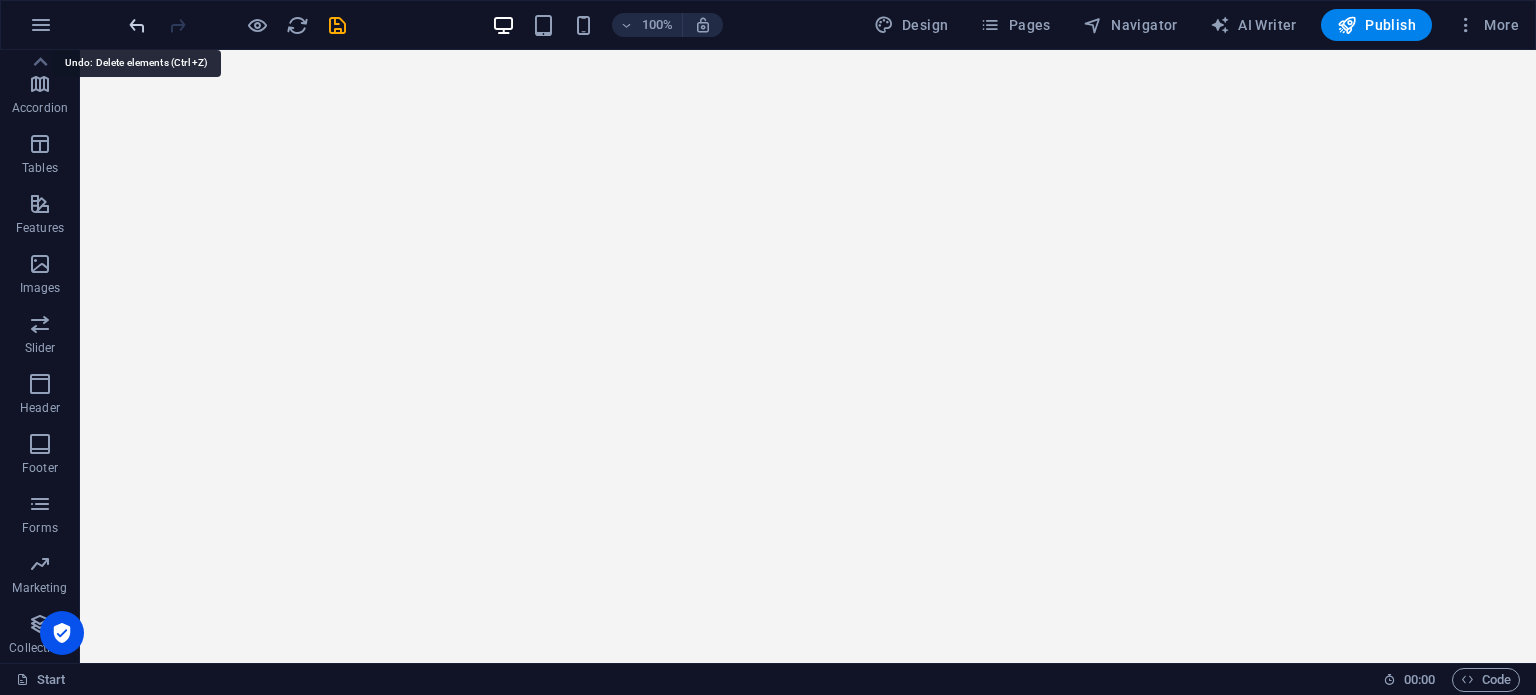 click at bounding box center (137, 25) 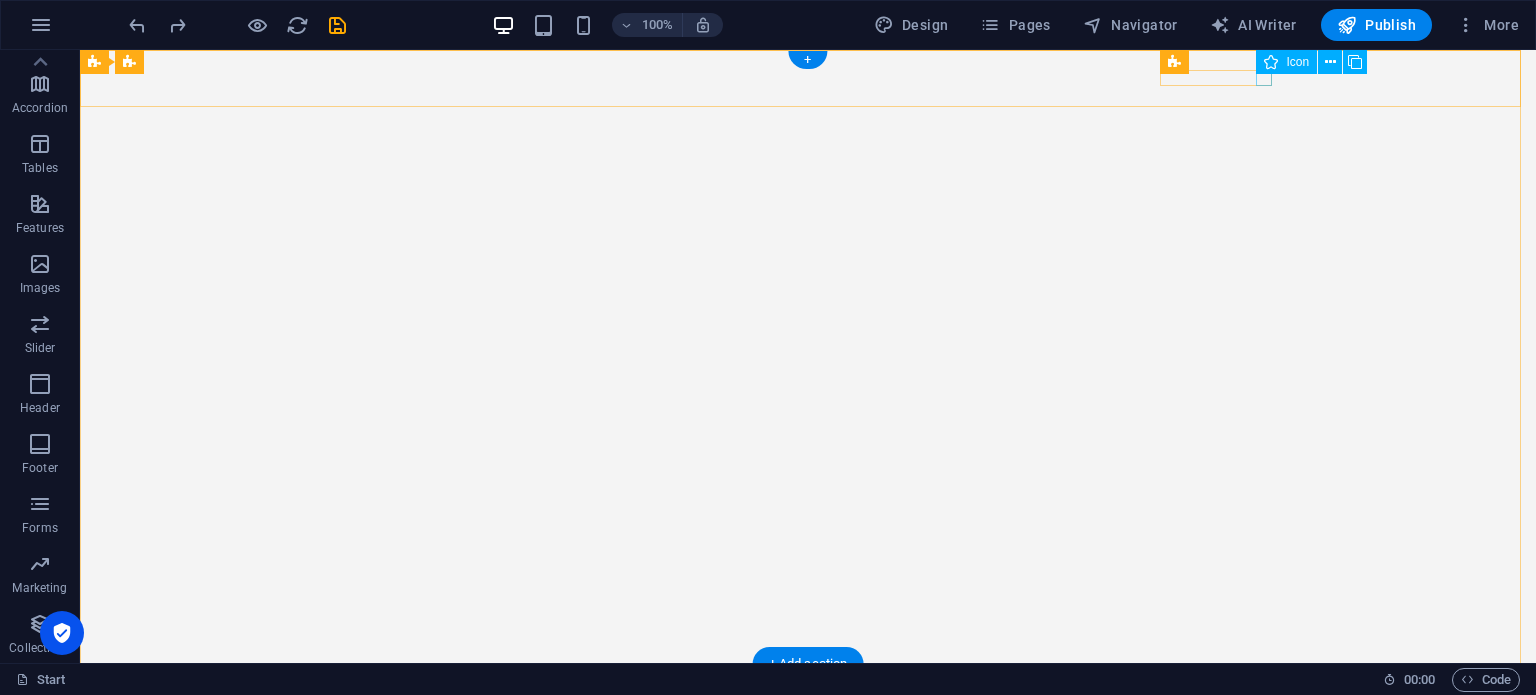 click at bounding box center (808, 836) 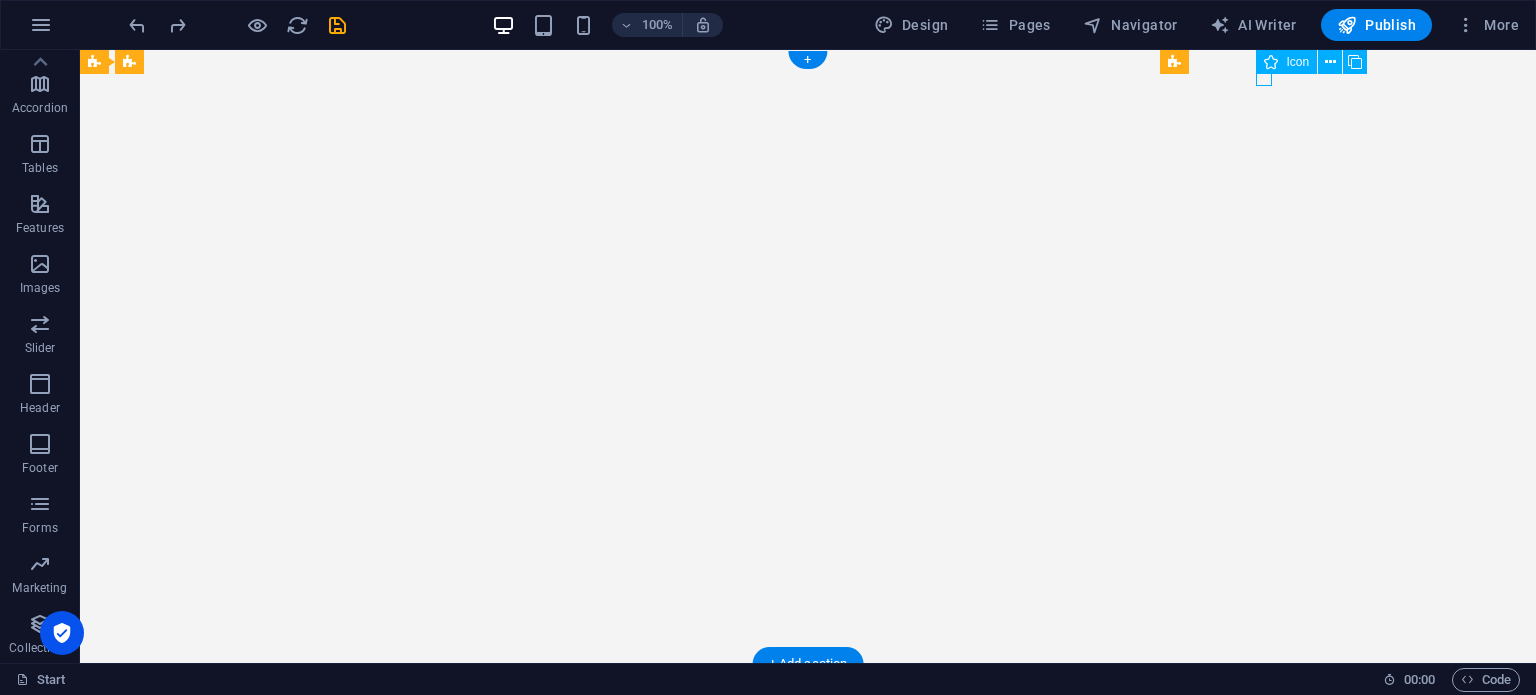 click at bounding box center [808, 836] 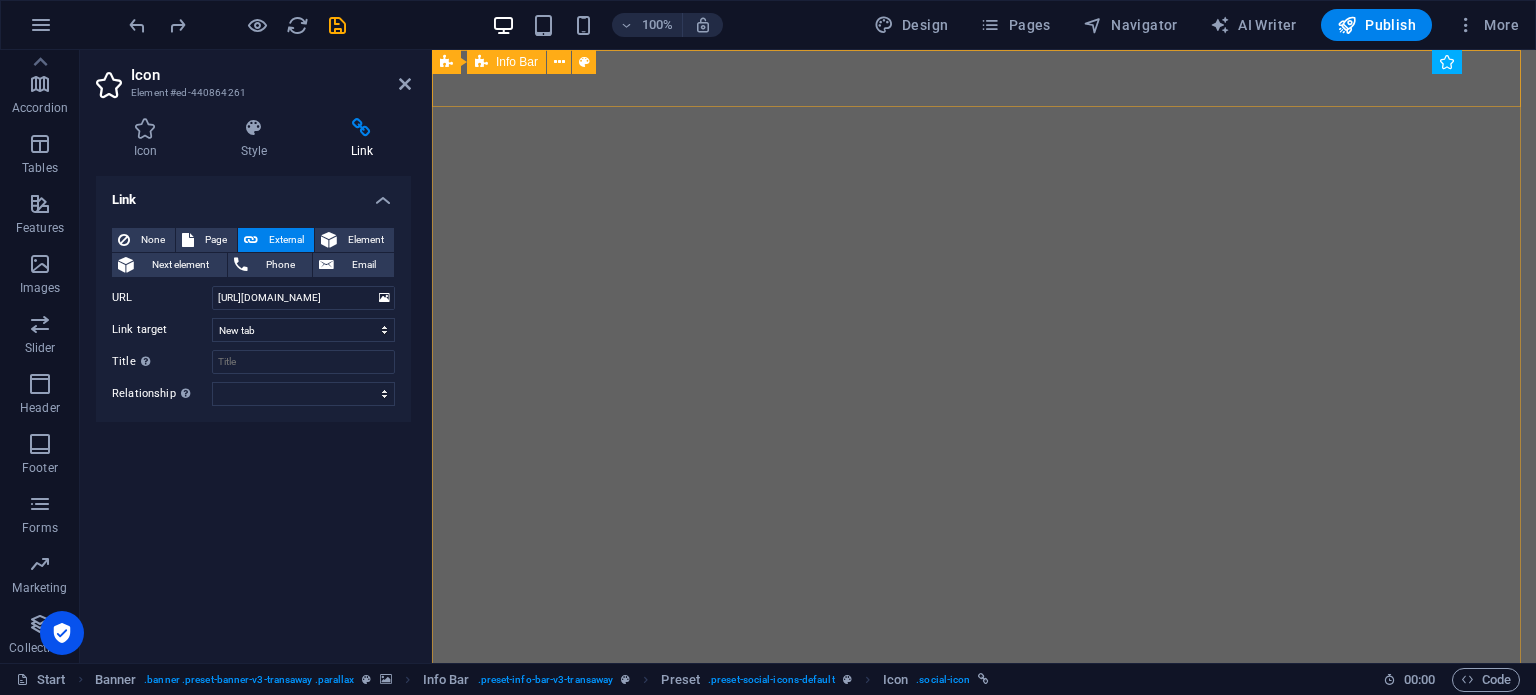 click on "[PHONE_NUMBER] [EMAIL_ADDRESS][DOMAIN_NAME]" at bounding box center (984, 762) 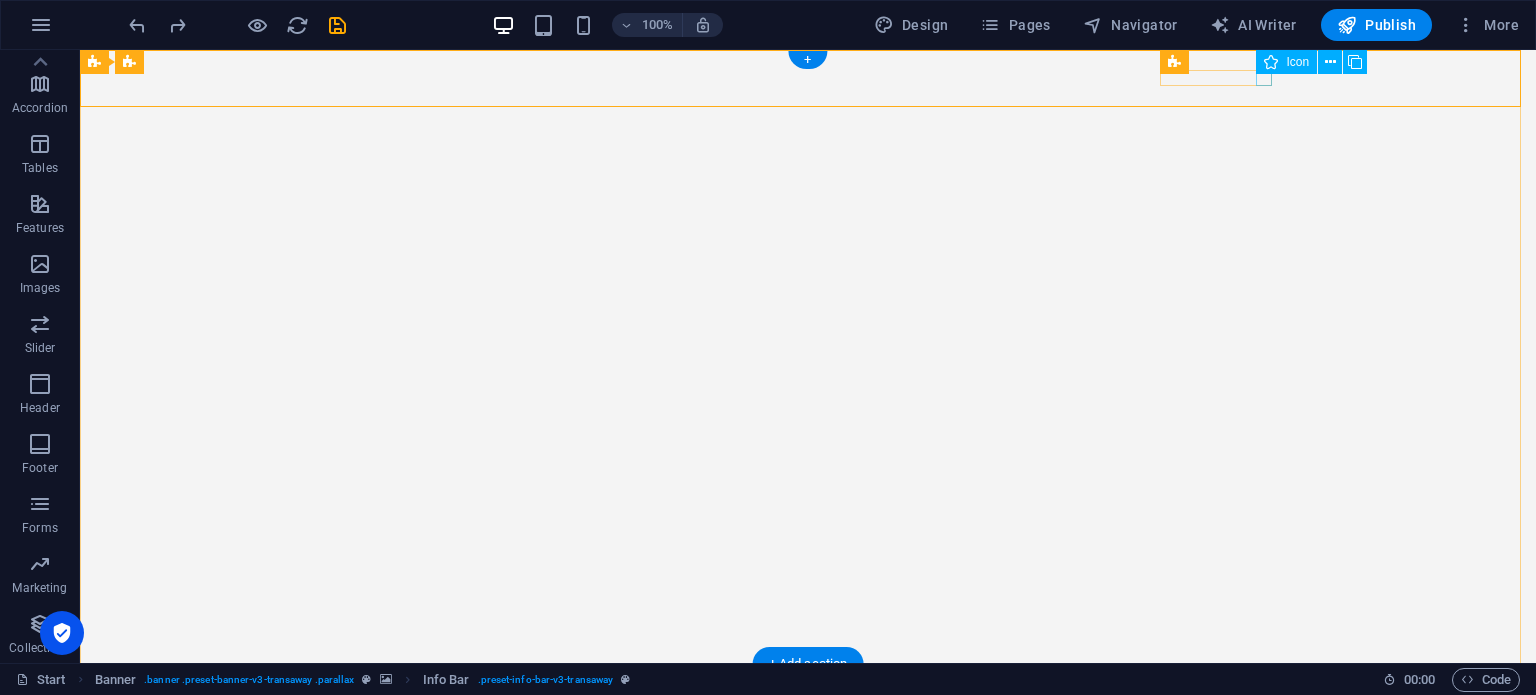 click at bounding box center (808, 836) 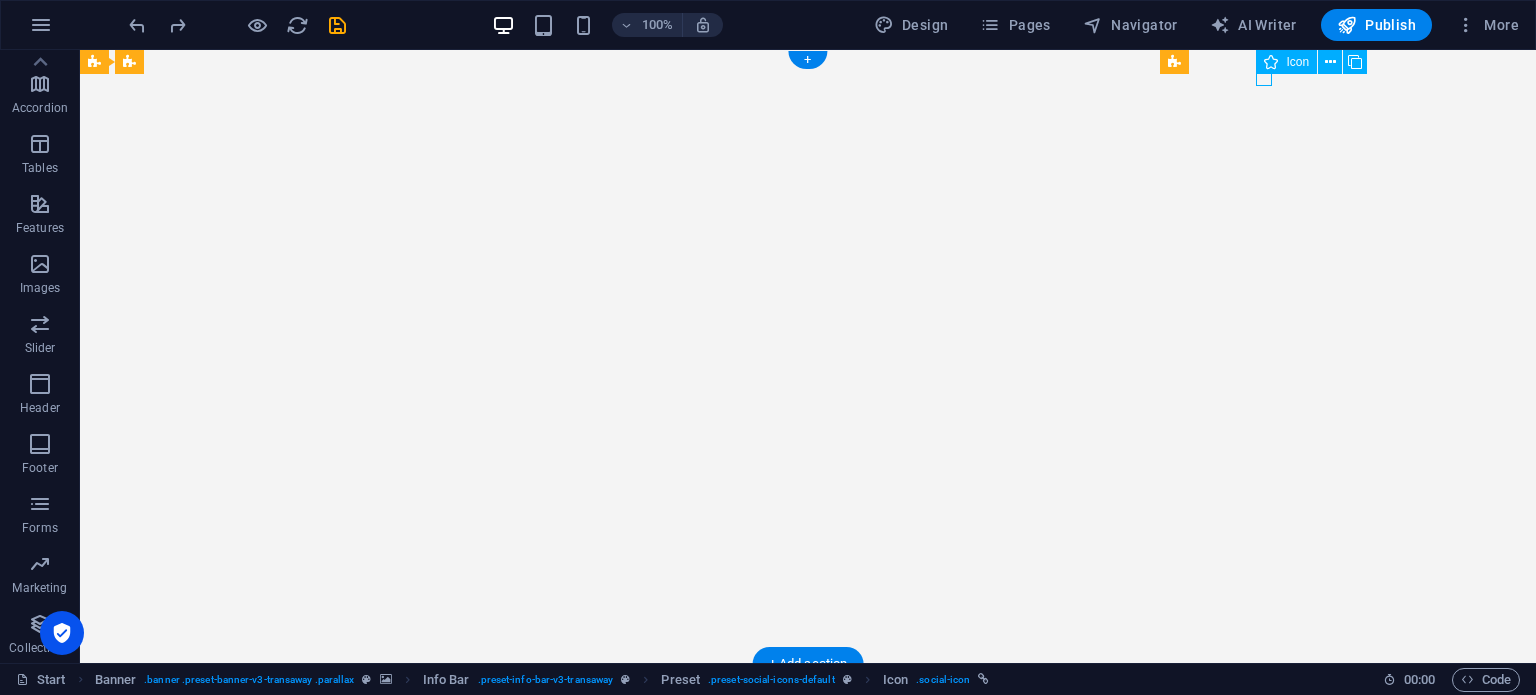 click at bounding box center [808, 836] 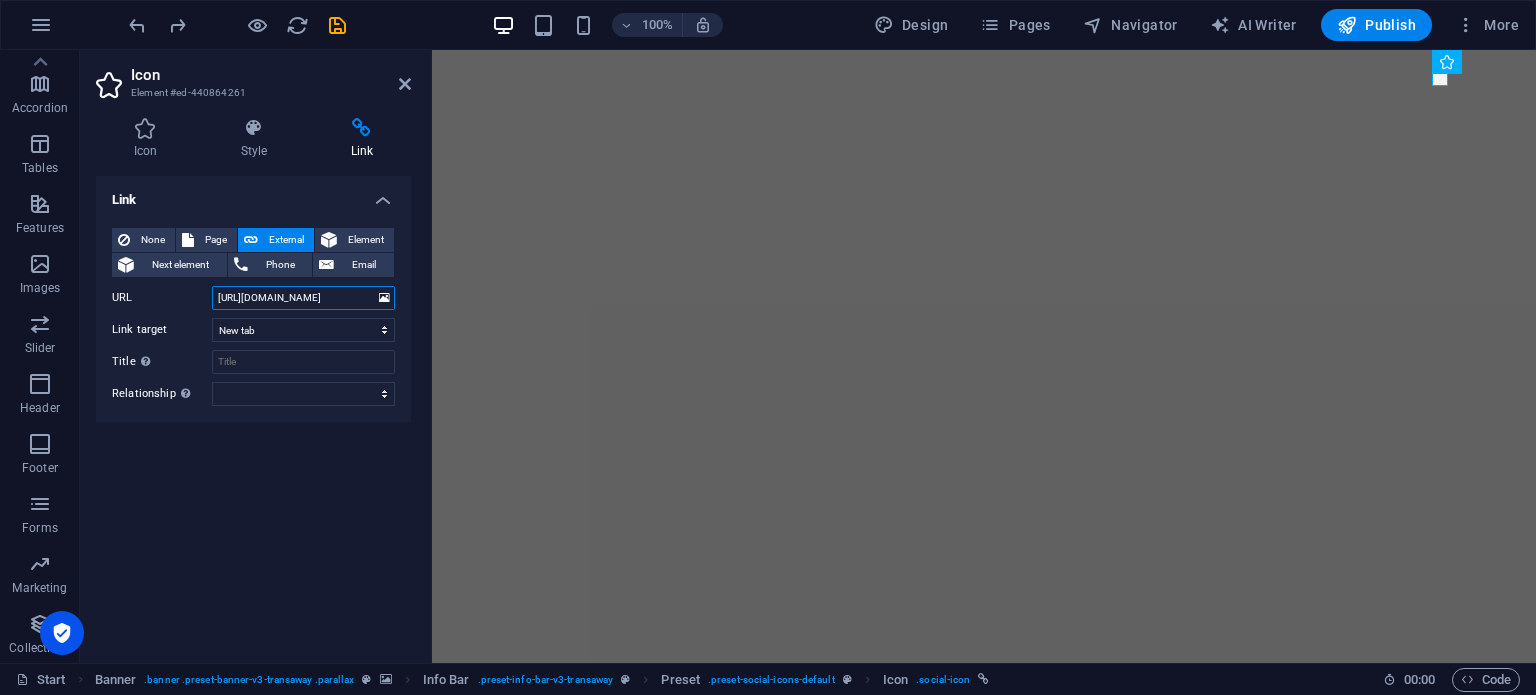 click on "[URL][DOMAIN_NAME]" at bounding box center (303, 298) 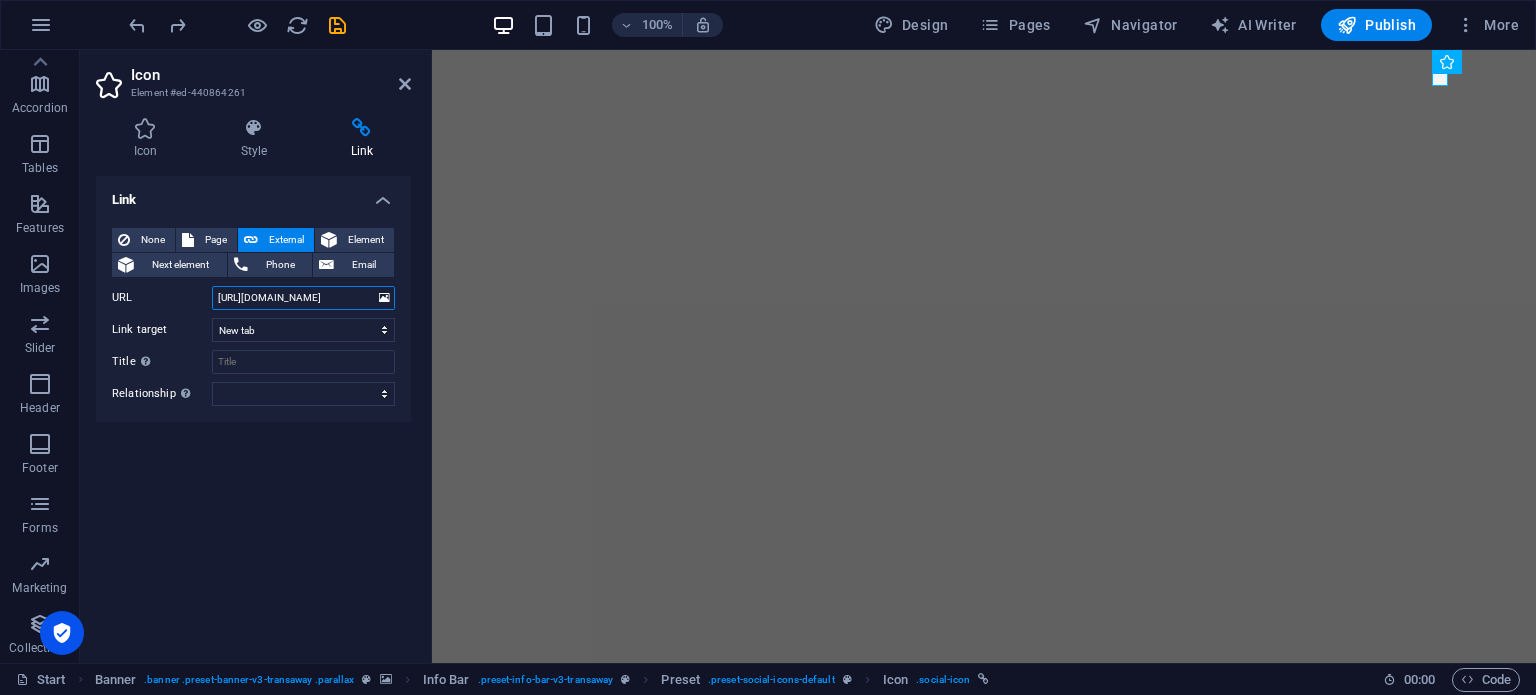 click on "[URL][DOMAIN_NAME]" at bounding box center (303, 298) 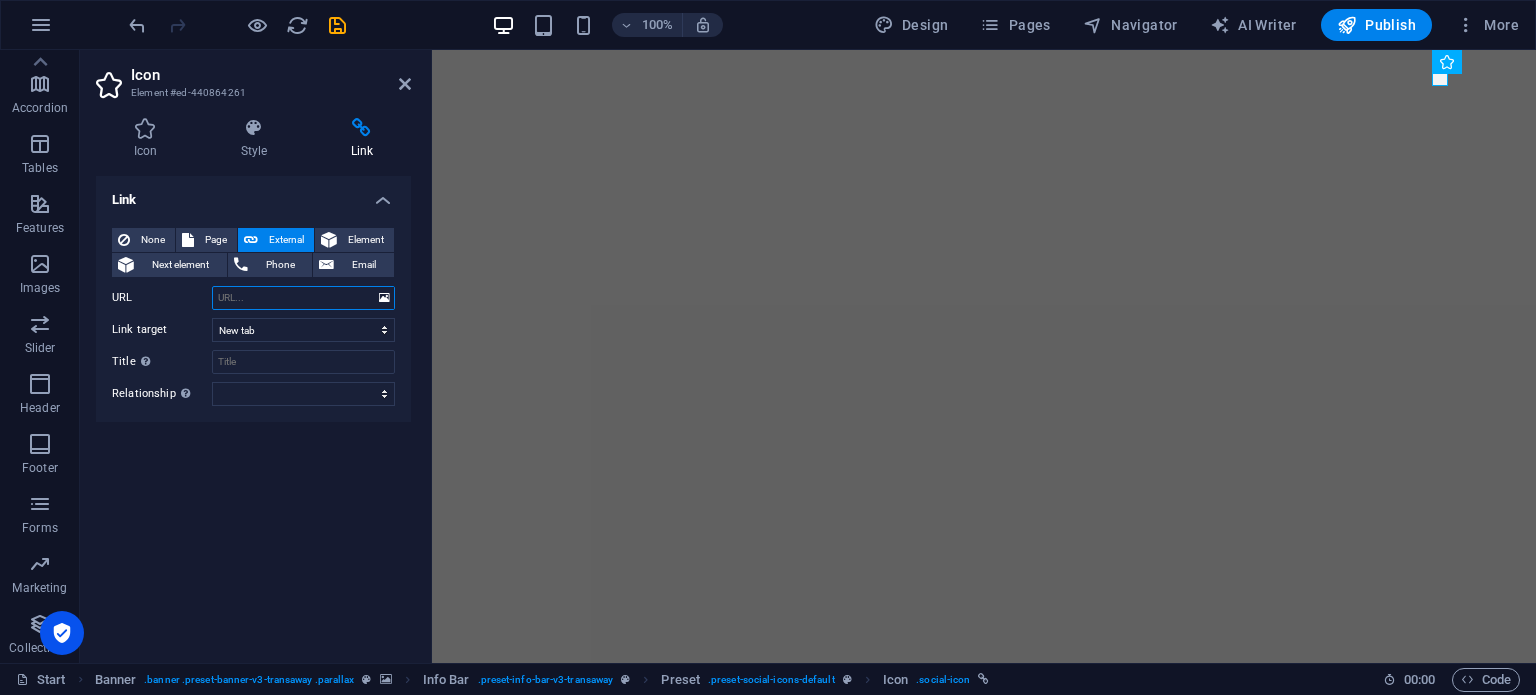 paste on "[URL][DOMAIN_NAME]" 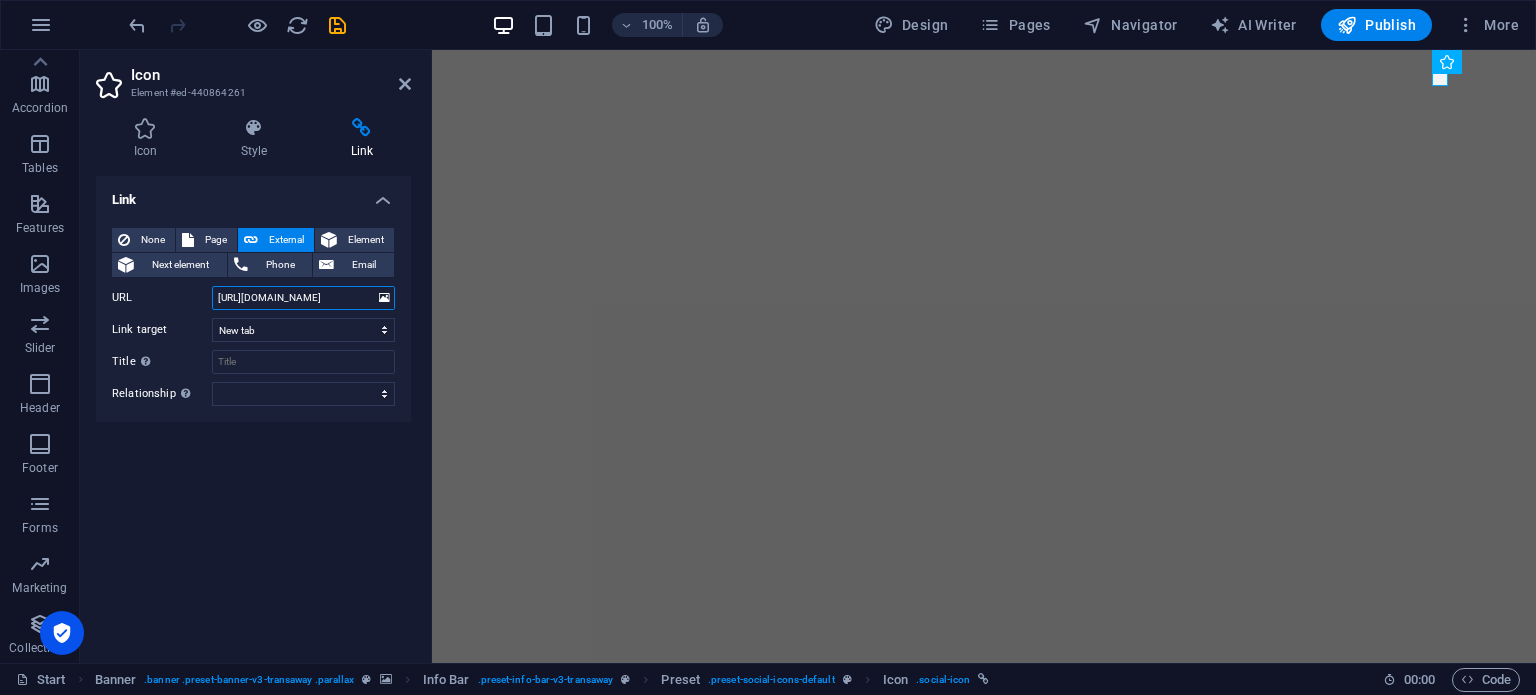 scroll, scrollTop: 0, scrollLeft: 1203, axis: horizontal 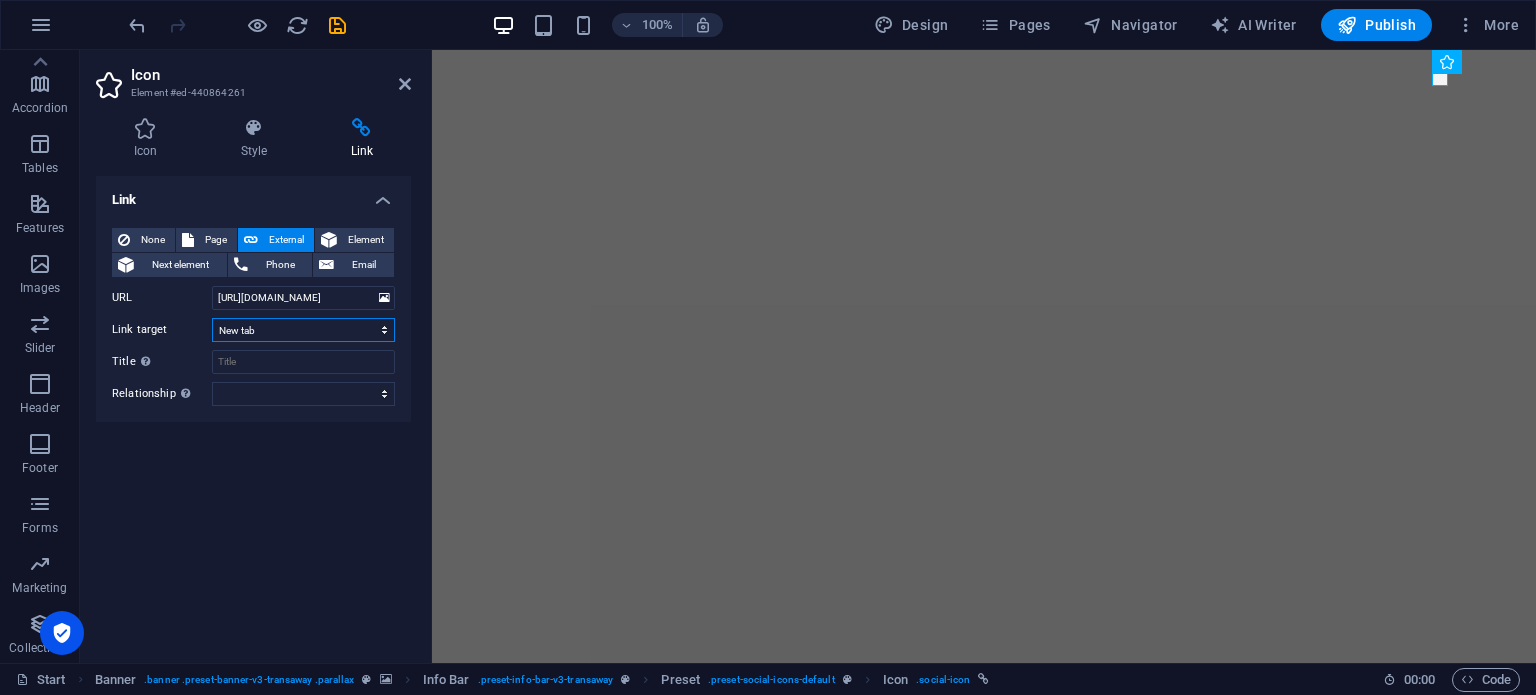 click on "New tab Same tab Overlay" at bounding box center [303, 330] 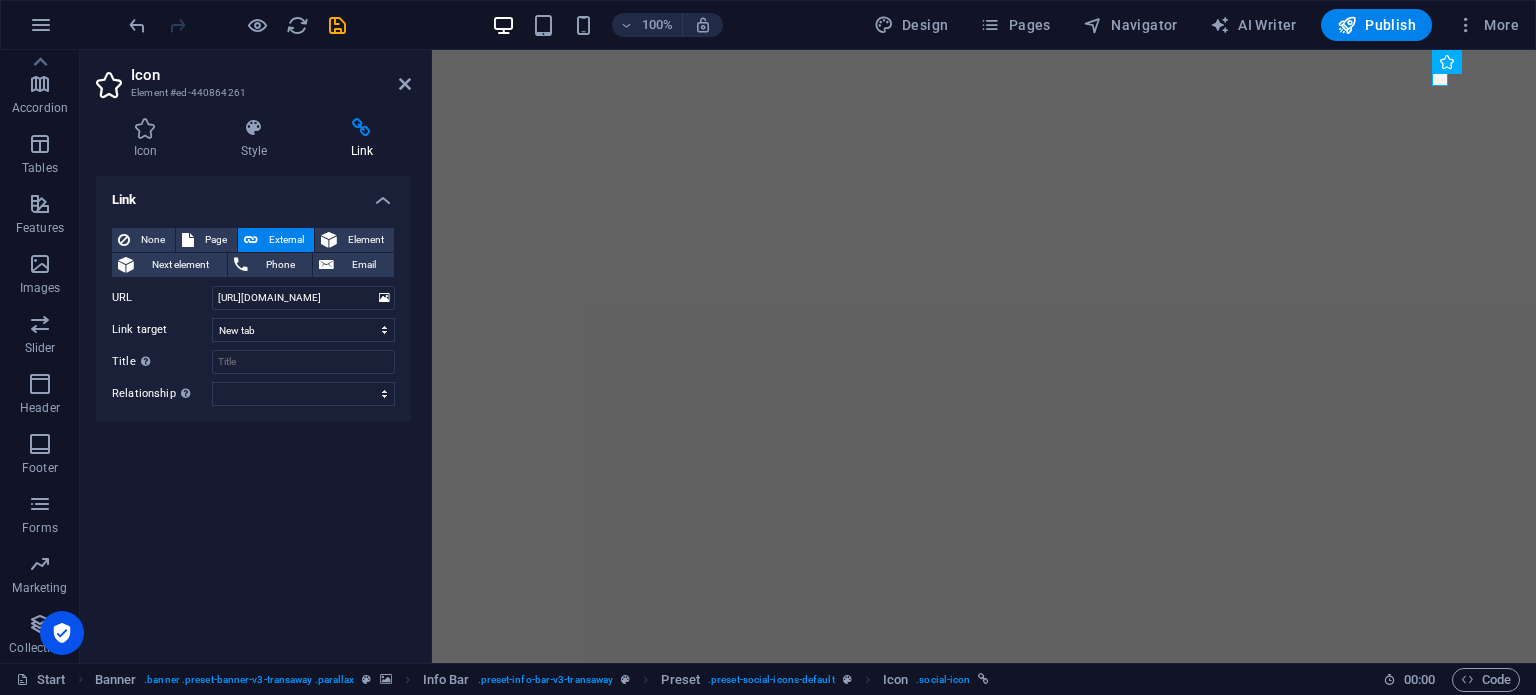 click on "Link None Page External Element Next element Phone Email Page Start Subpage Legal Notice Privacy Start Element
URL [URL][DOMAIN_NAME] Phone Email Link target New tab Same tab Overlay Title Additional link description, should not be the same as the link text. The title is most often shown as a tooltip text when the mouse moves over the element. Leave empty if uncertain. Relationship Sets the  relationship of this link to the link target . For example, the value "nofollow" instructs search engines not to follow the link. Can be left empty. alternate author bookmark external help license next nofollow noreferrer noopener prev search tag" at bounding box center (253, 411) 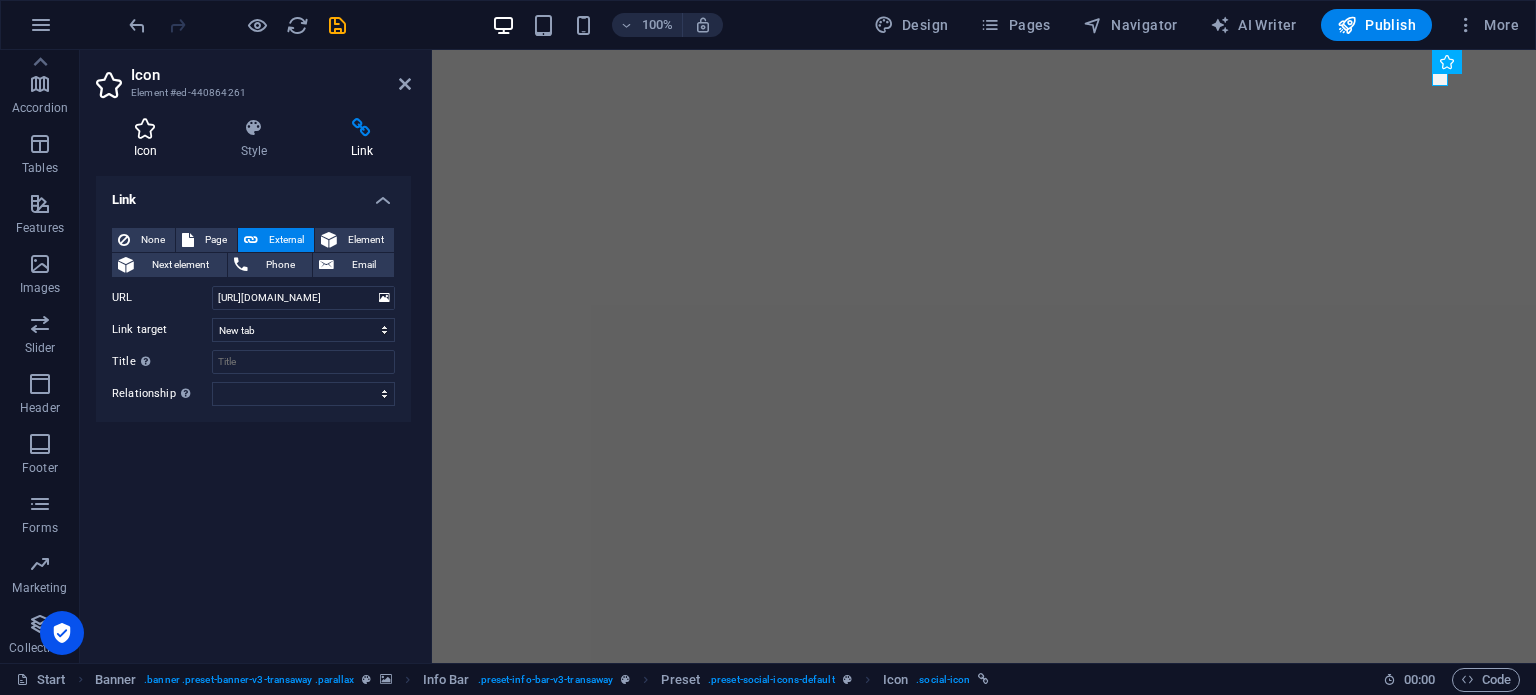 click at bounding box center (145, 128) 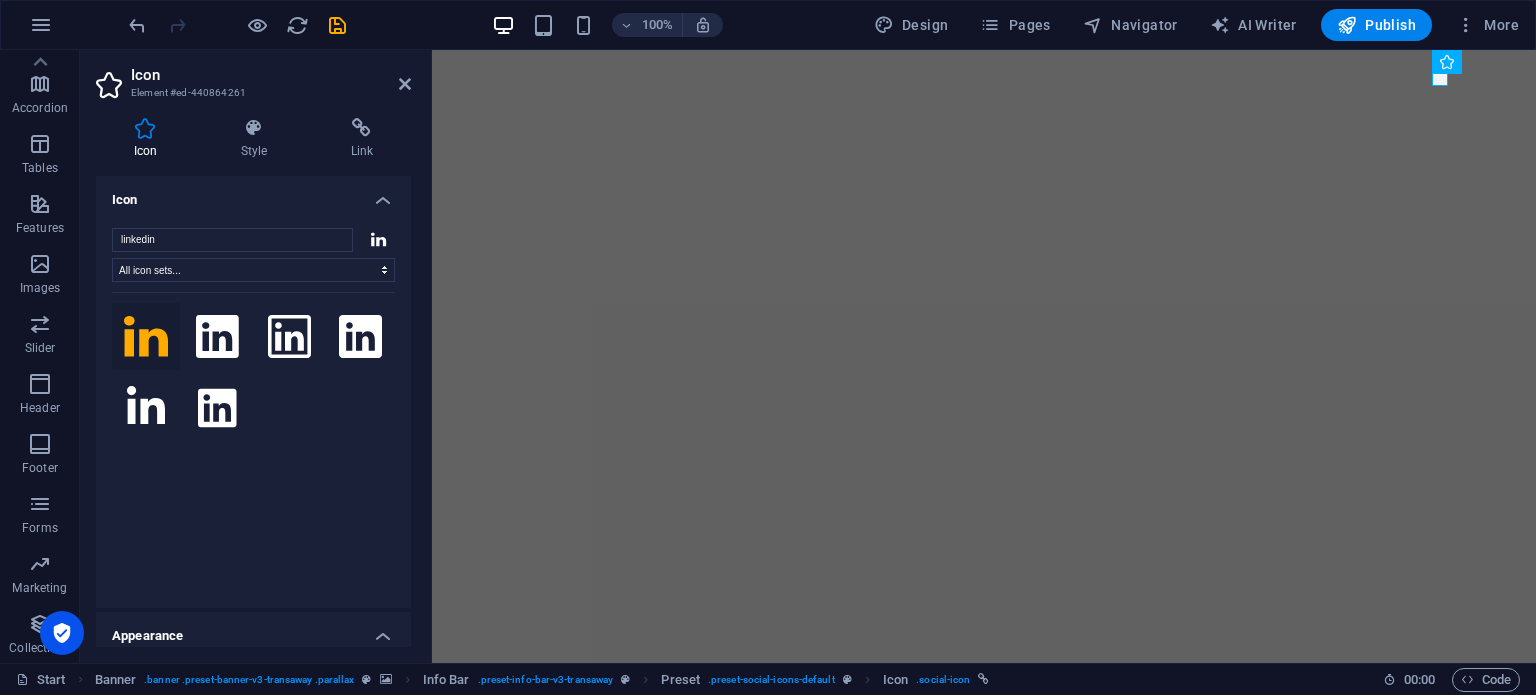 click at bounding box center (253, 437) 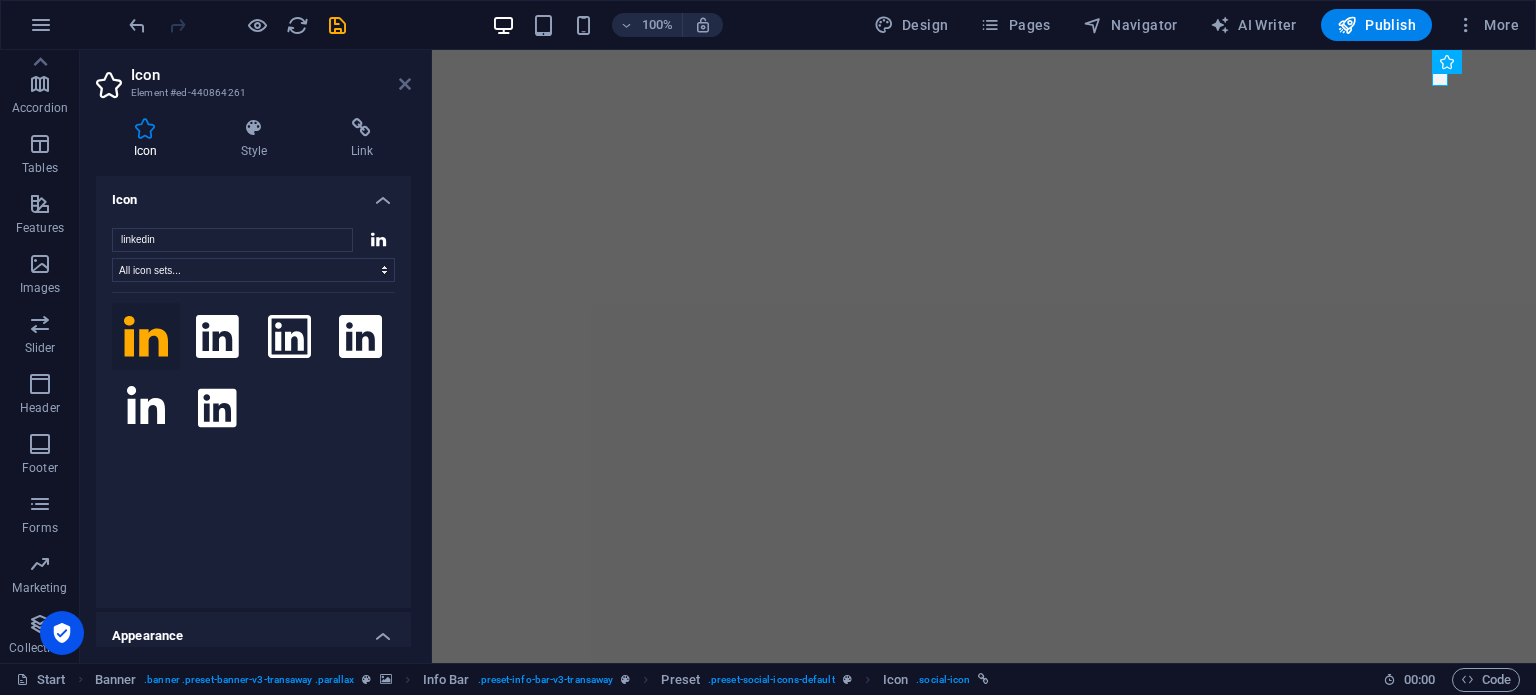 click at bounding box center [405, 84] 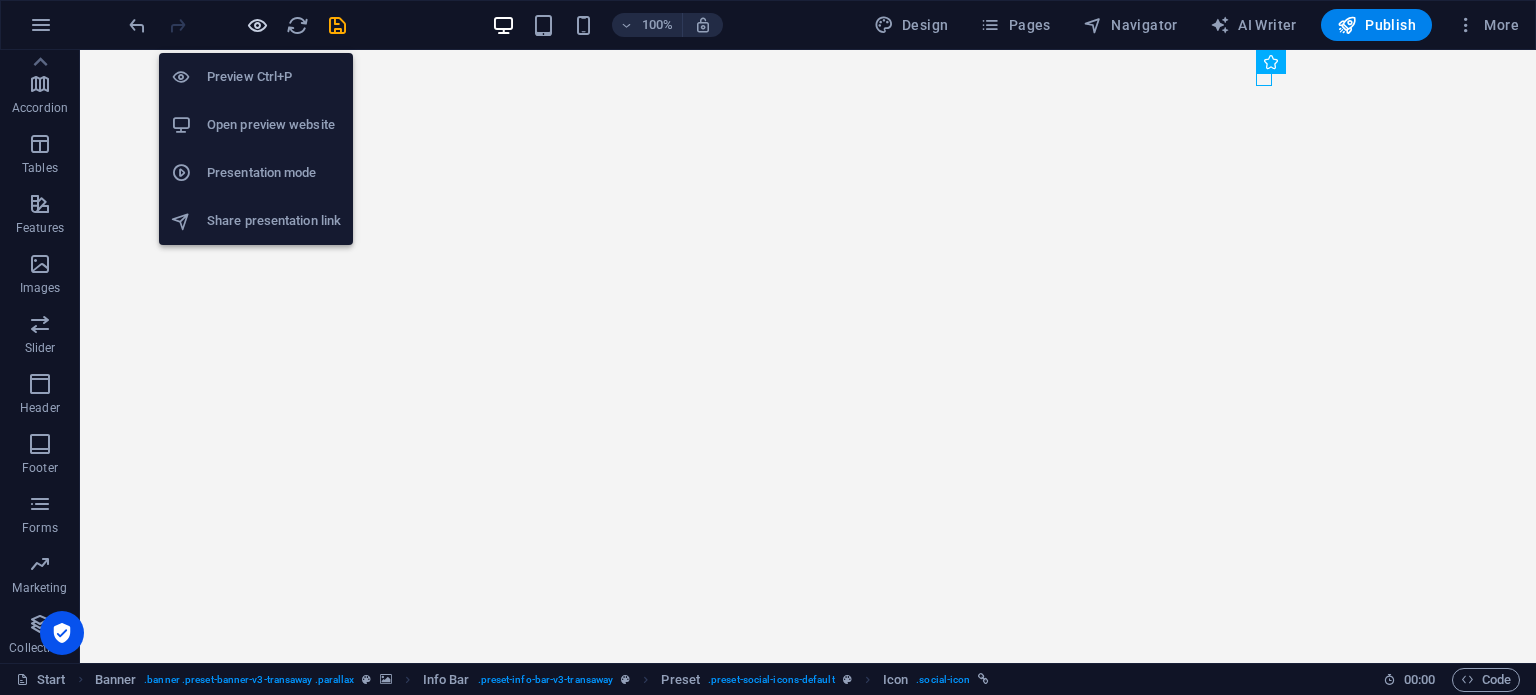 click at bounding box center (257, 25) 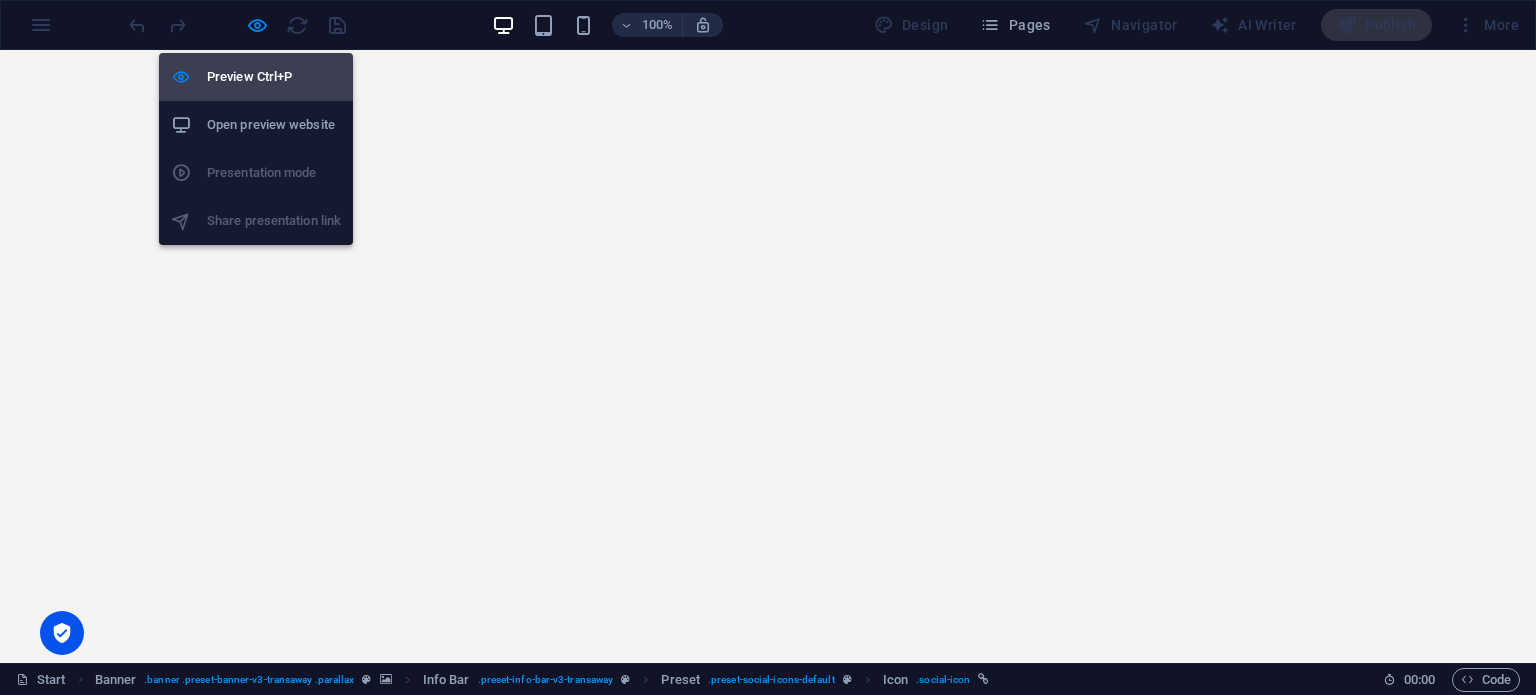 click on "Preview Ctrl+P" at bounding box center [274, 77] 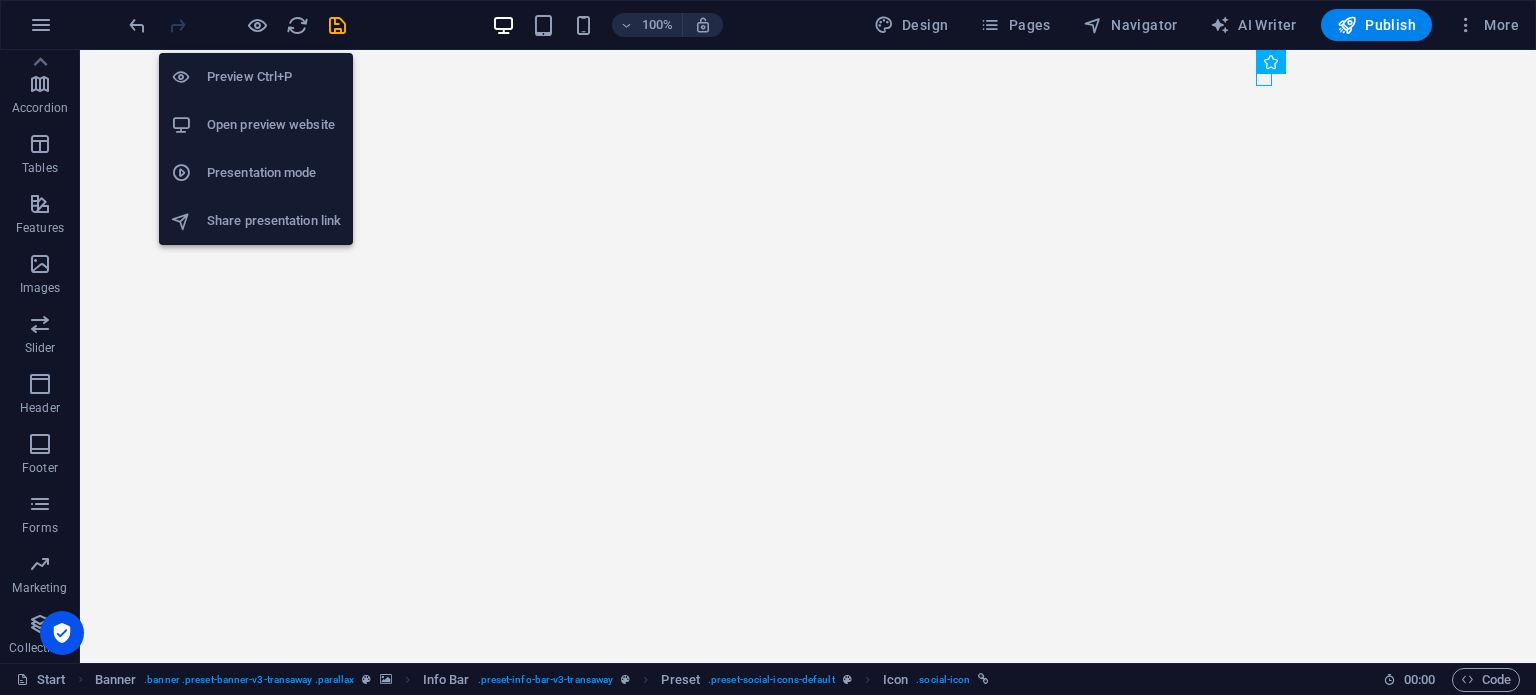 click on "Preview Ctrl+P" at bounding box center (274, 77) 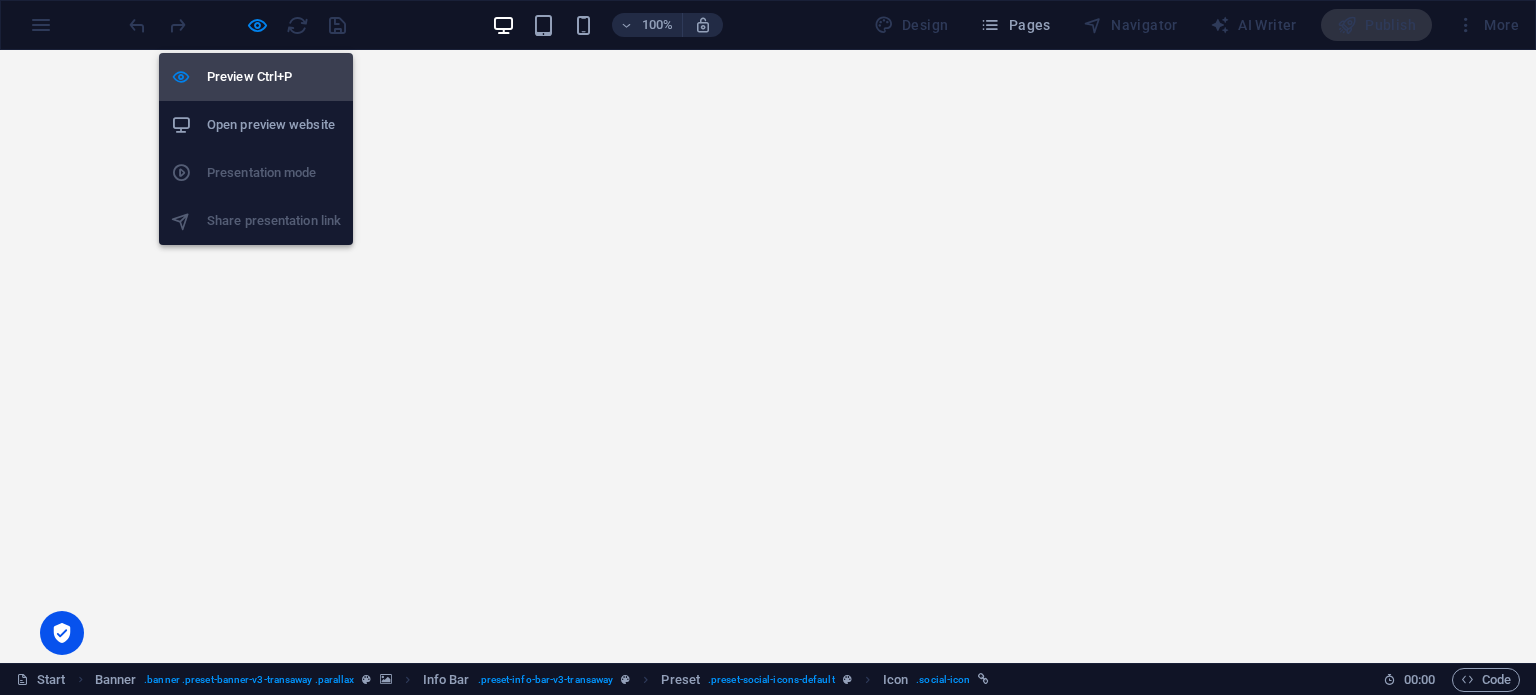 click on "Preview Ctrl+P" at bounding box center [274, 77] 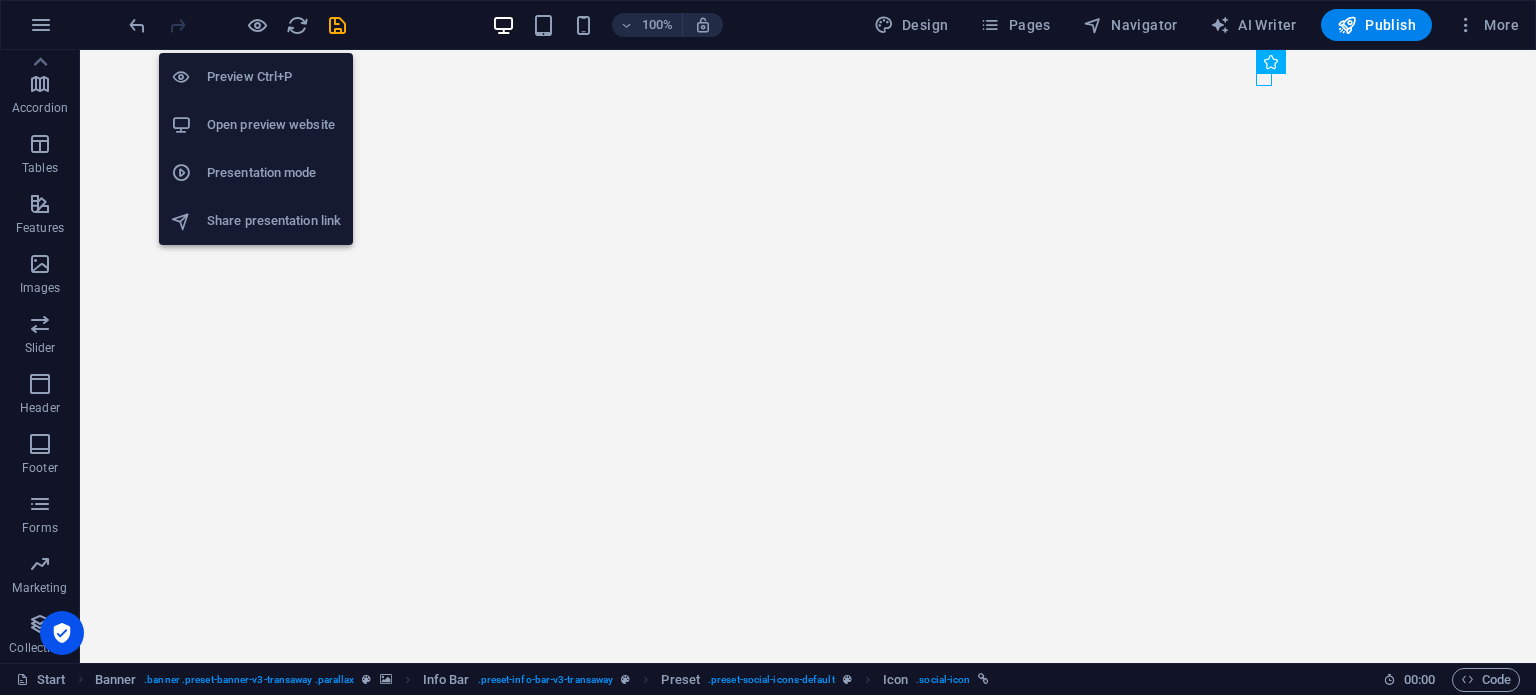 click on "Preview Ctrl+P" at bounding box center (274, 77) 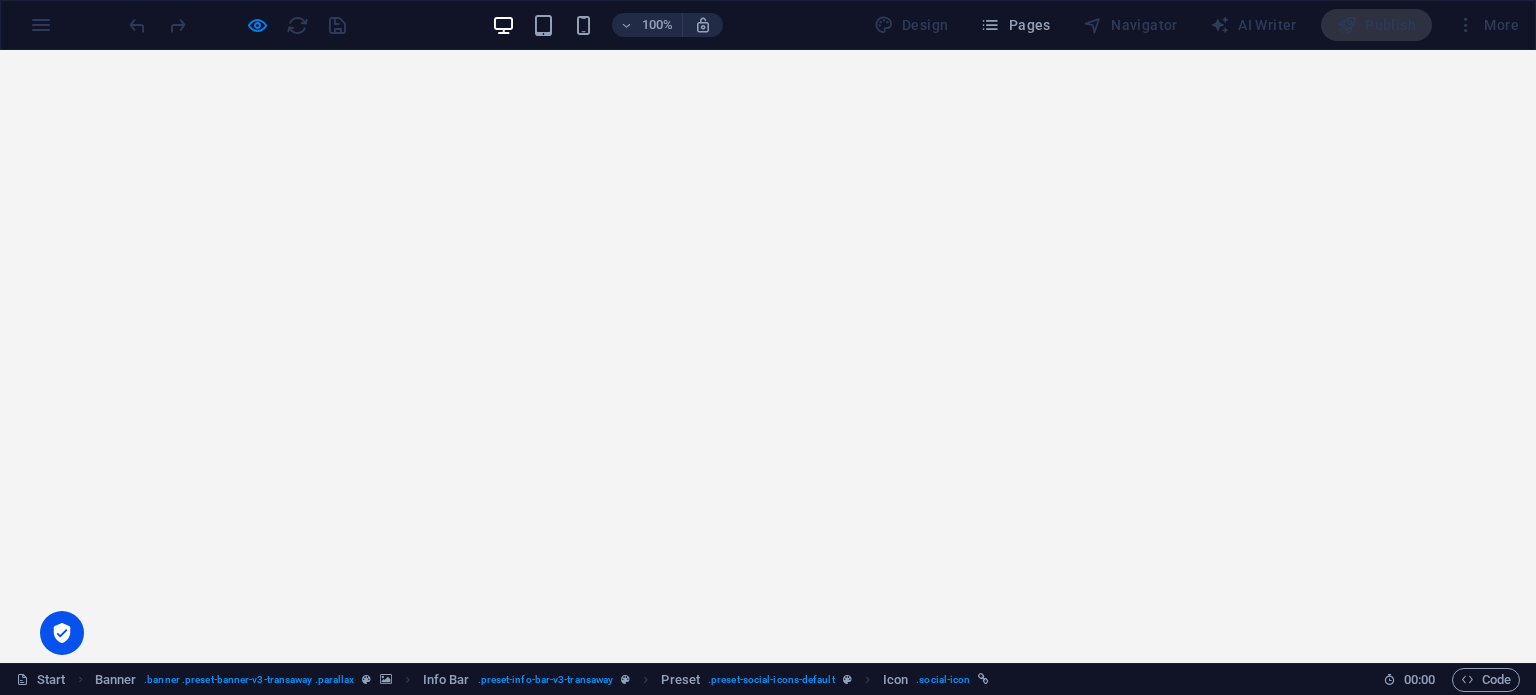 click 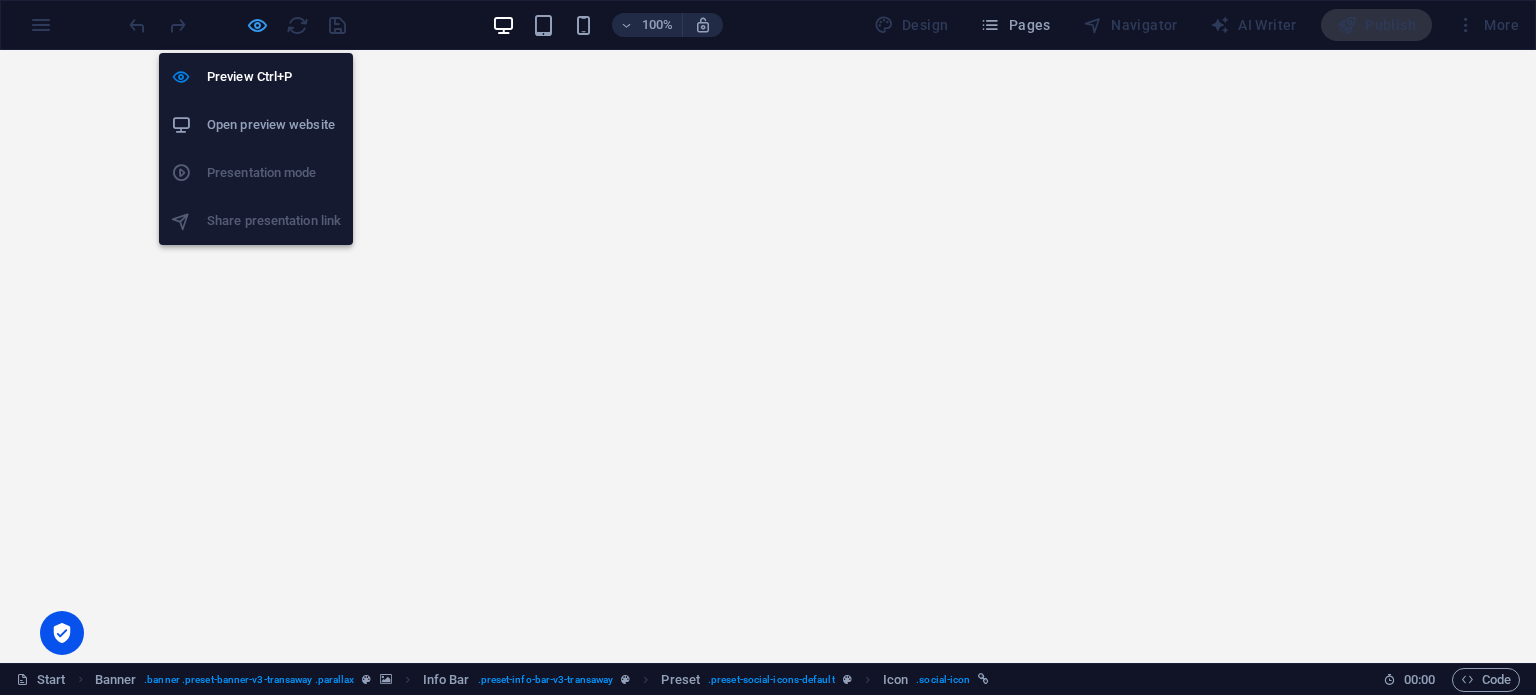click at bounding box center [257, 25] 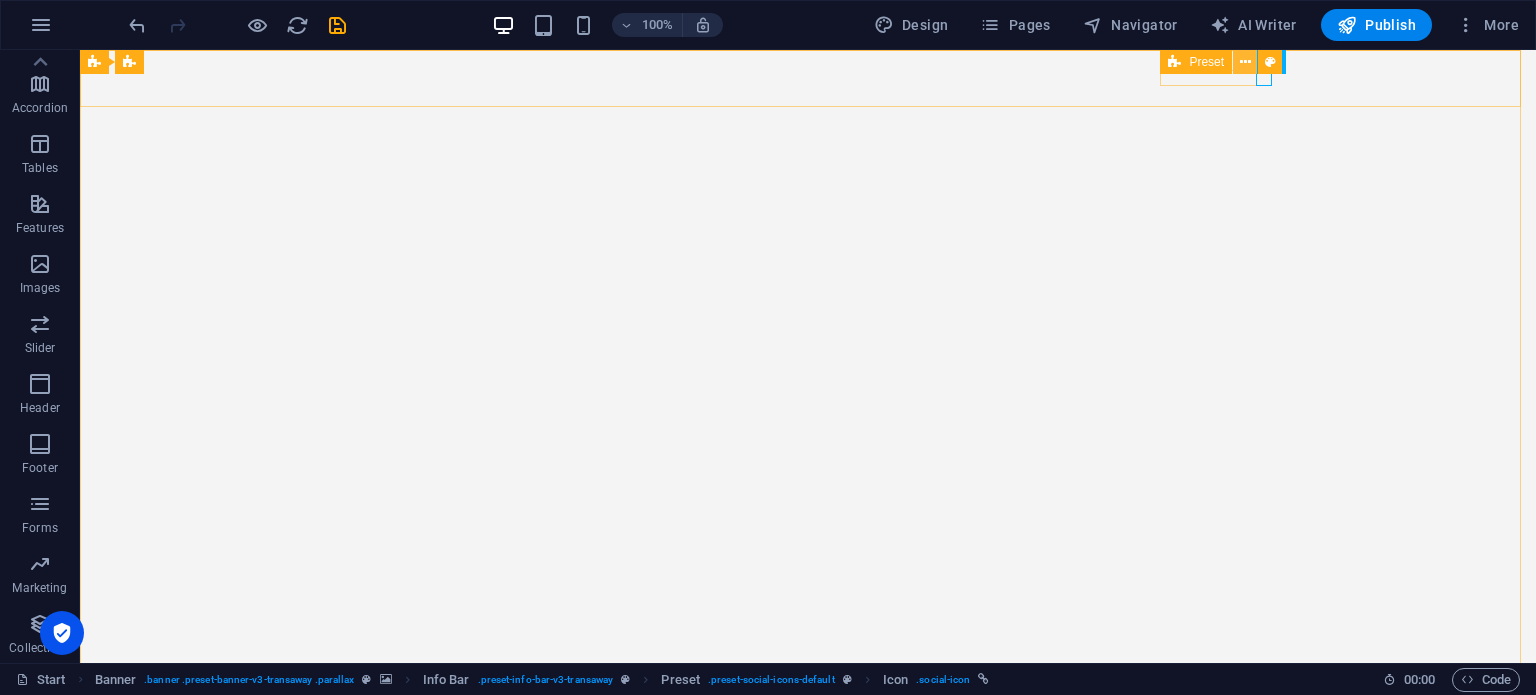 click at bounding box center [1245, 62] 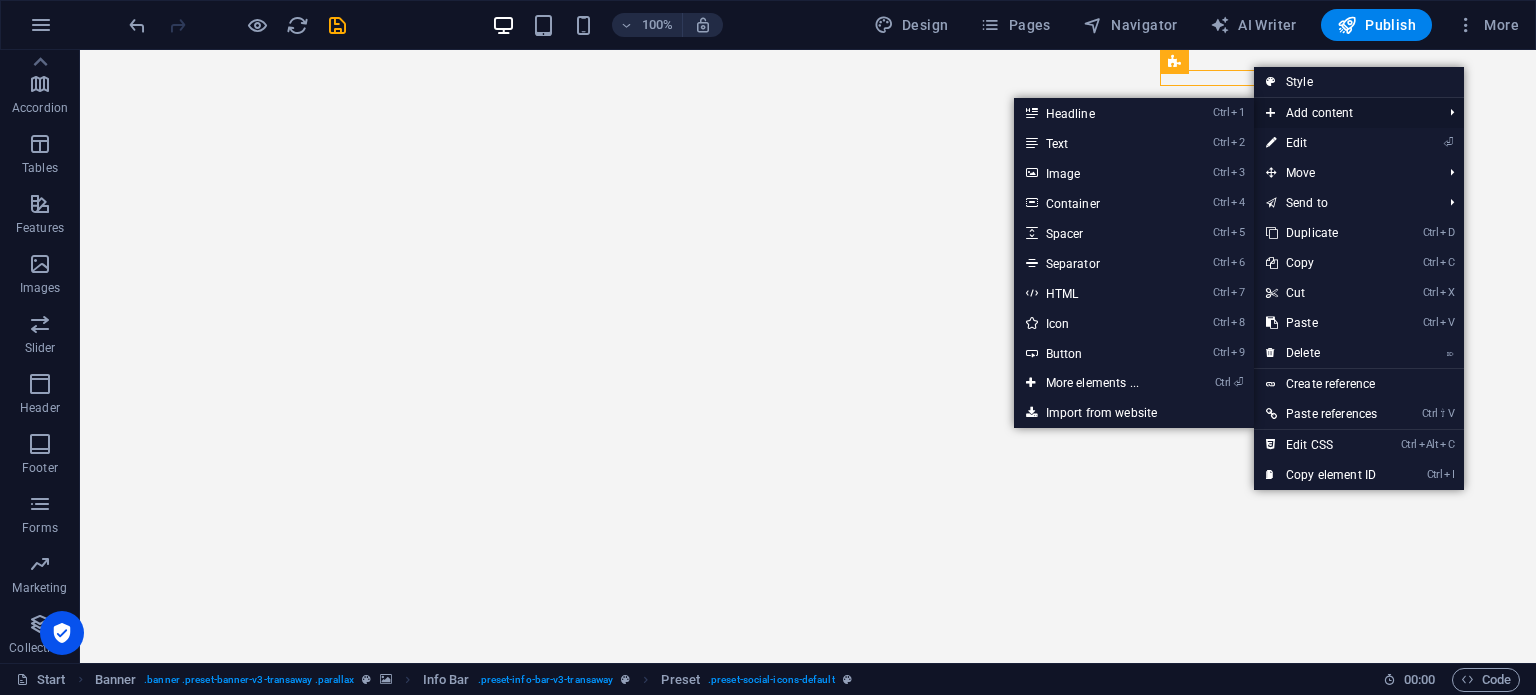 click on "Add content" at bounding box center [1344, 113] 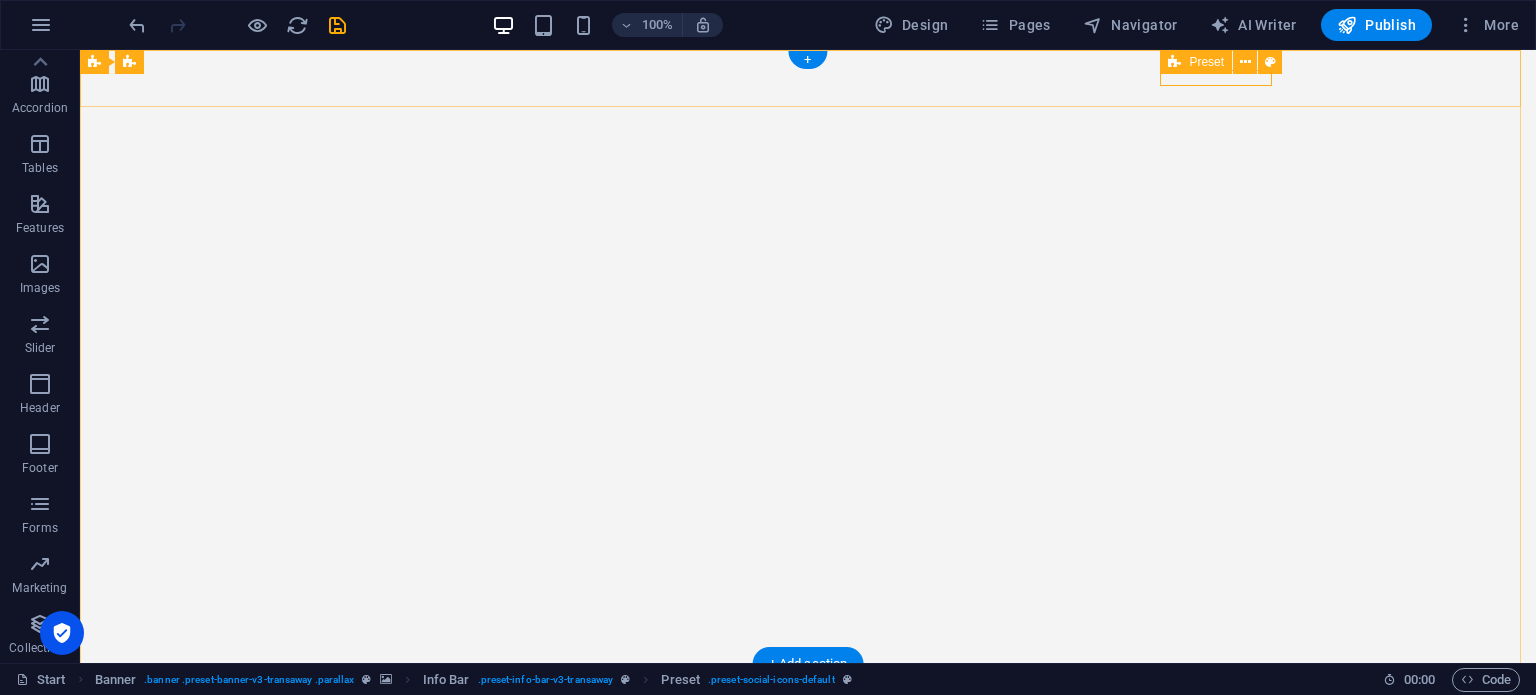 click at bounding box center [808, 800] 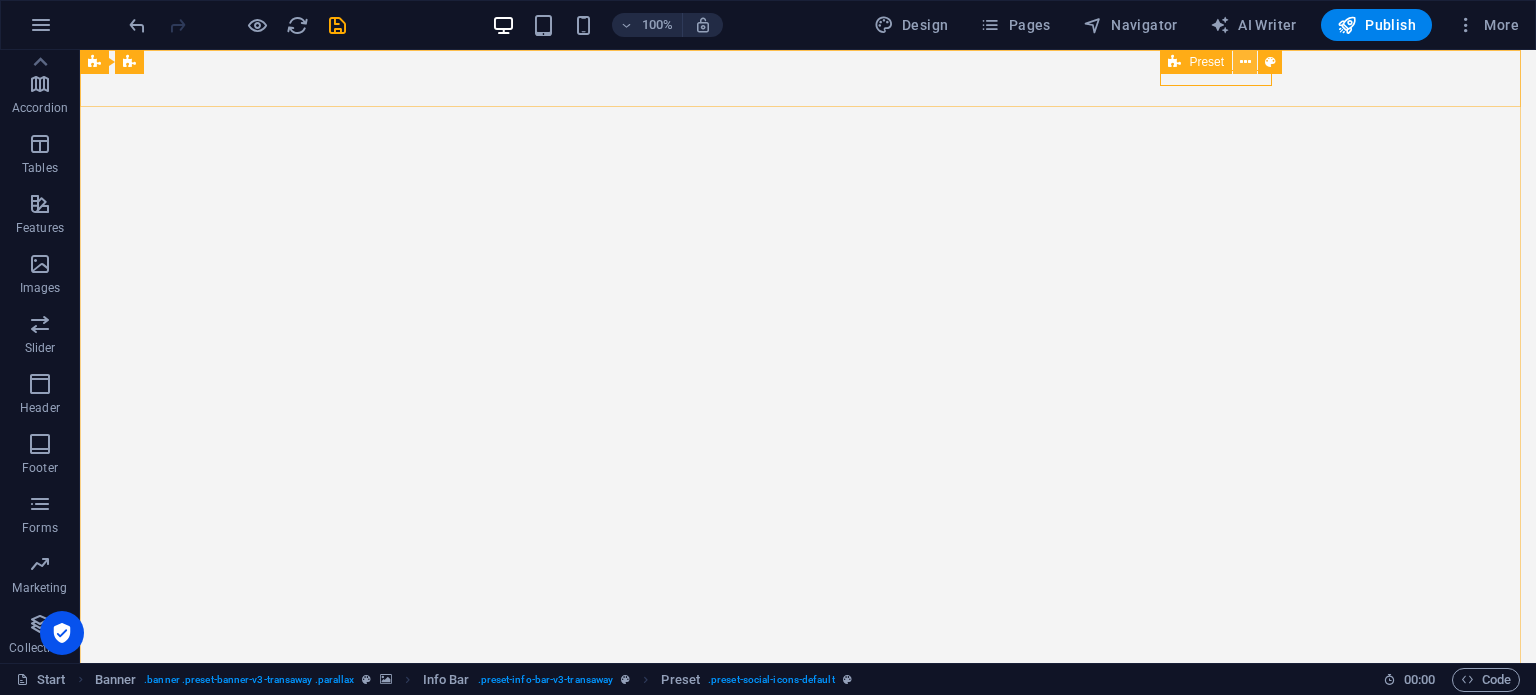 click at bounding box center [1245, 62] 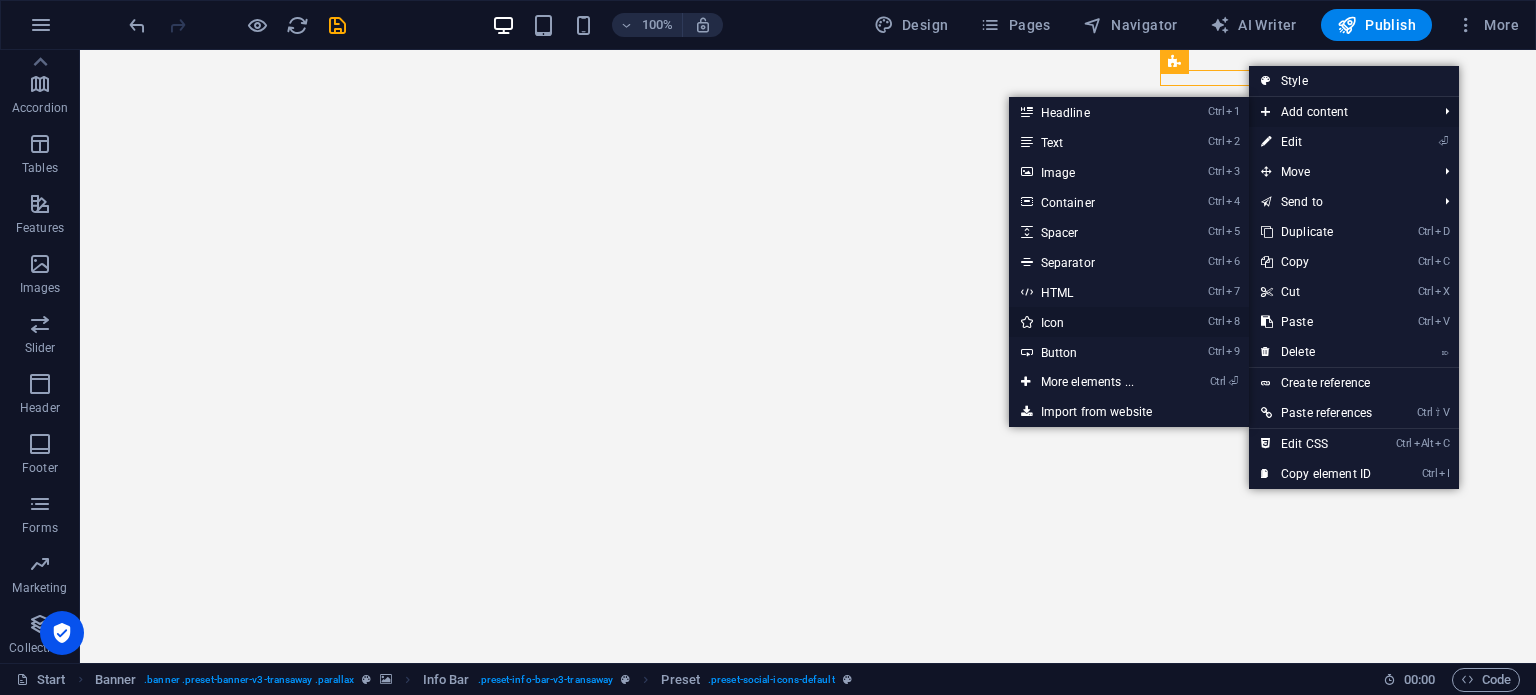 click on "Ctrl 8  Icon" at bounding box center (1091, 322) 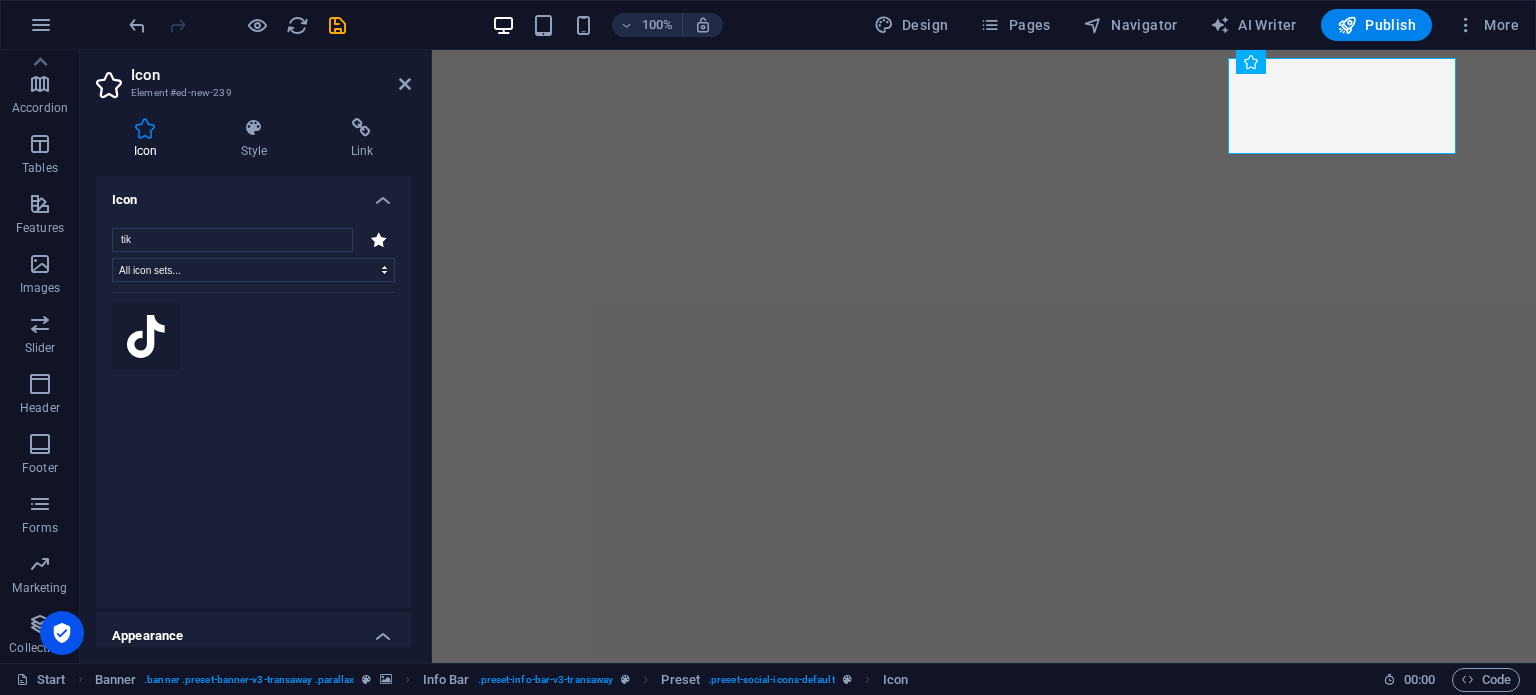 type on "tik" 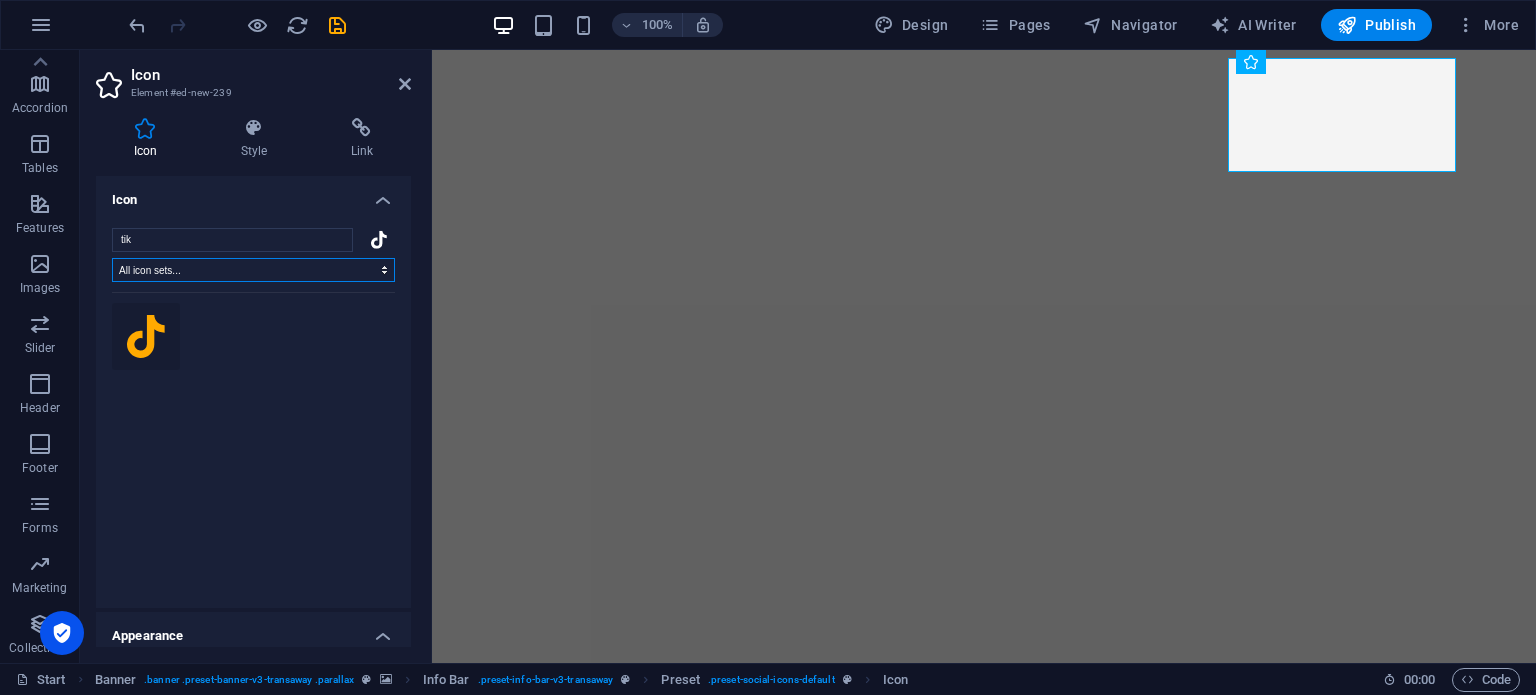 click on "All icon sets... IcoFont Ionicons FontAwesome Brands FontAwesome Duotone FontAwesome Solid FontAwesome Regular FontAwesome Light FontAwesome Thin FontAwesome Sharp Solid FontAwesome Sharp Regular FontAwesome Sharp Light FontAwesome Sharp Thin" at bounding box center (253, 270) 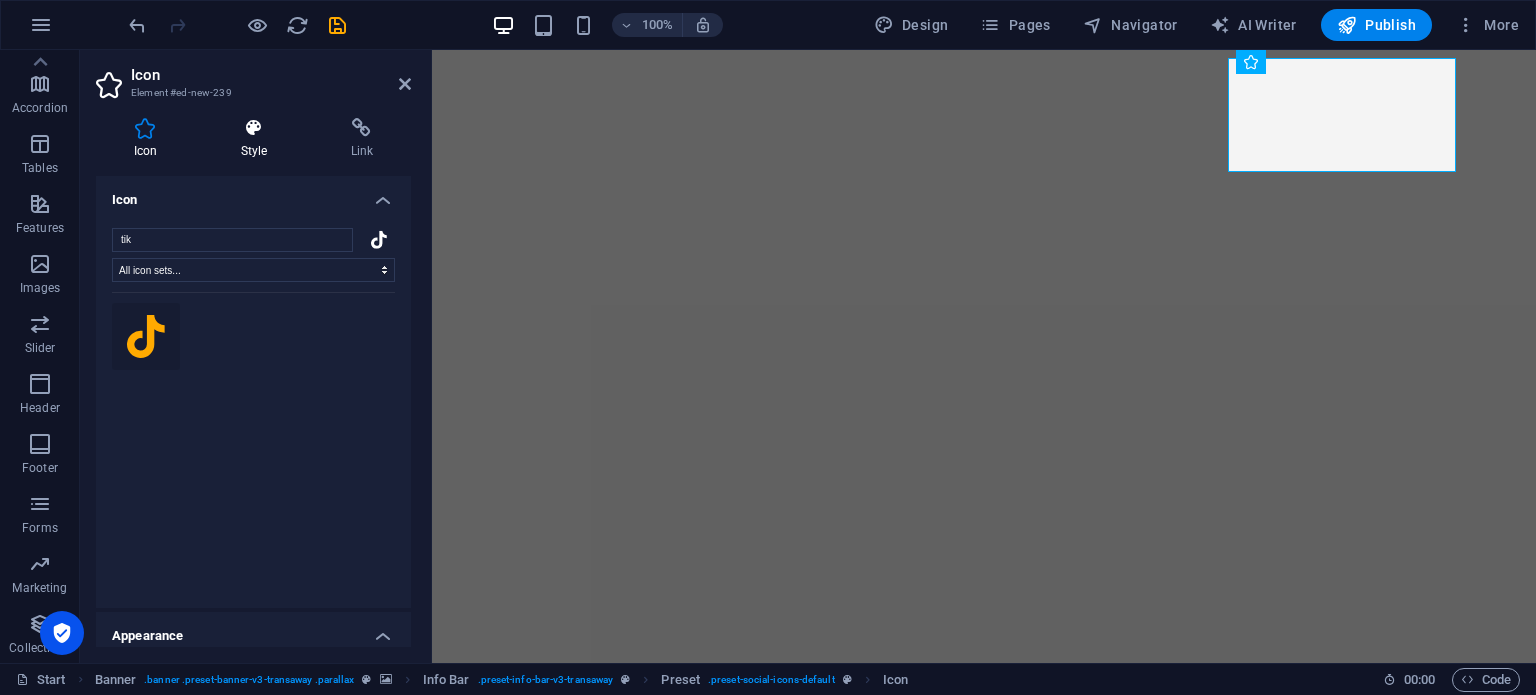 click on "Style" at bounding box center (258, 139) 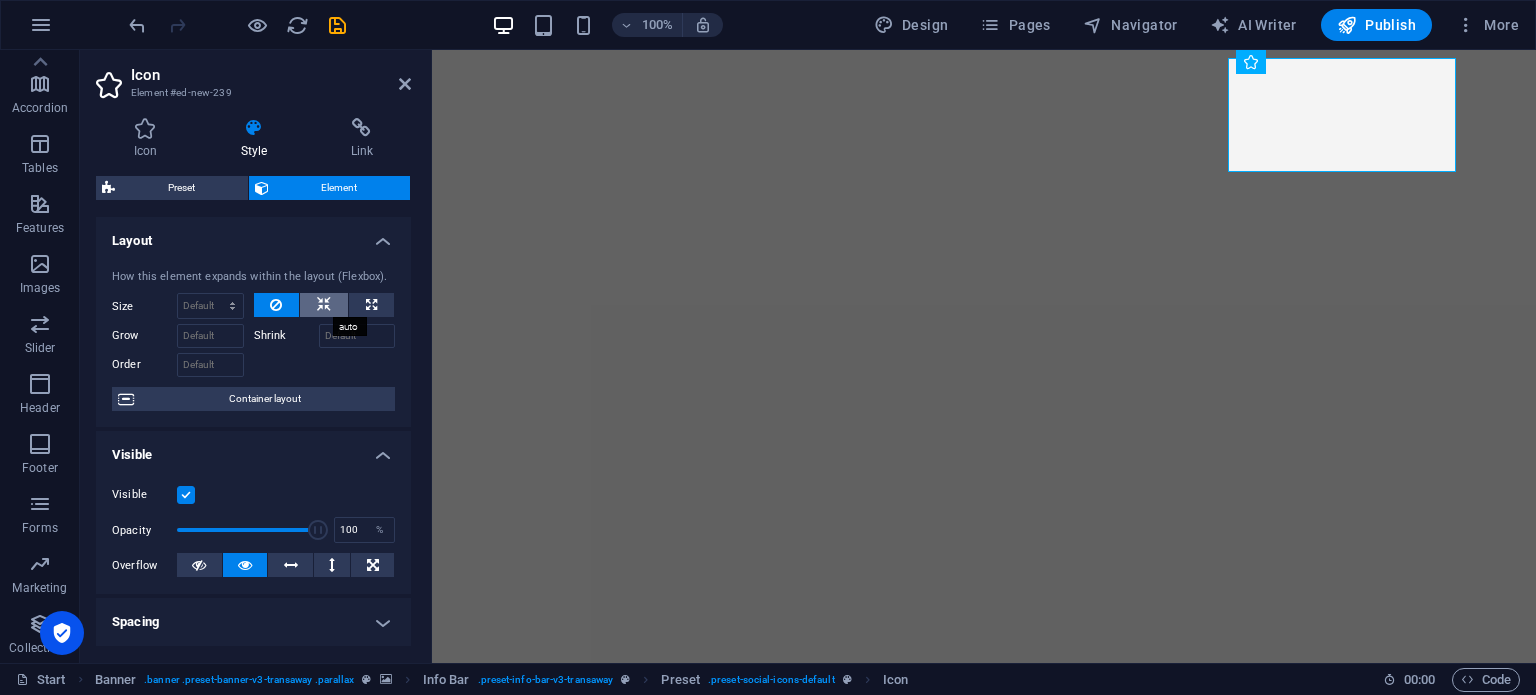click at bounding box center [324, 305] 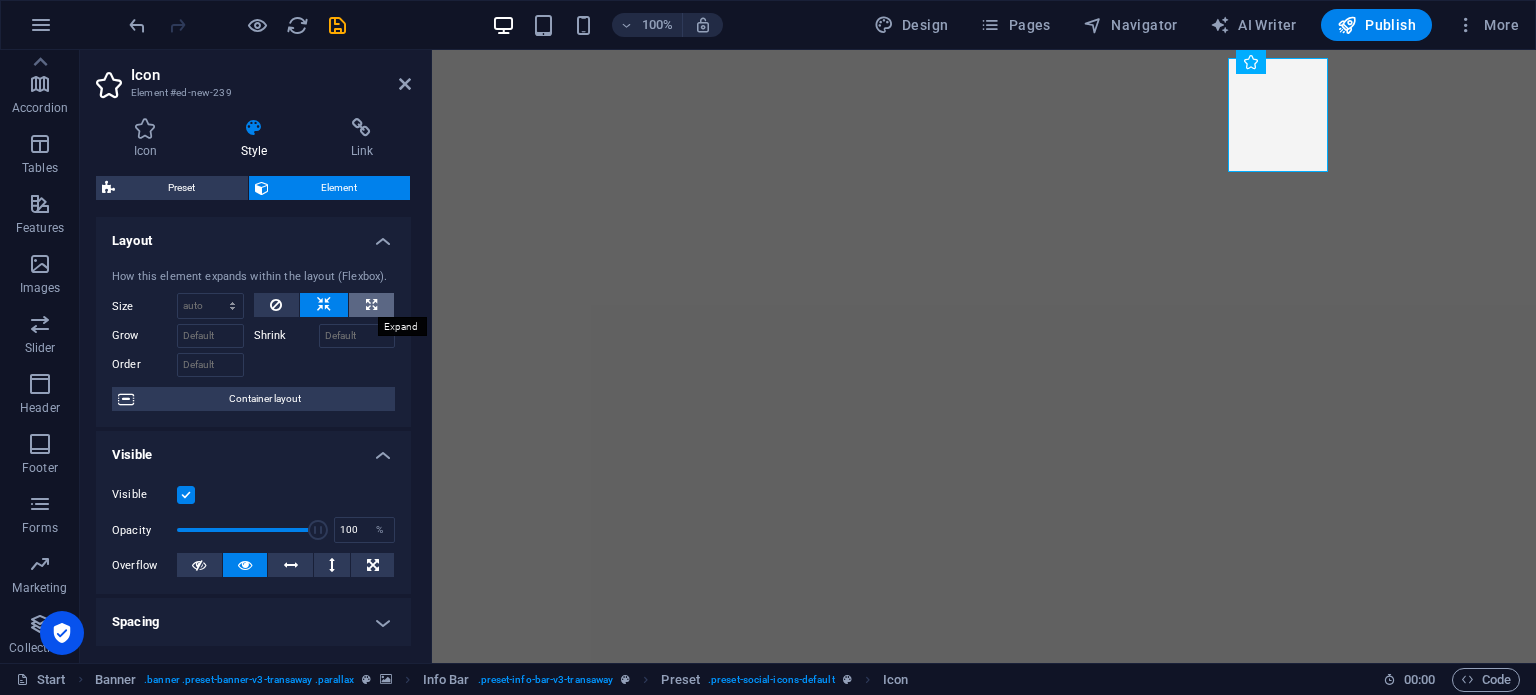 click at bounding box center [371, 305] 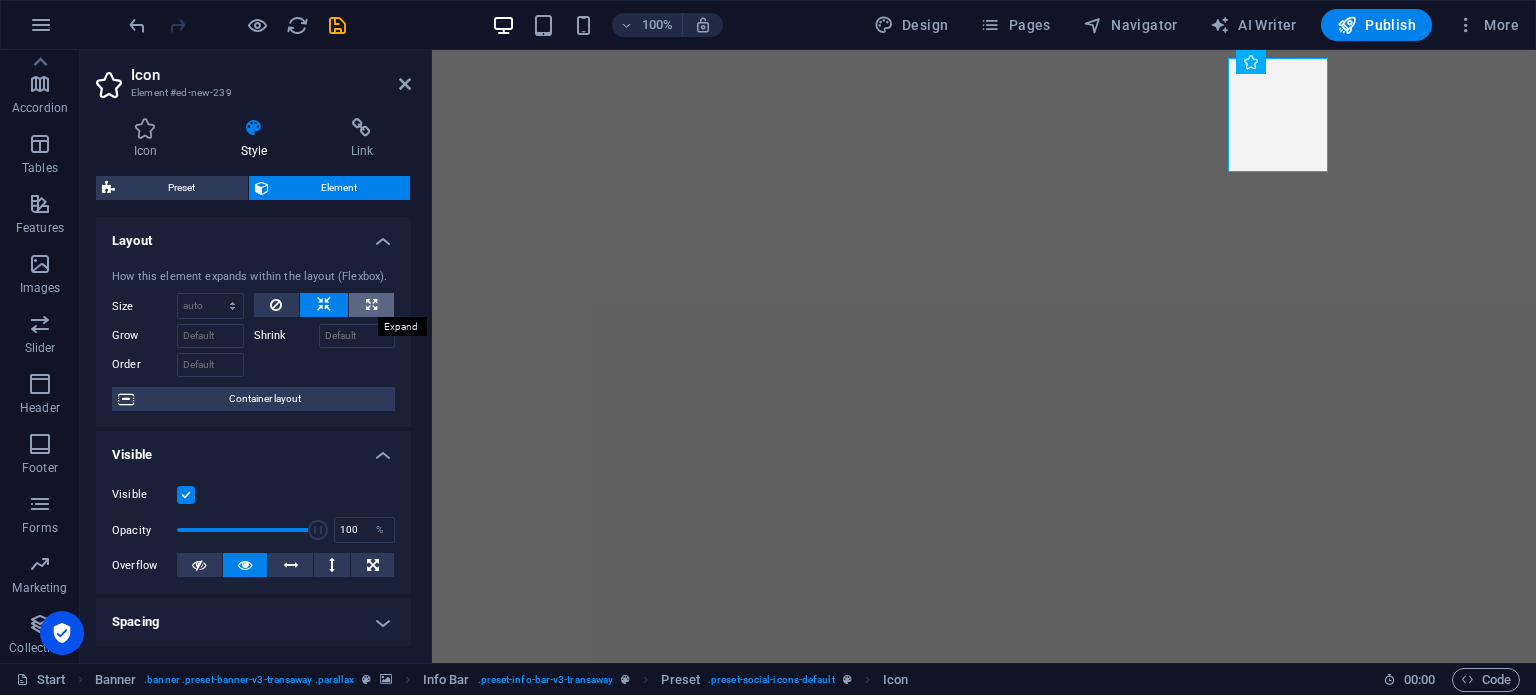 select on "%" 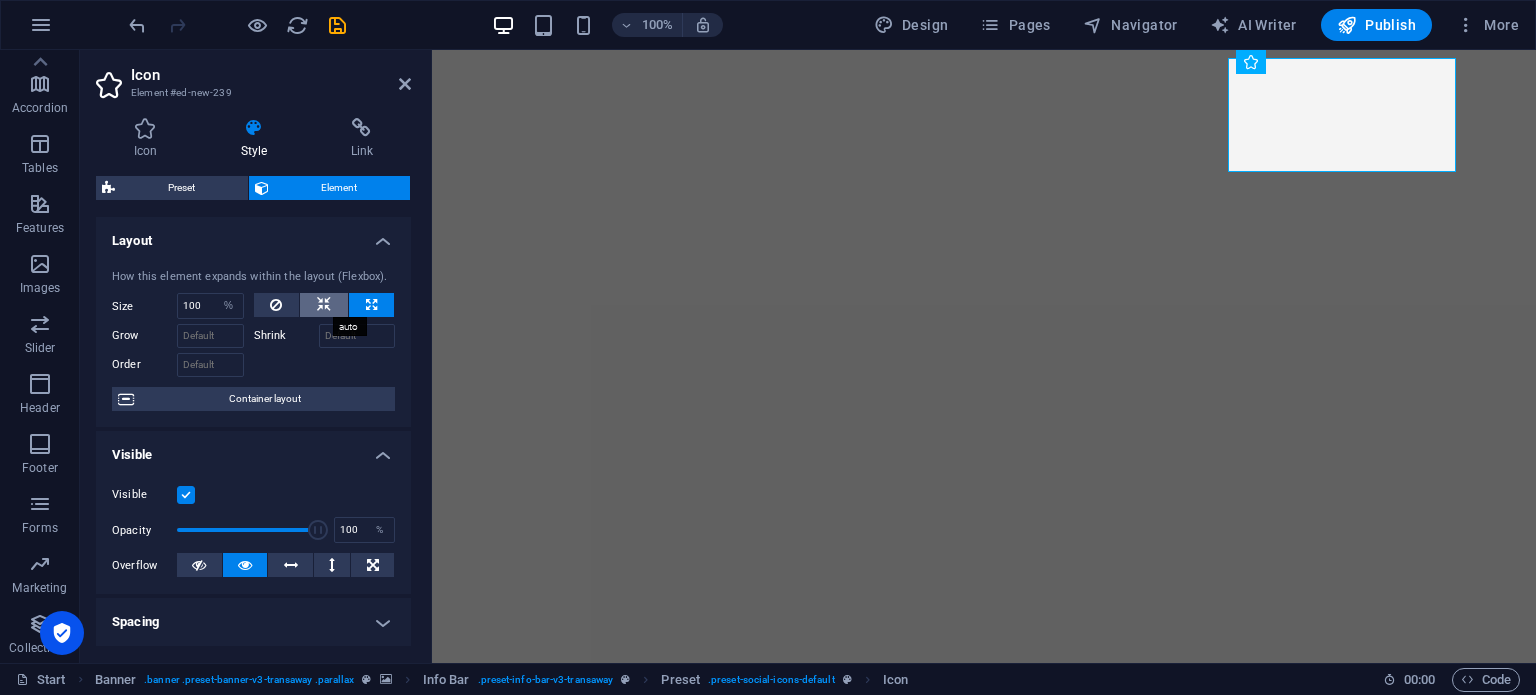 click at bounding box center (324, 305) 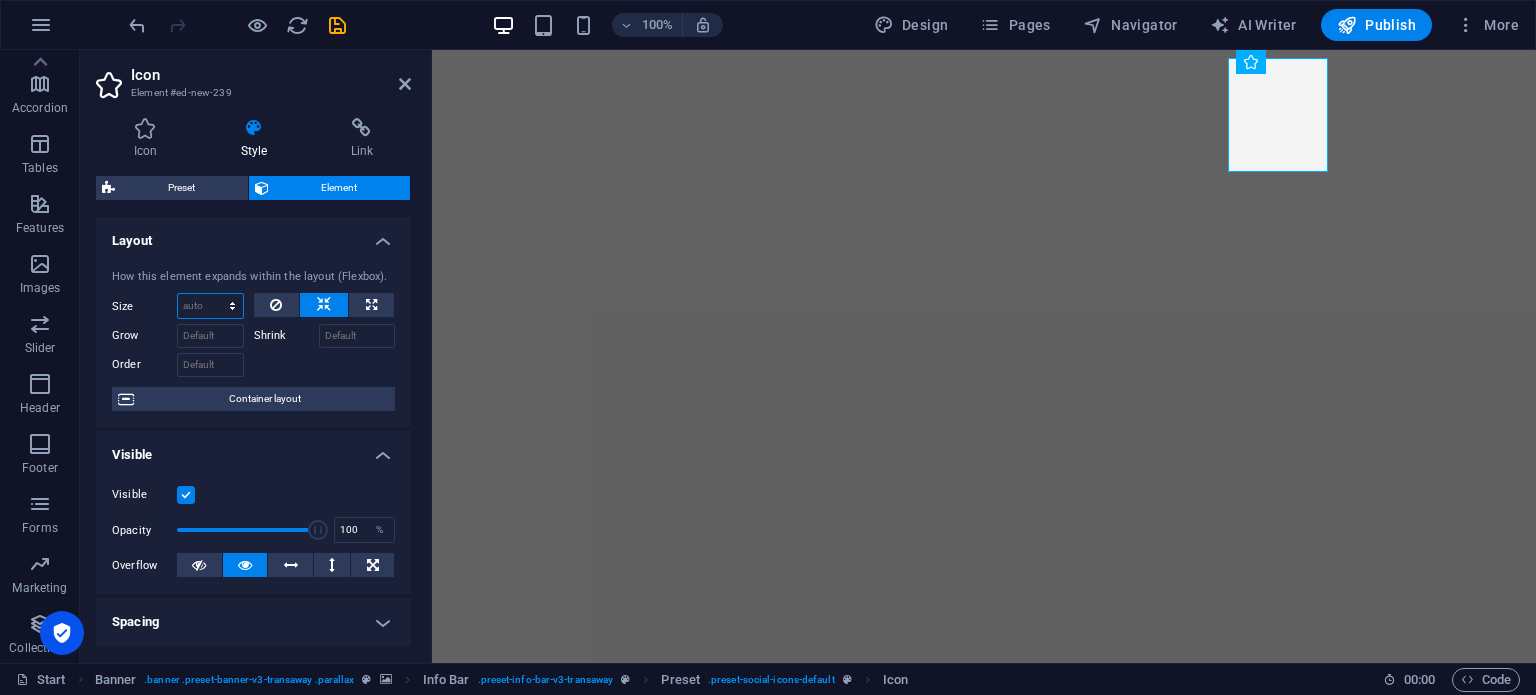 click on "Default auto px % 1/1 1/2 1/3 1/4 1/5 1/6 1/7 1/8 1/9 1/10" at bounding box center [210, 306] 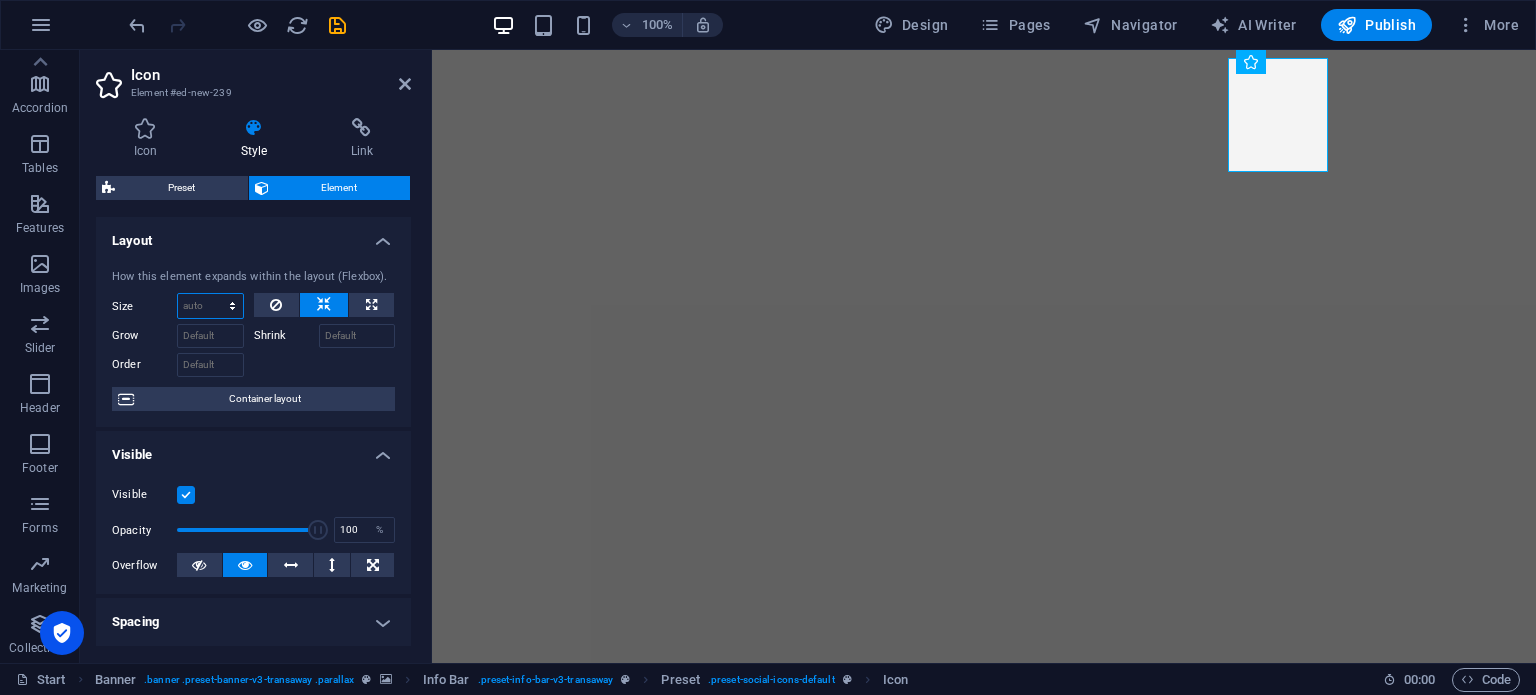 select on "1/7" 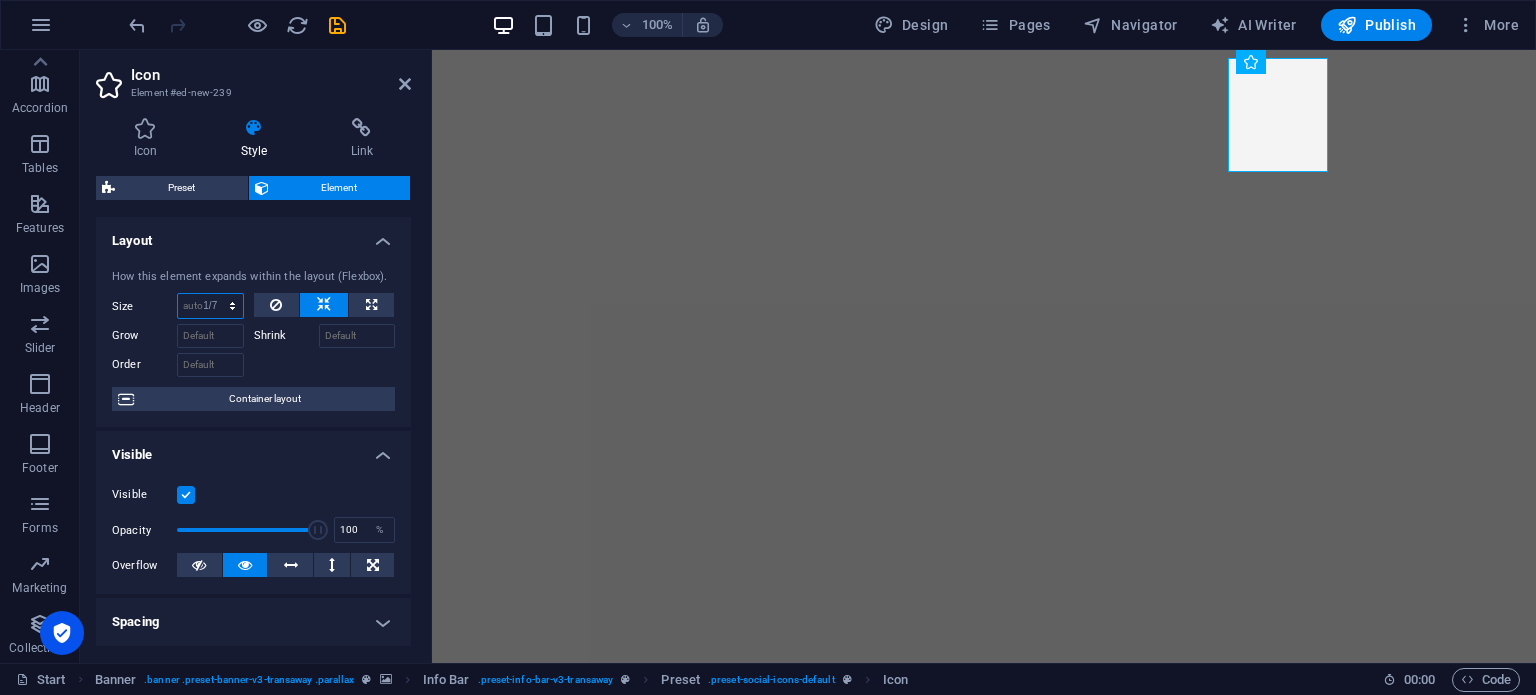 click on "Default auto px % 1/1 1/2 1/3 1/4 1/5 1/6 1/7 1/8 1/9 1/10" at bounding box center [210, 306] 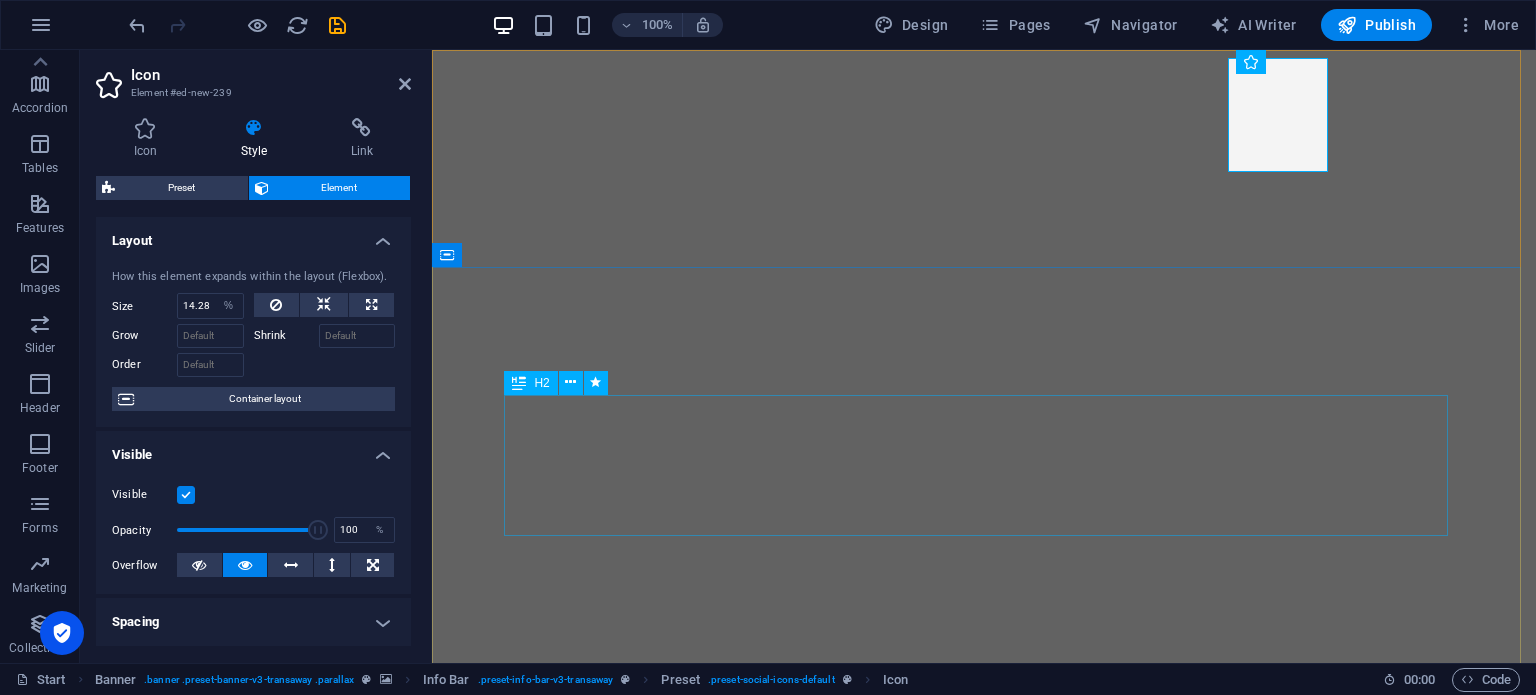 click on "Your world wide transport service" at bounding box center (984, 1285) 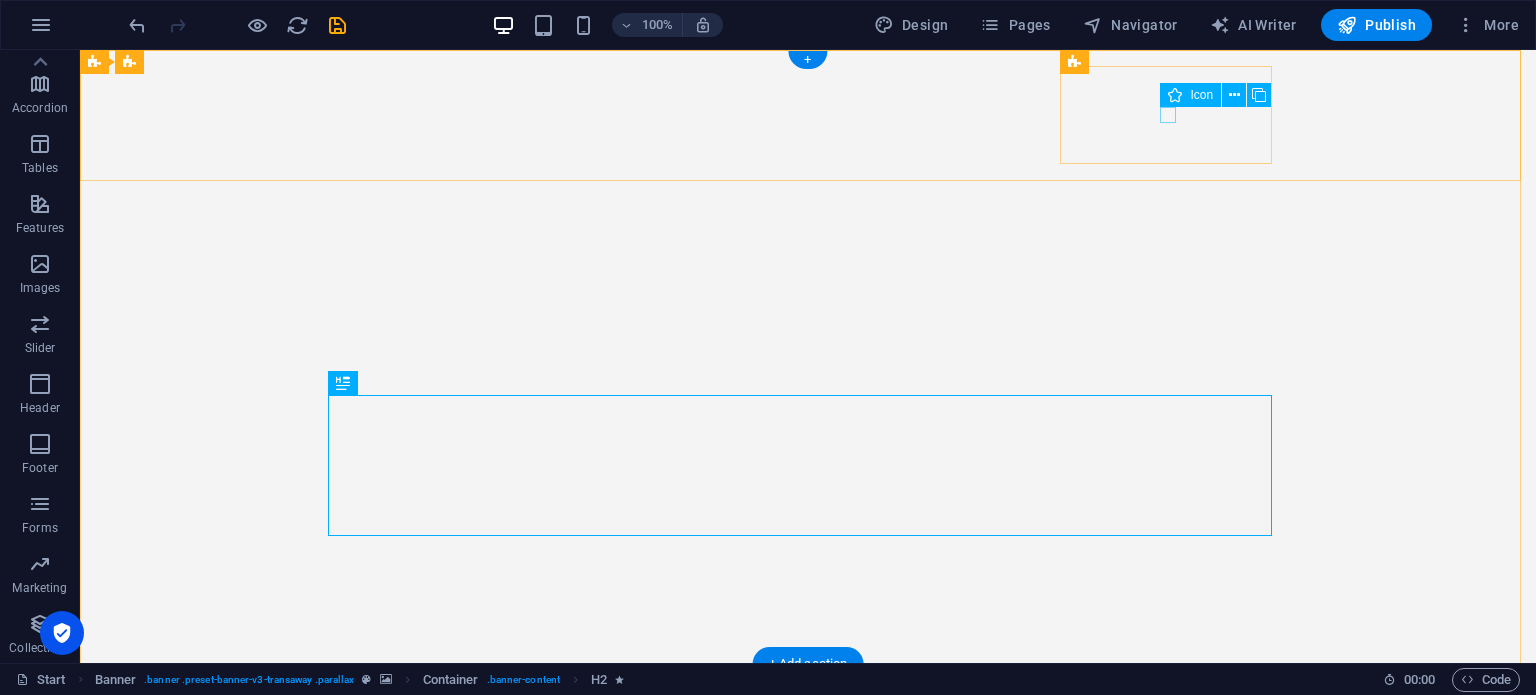click at bounding box center (808, 884) 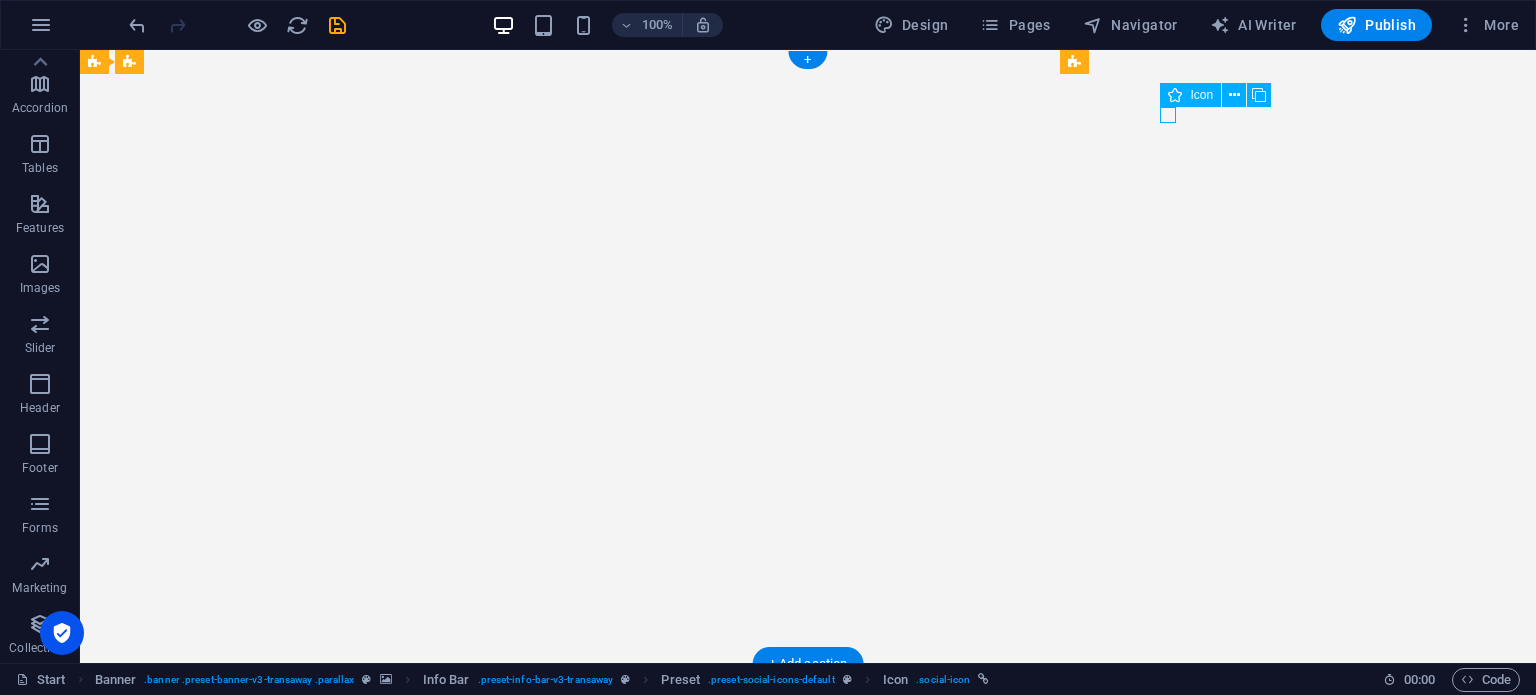 click at bounding box center (808, 884) 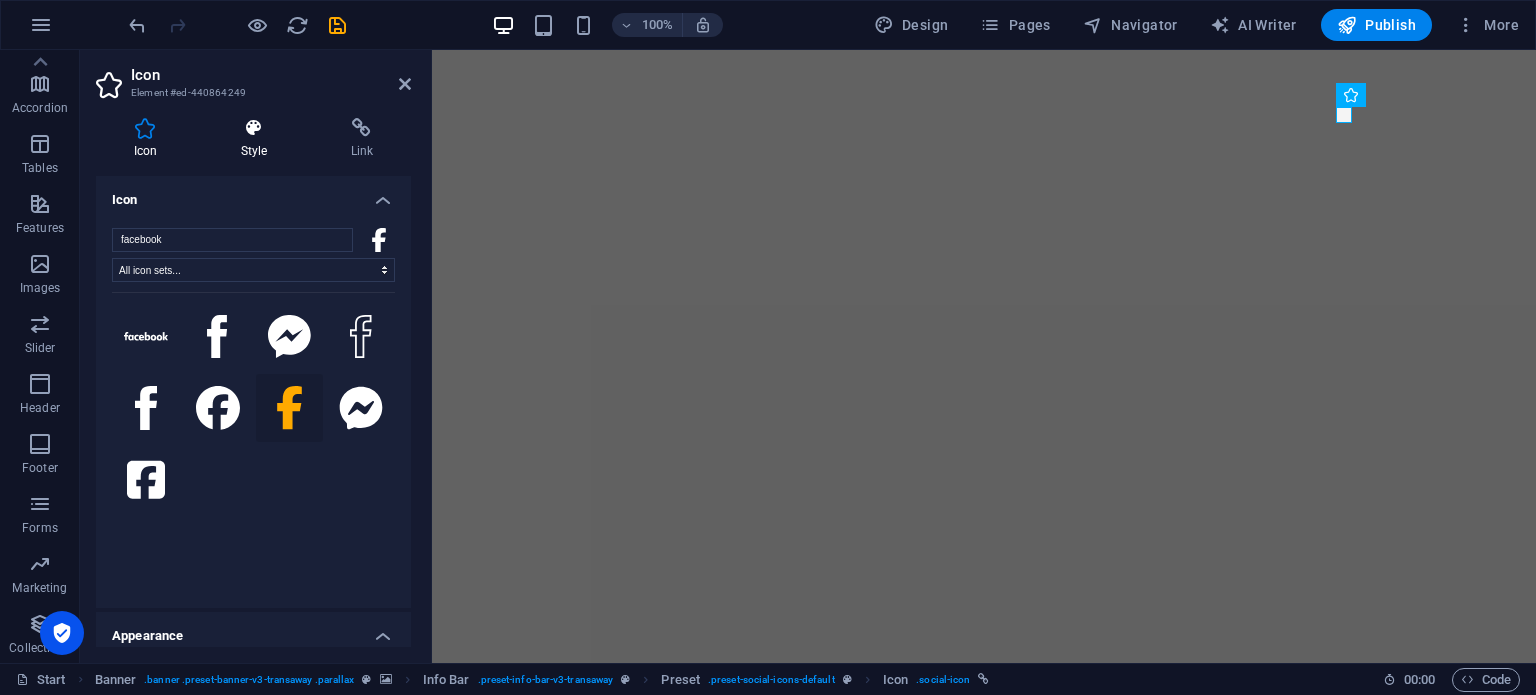 click at bounding box center [254, 128] 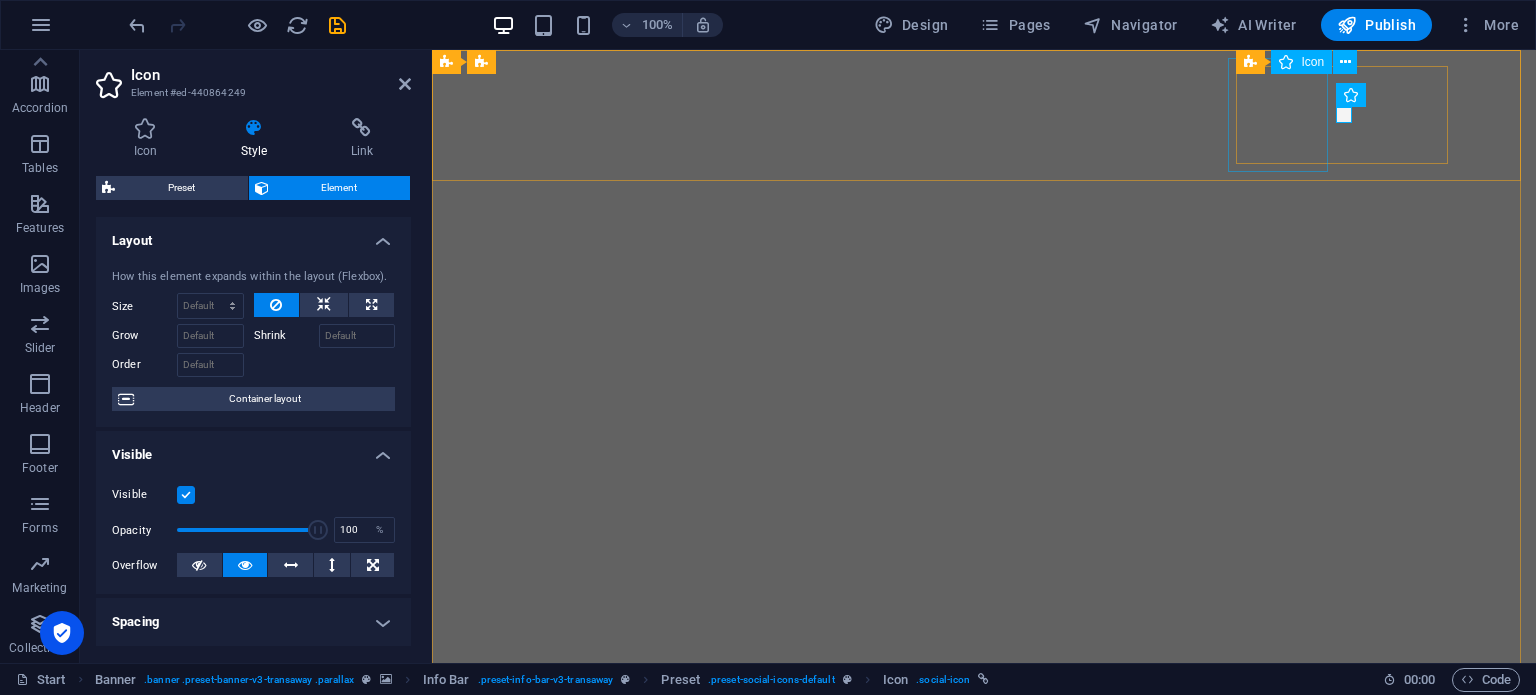 click at bounding box center [984, 808] 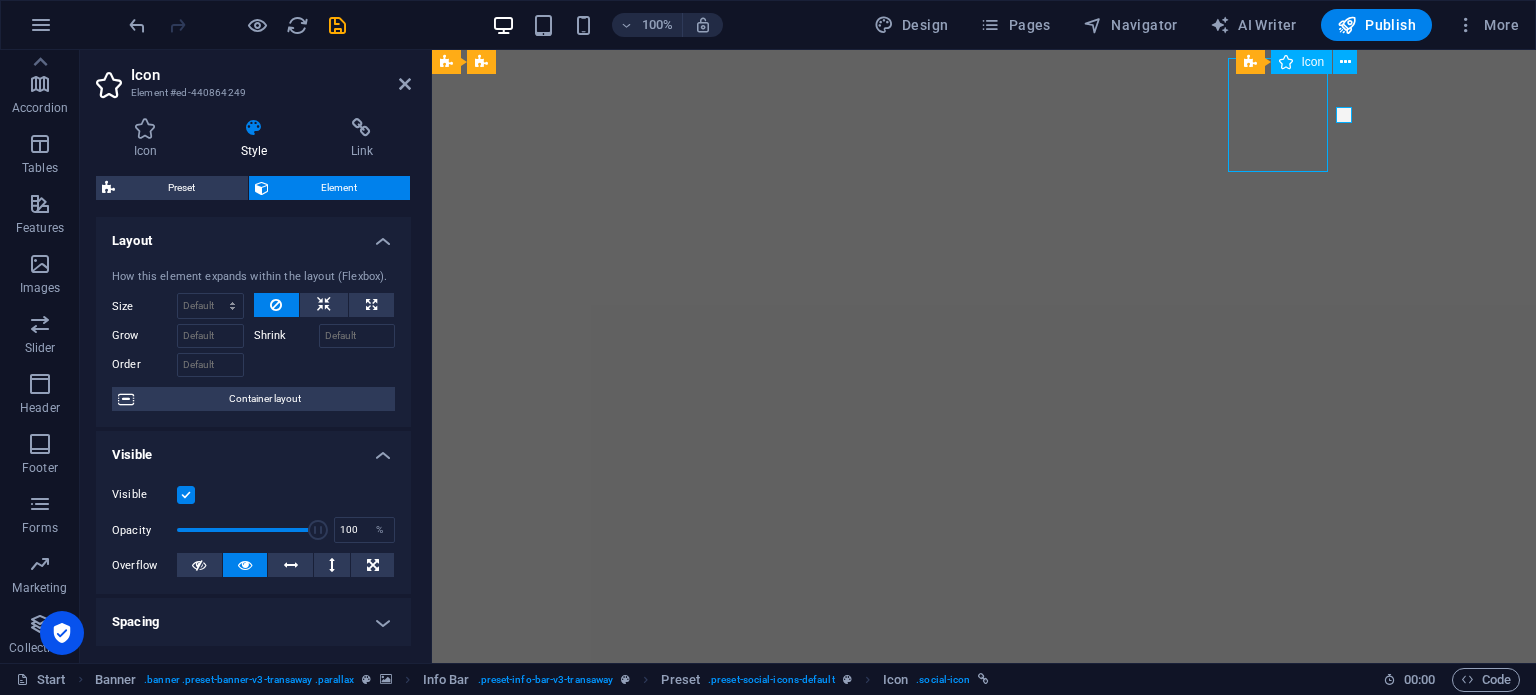 click at bounding box center [984, 808] 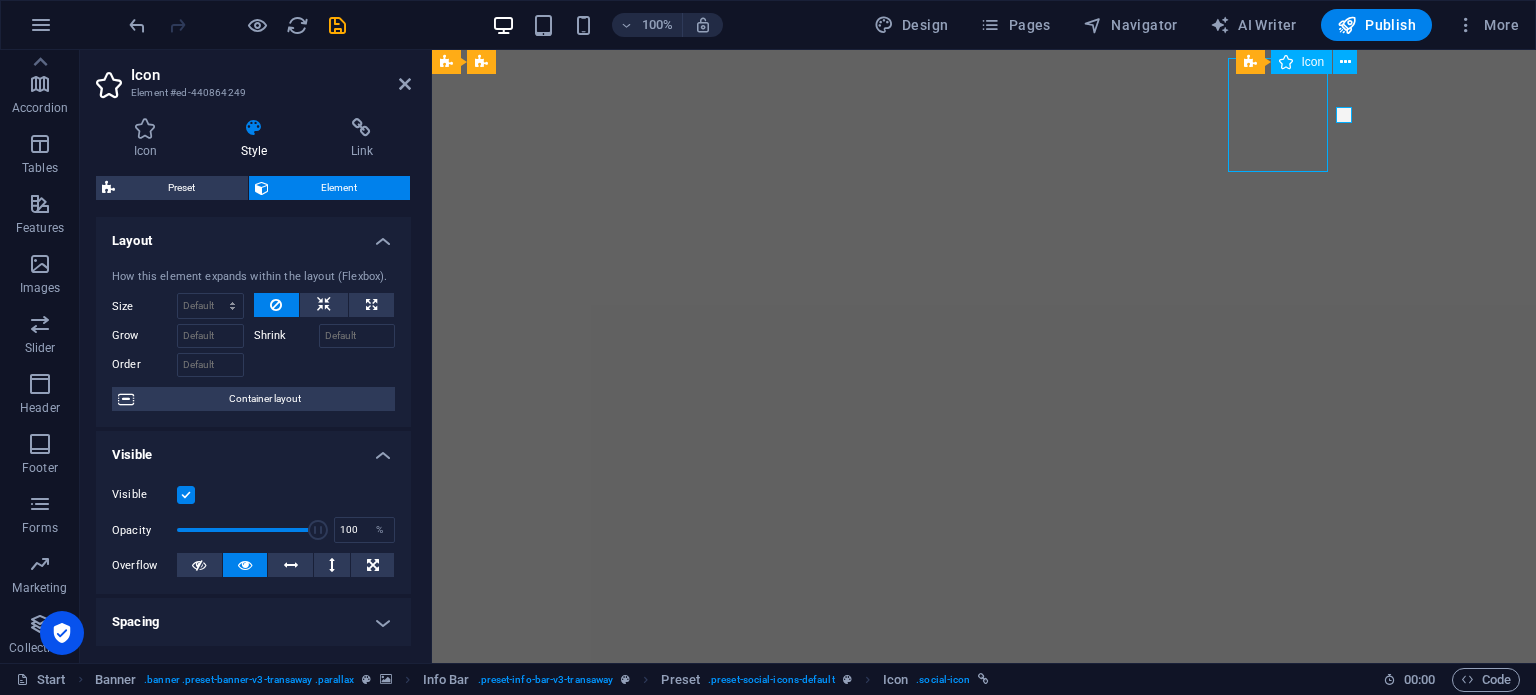 select on "%" 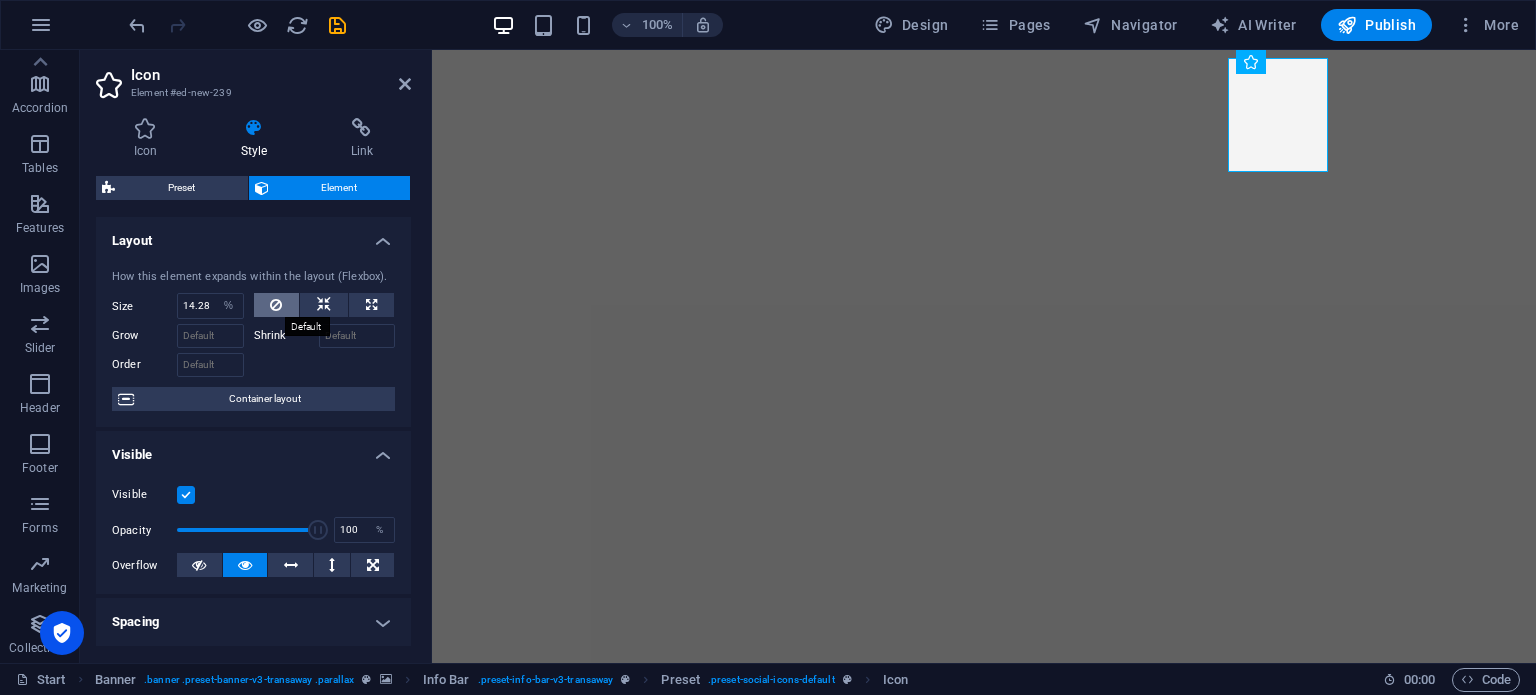 click at bounding box center [277, 305] 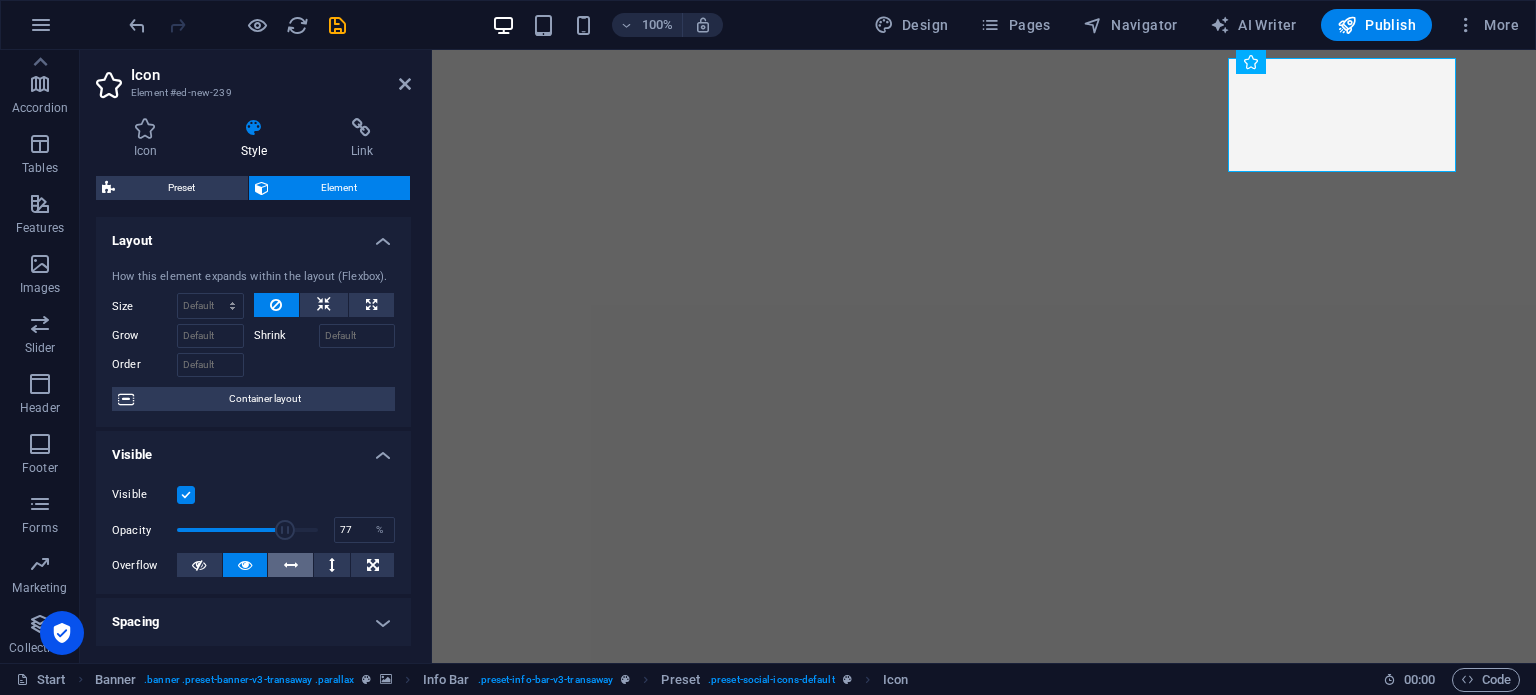 drag, startPoint x: 308, startPoint y: 535, endPoint x: 282, endPoint y: 554, distance: 32.202484 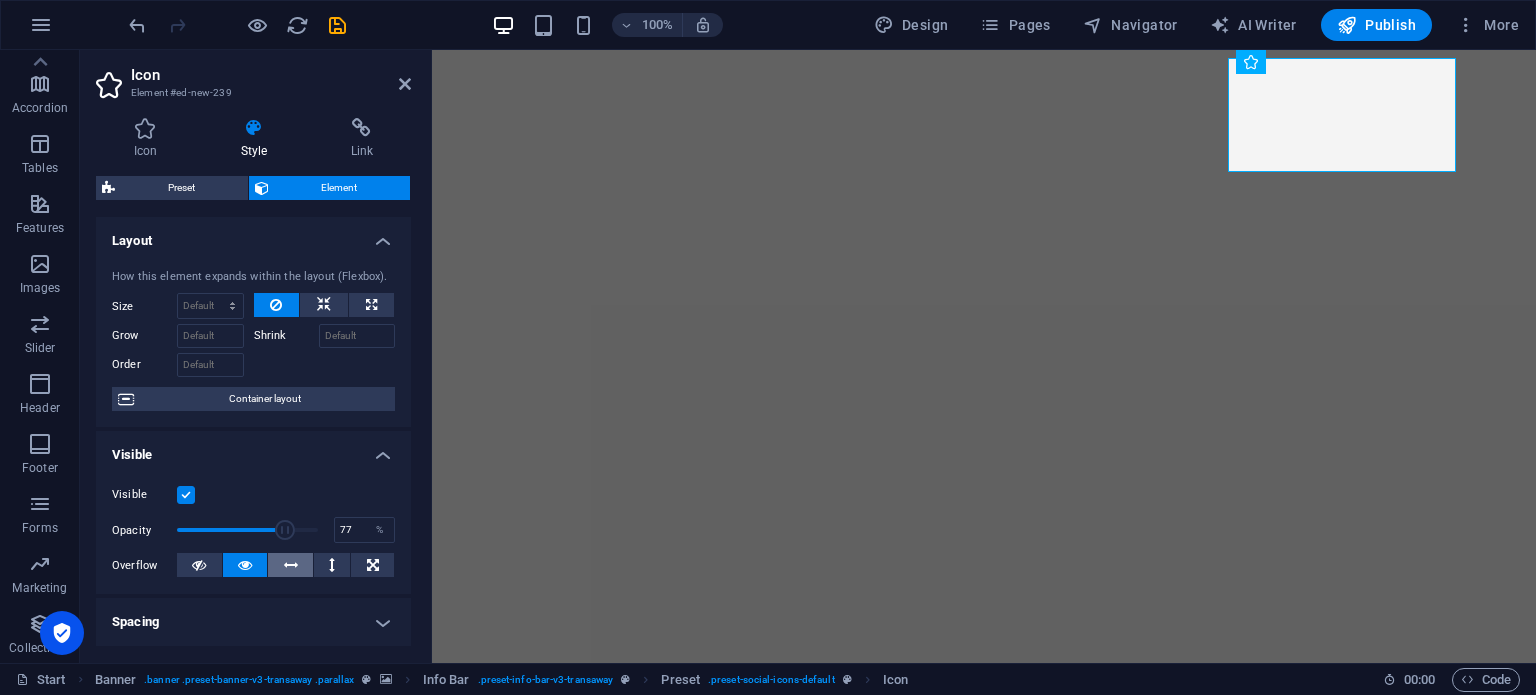 click on "Visible Opacity 77 % Overflow" at bounding box center [253, 530] 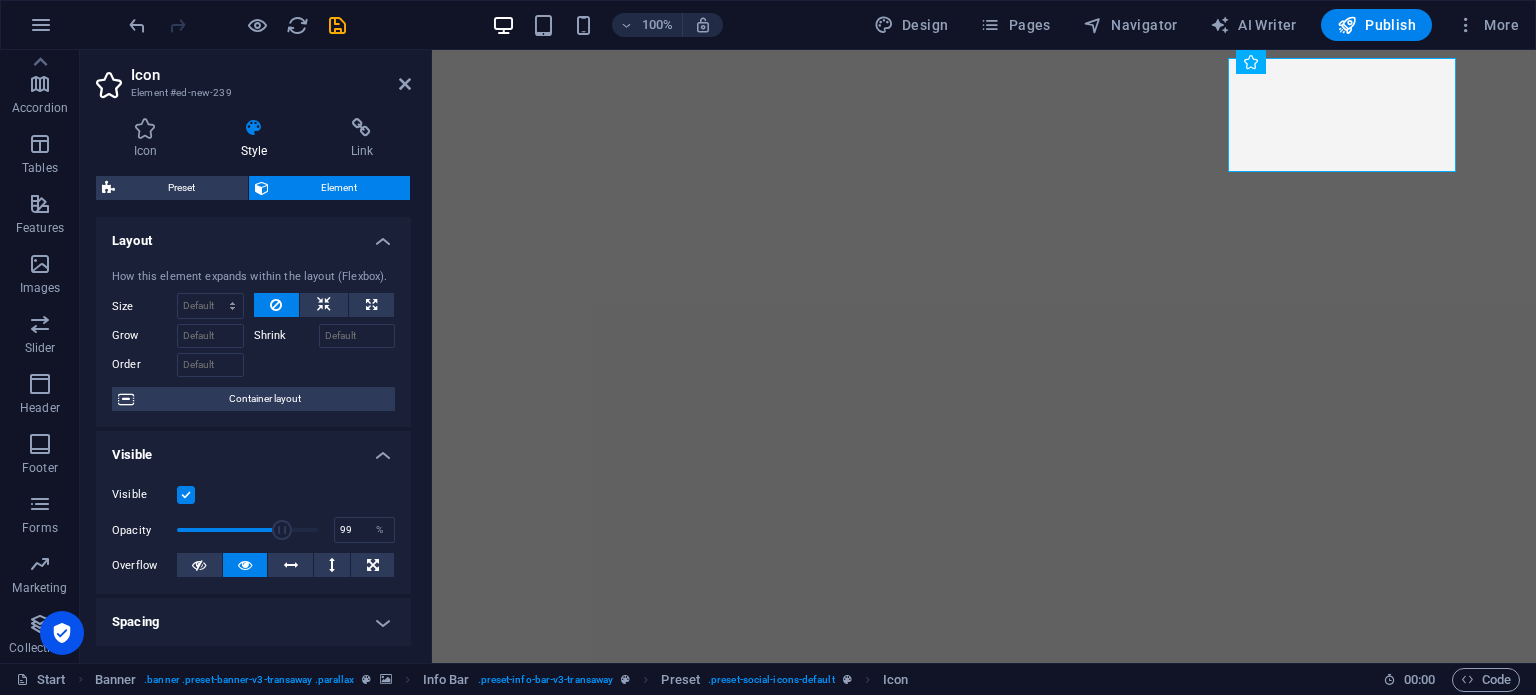 type on "100" 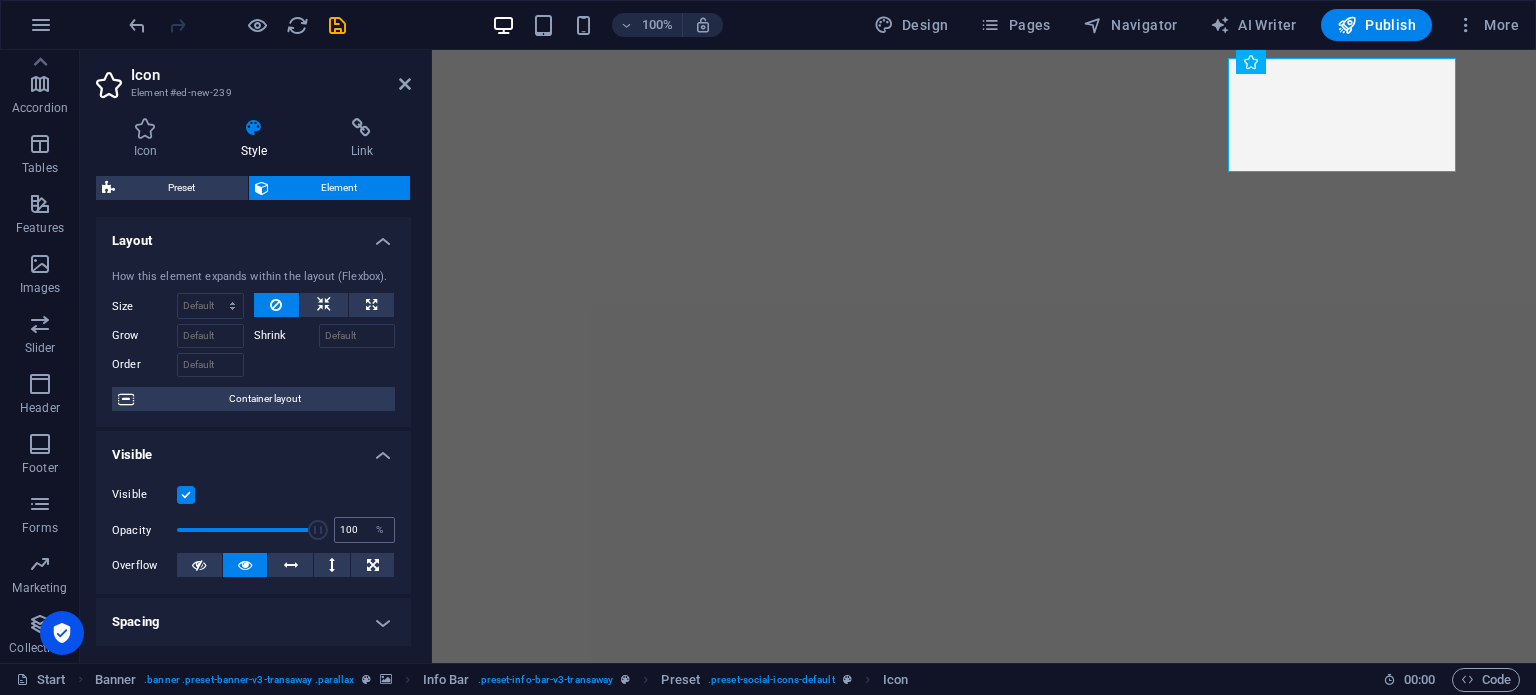 drag, startPoint x: 279, startPoint y: 531, endPoint x: 332, endPoint y: 533, distance: 53.037724 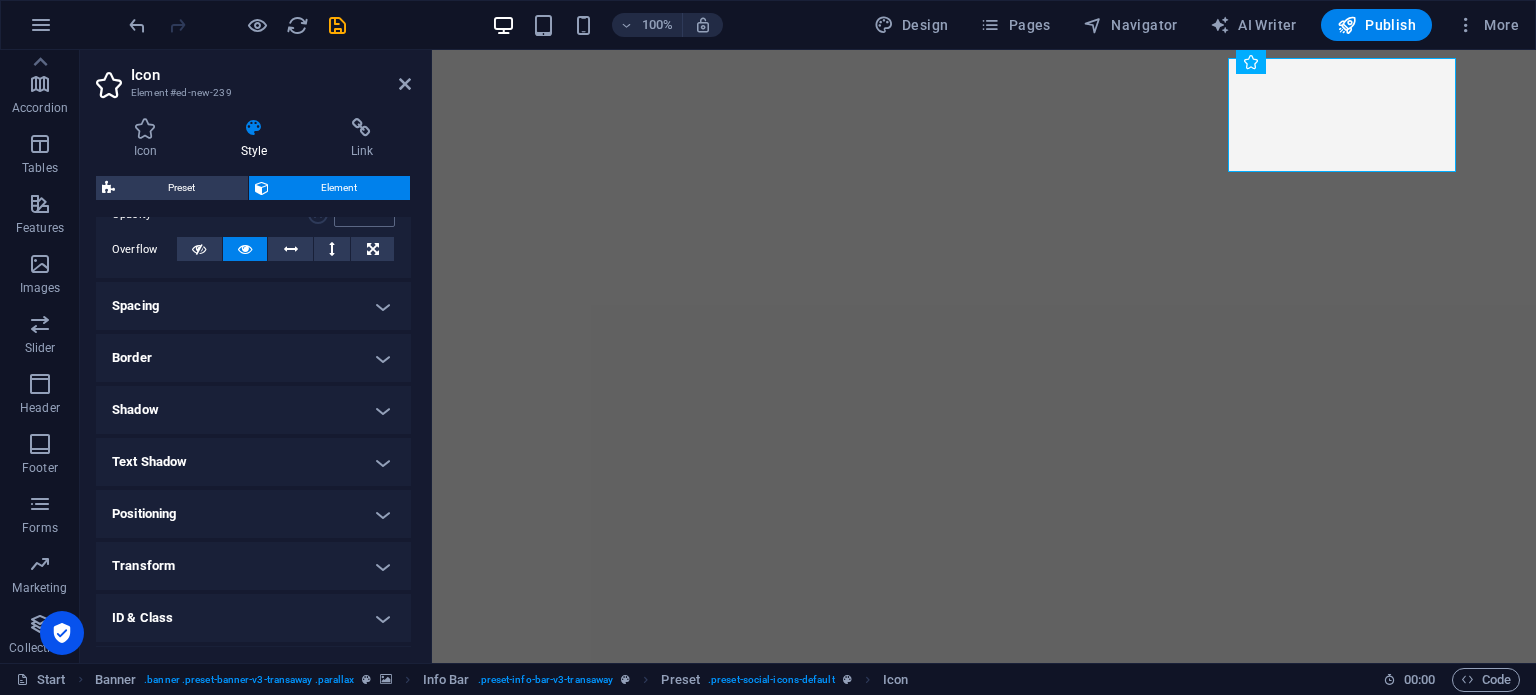 scroll, scrollTop: 414, scrollLeft: 0, axis: vertical 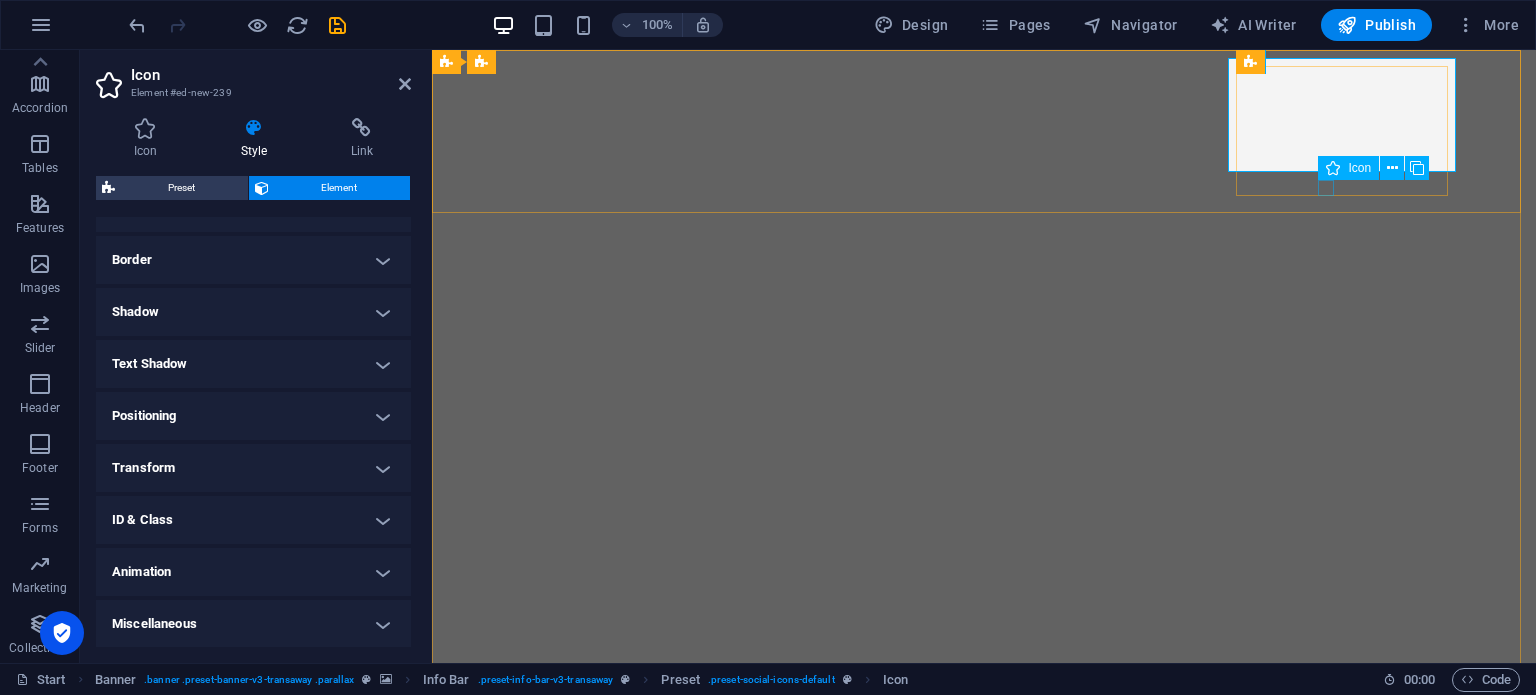 click at bounding box center [984, 908] 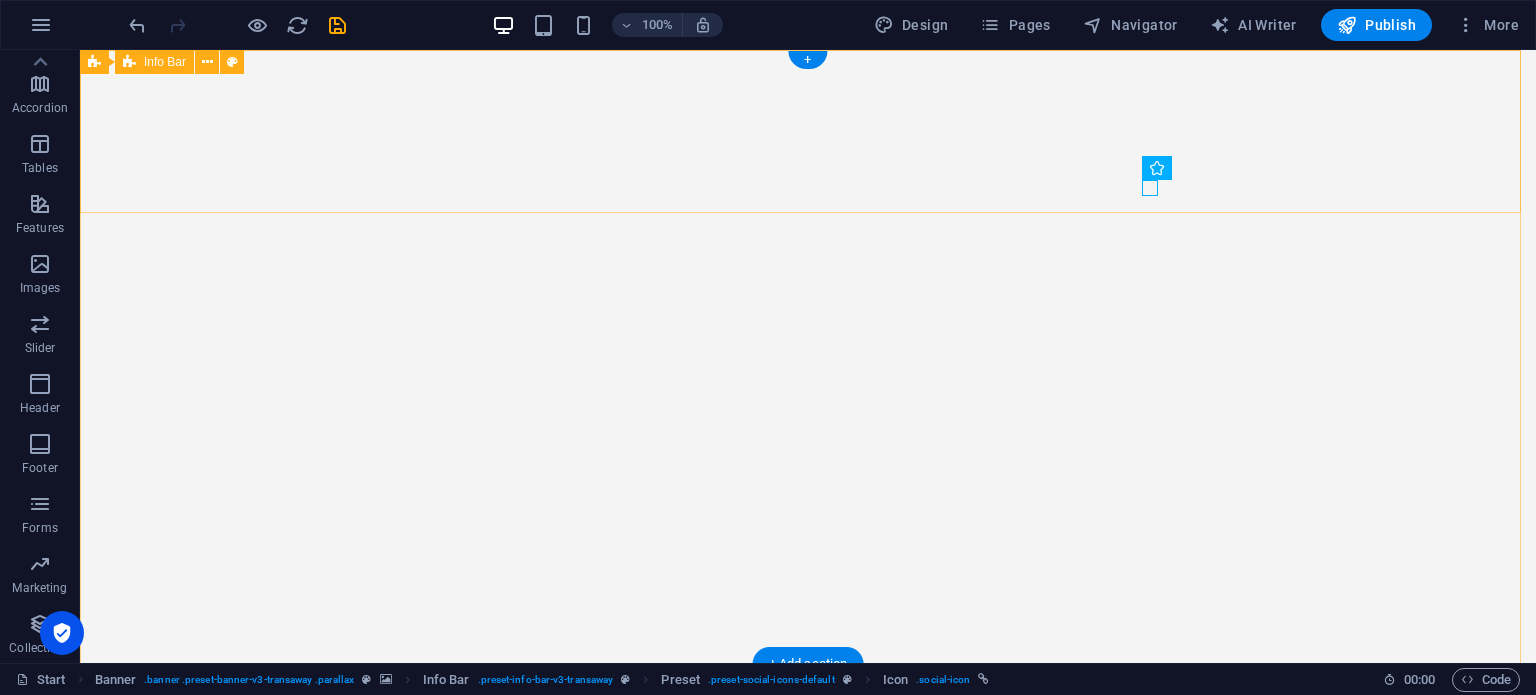 click on "[PHONE_NUMBER] [EMAIL_ADDRESS][DOMAIN_NAME]" at bounding box center [808, 822] 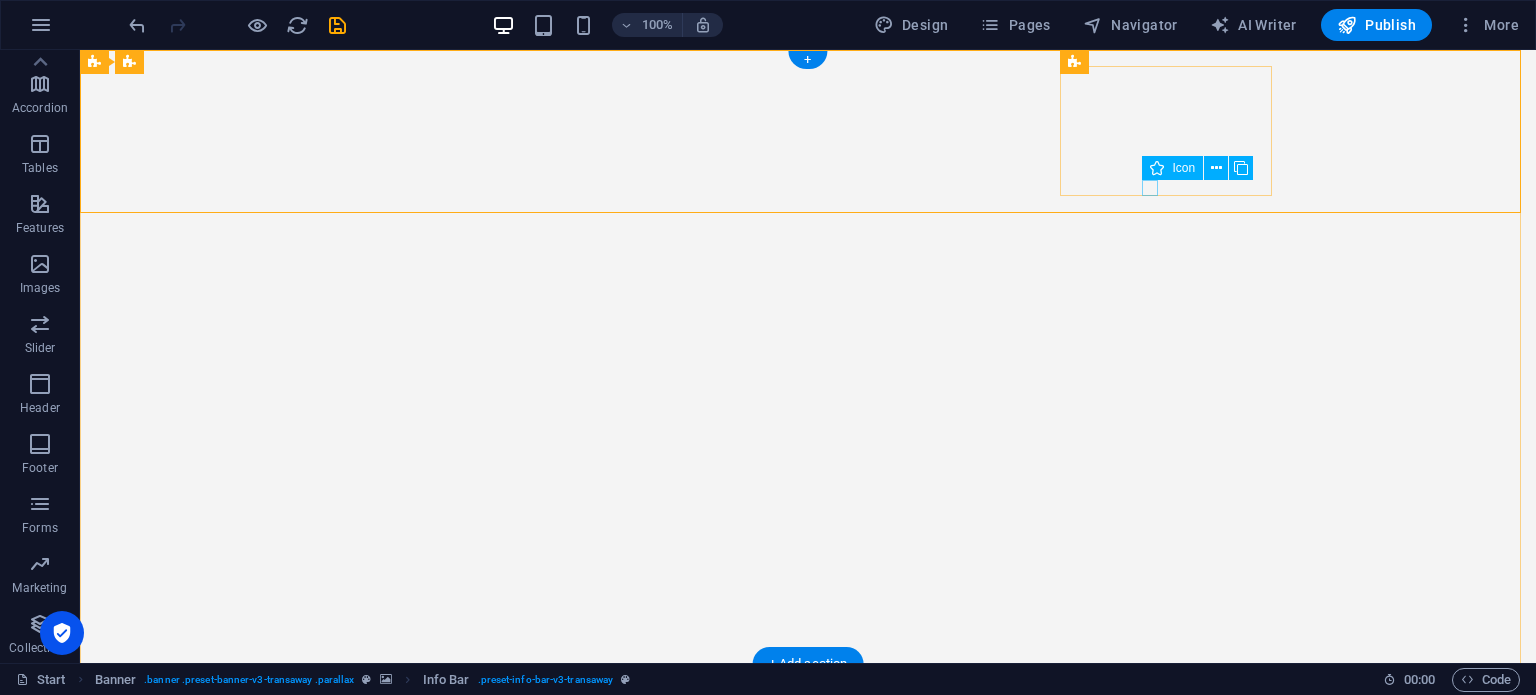 click at bounding box center [808, 908] 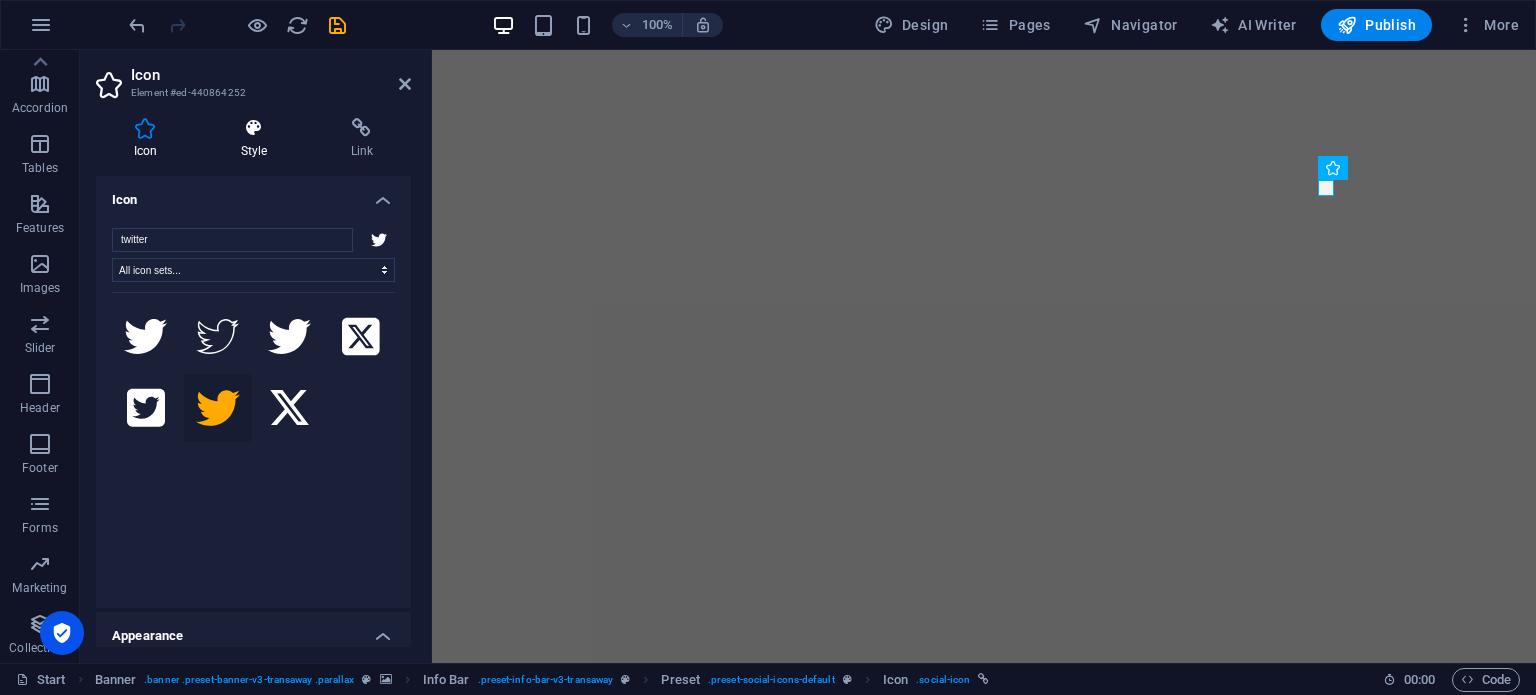 click on "Style" at bounding box center [258, 139] 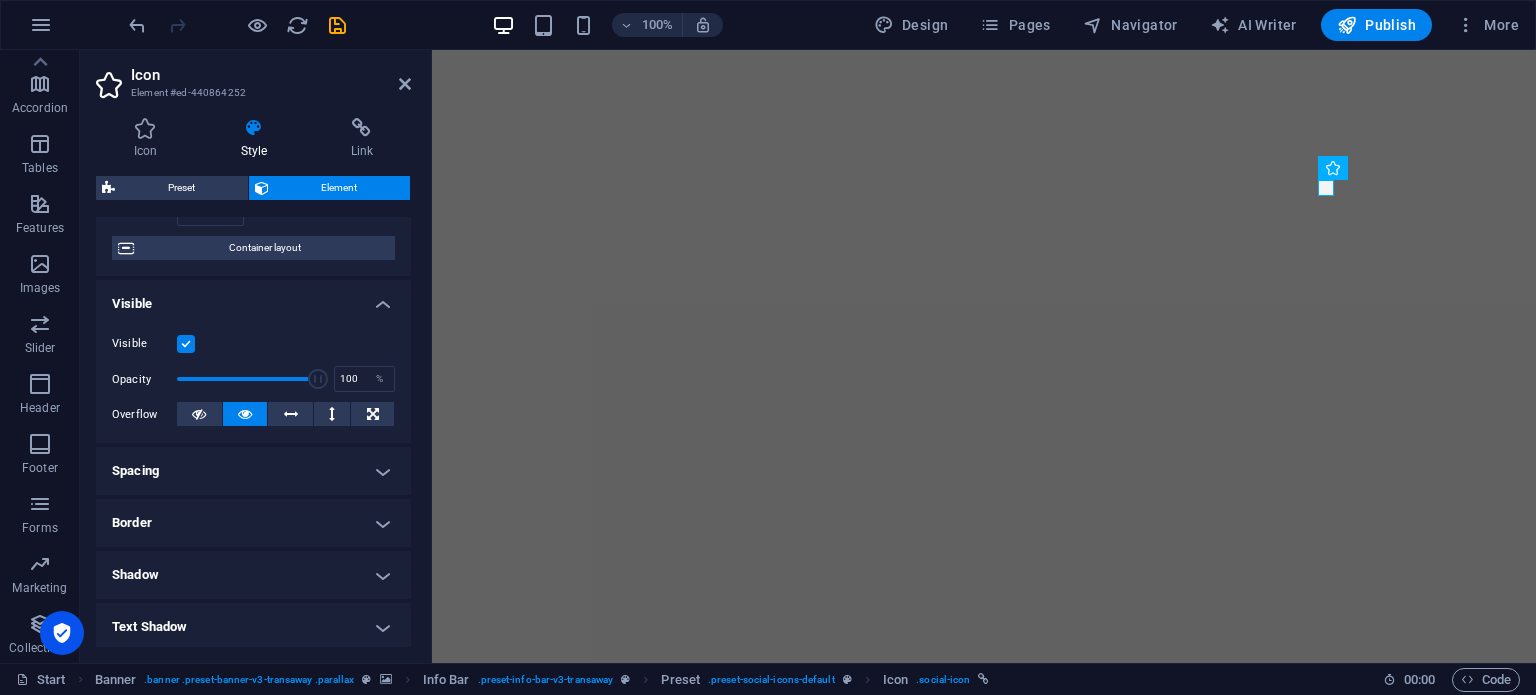 scroll, scrollTop: 255, scrollLeft: 0, axis: vertical 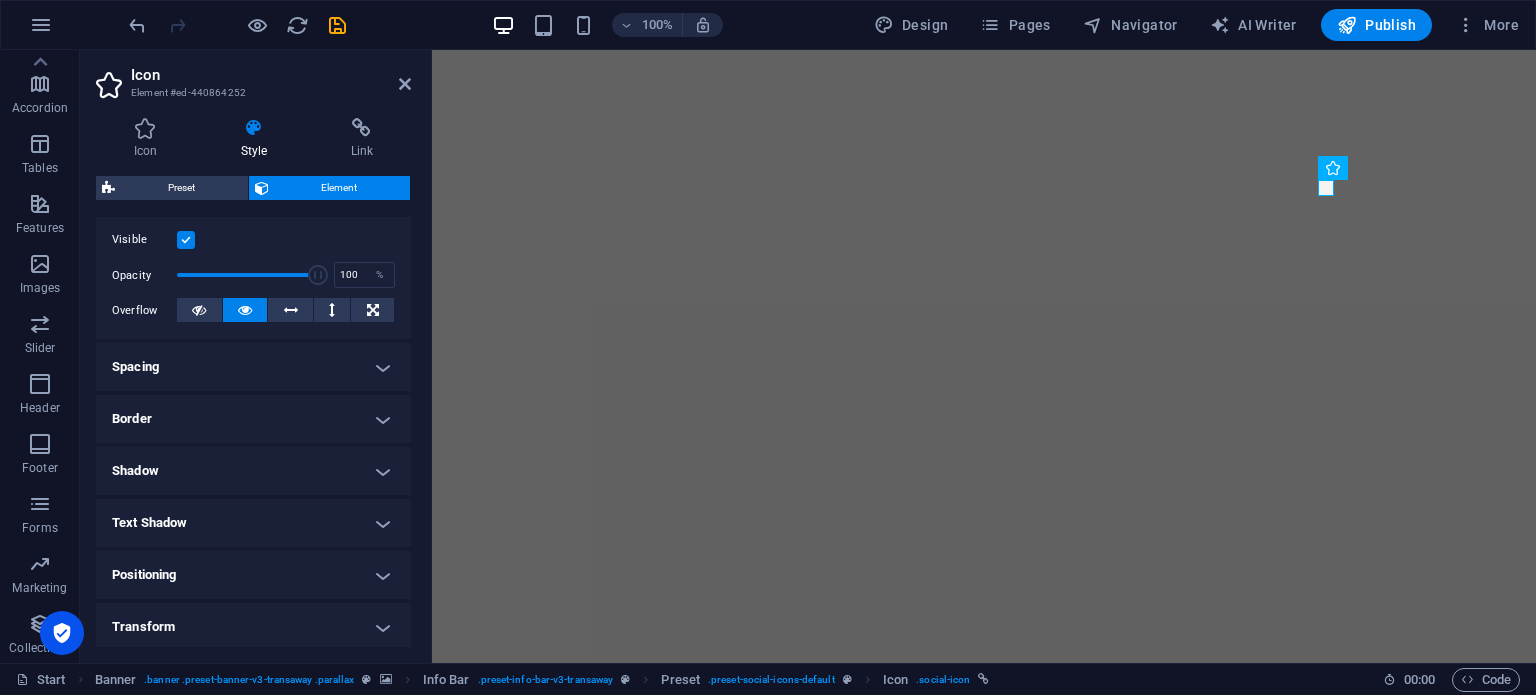 click on "Spacing" at bounding box center (253, 367) 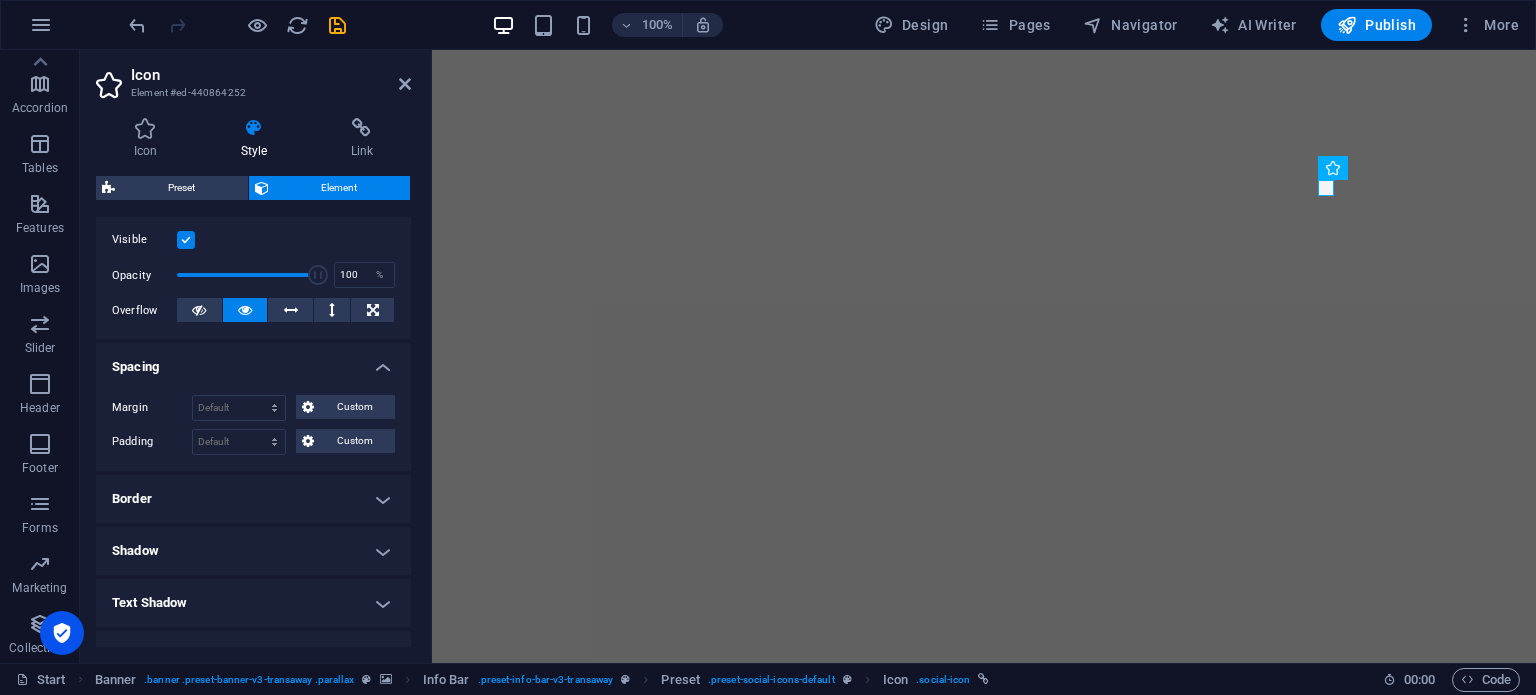 click on "Border" at bounding box center [253, 499] 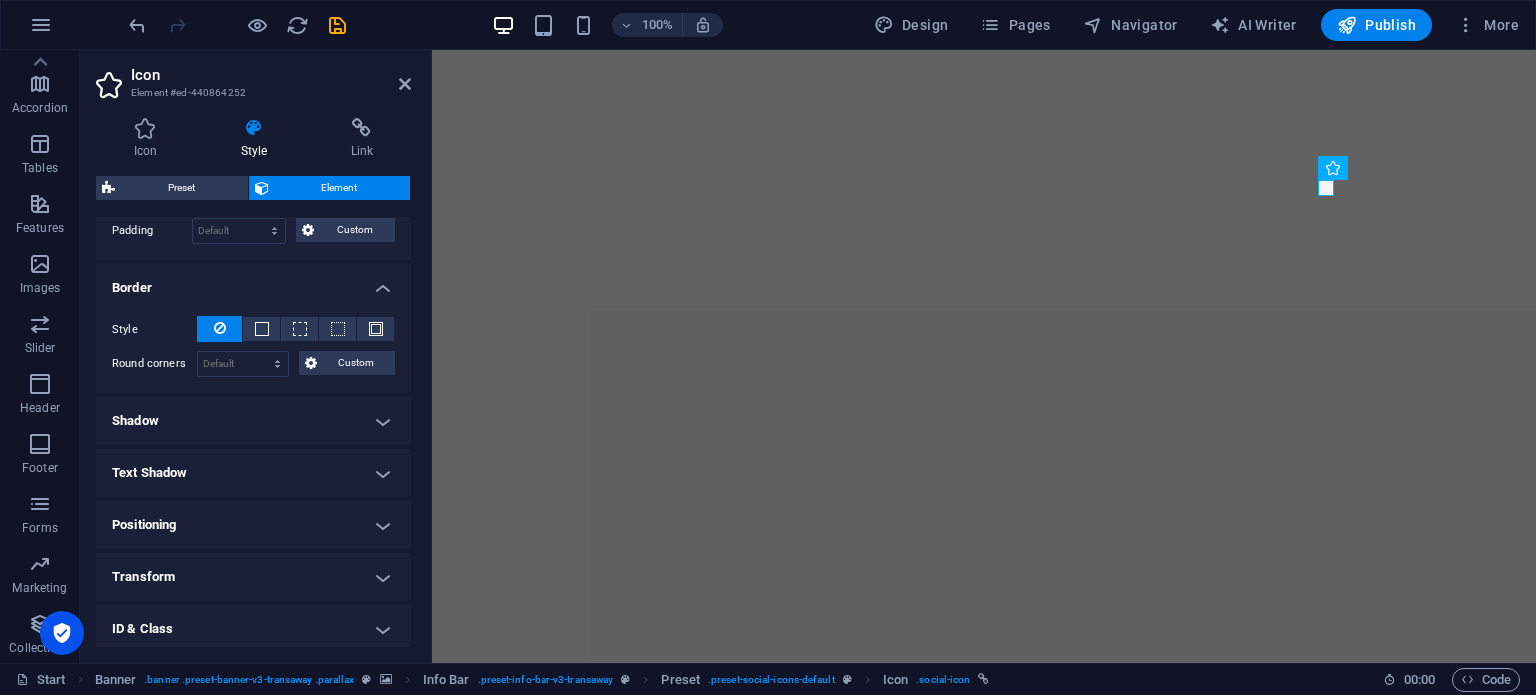 scroll, scrollTop: 480, scrollLeft: 0, axis: vertical 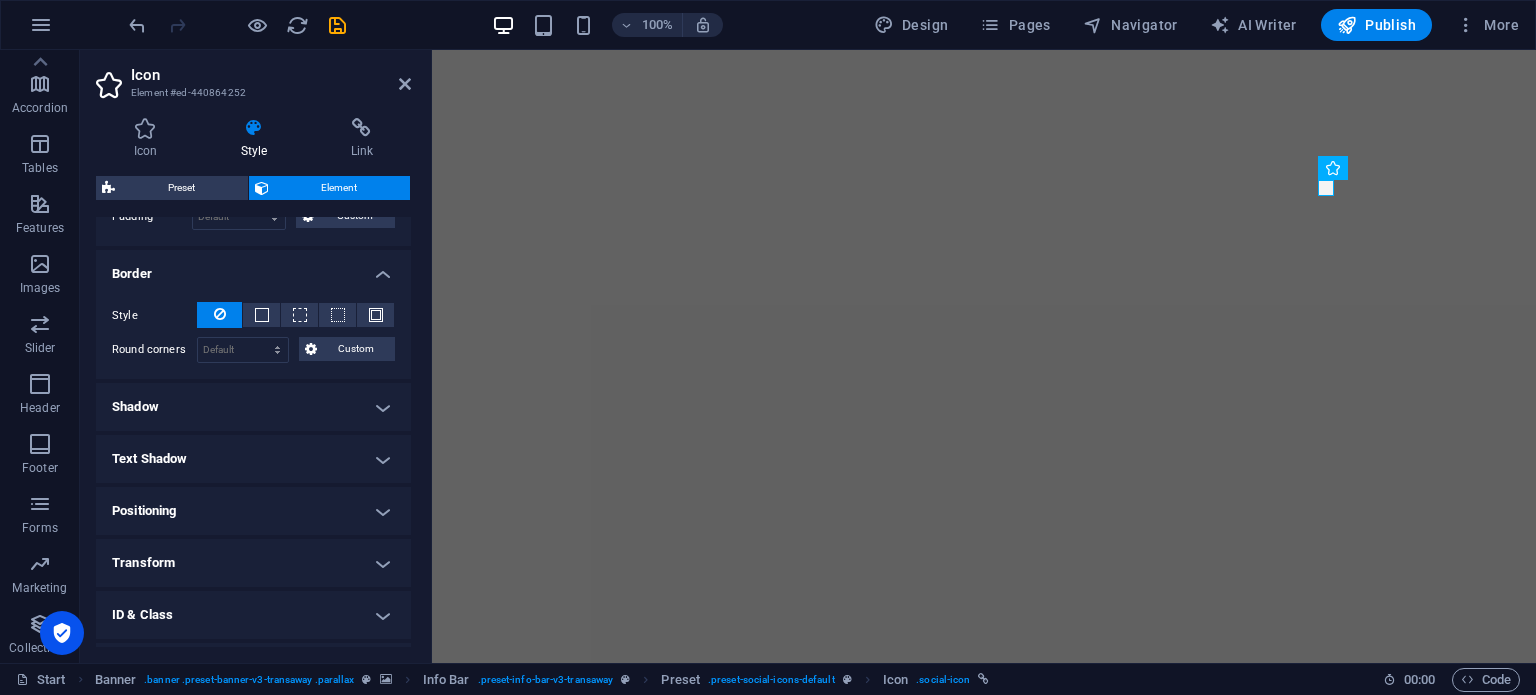 click on "Shadow" at bounding box center (253, 407) 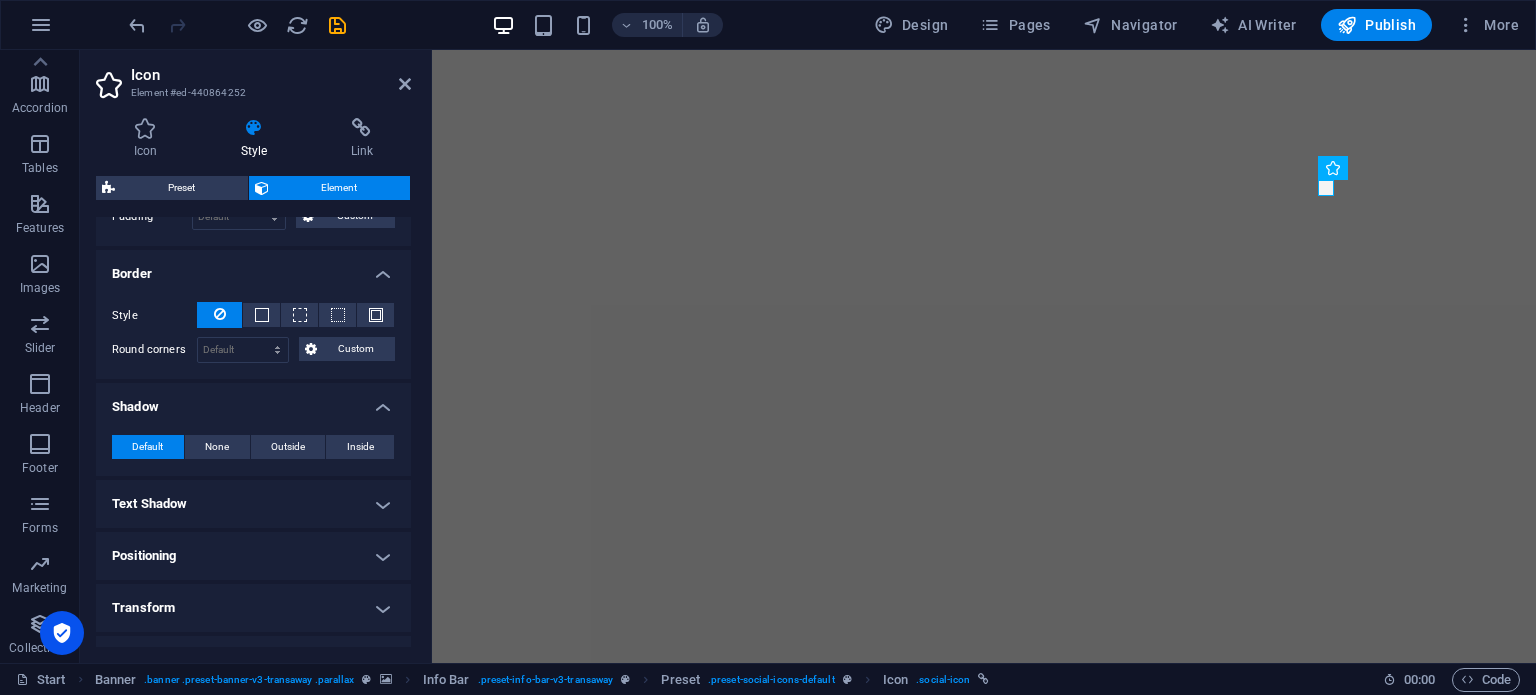 click on "Text Shadow" at bounding box center (253, 504) 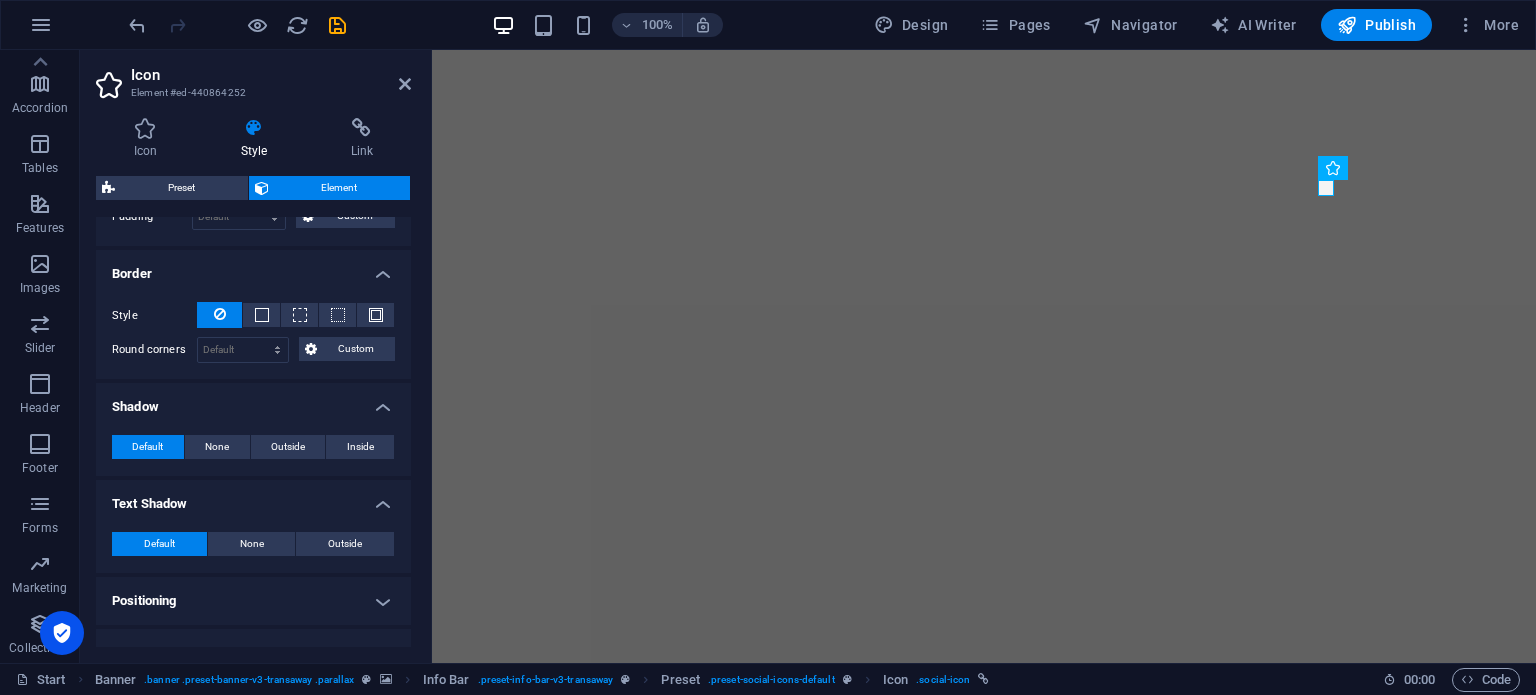 scroll, scrollTop: 631, scrollLeft: 0, axis: vertical 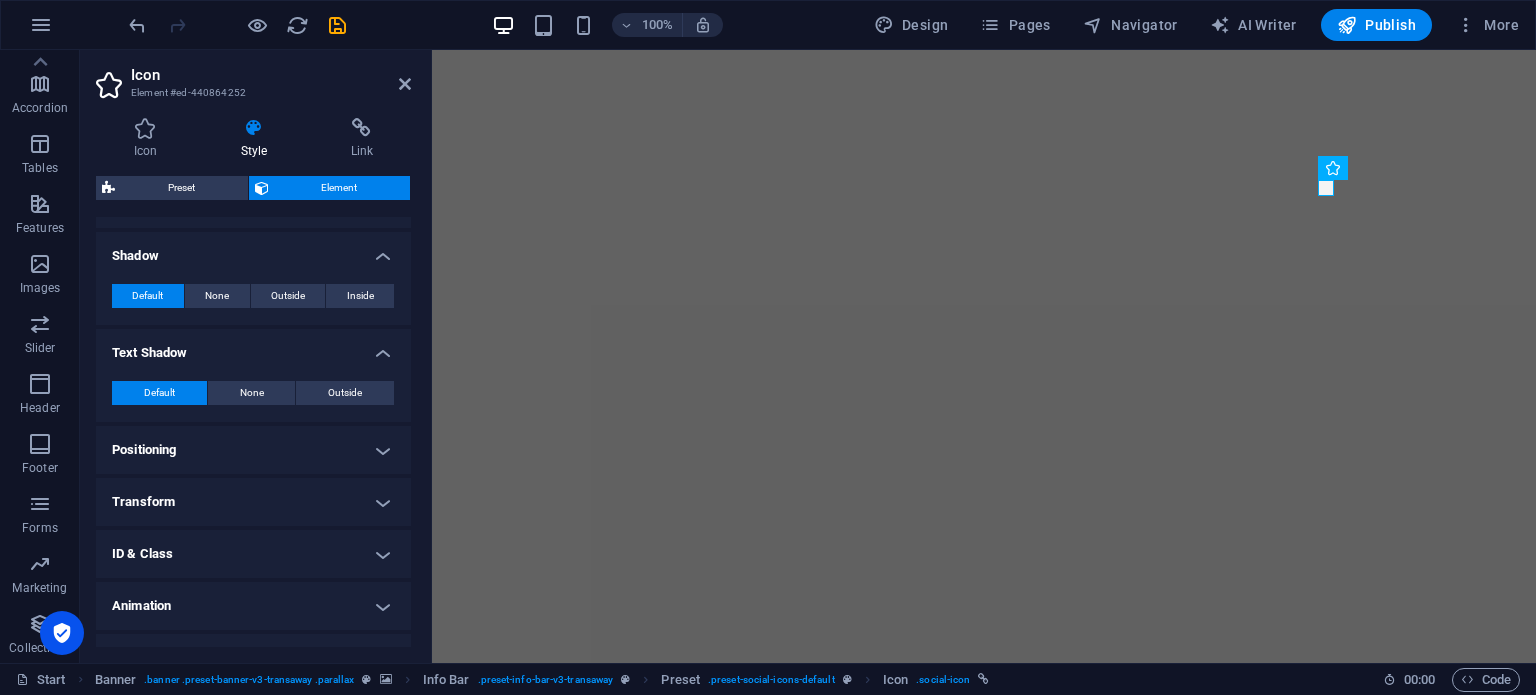 click on "Positioning" at bounding box center [253, 450] 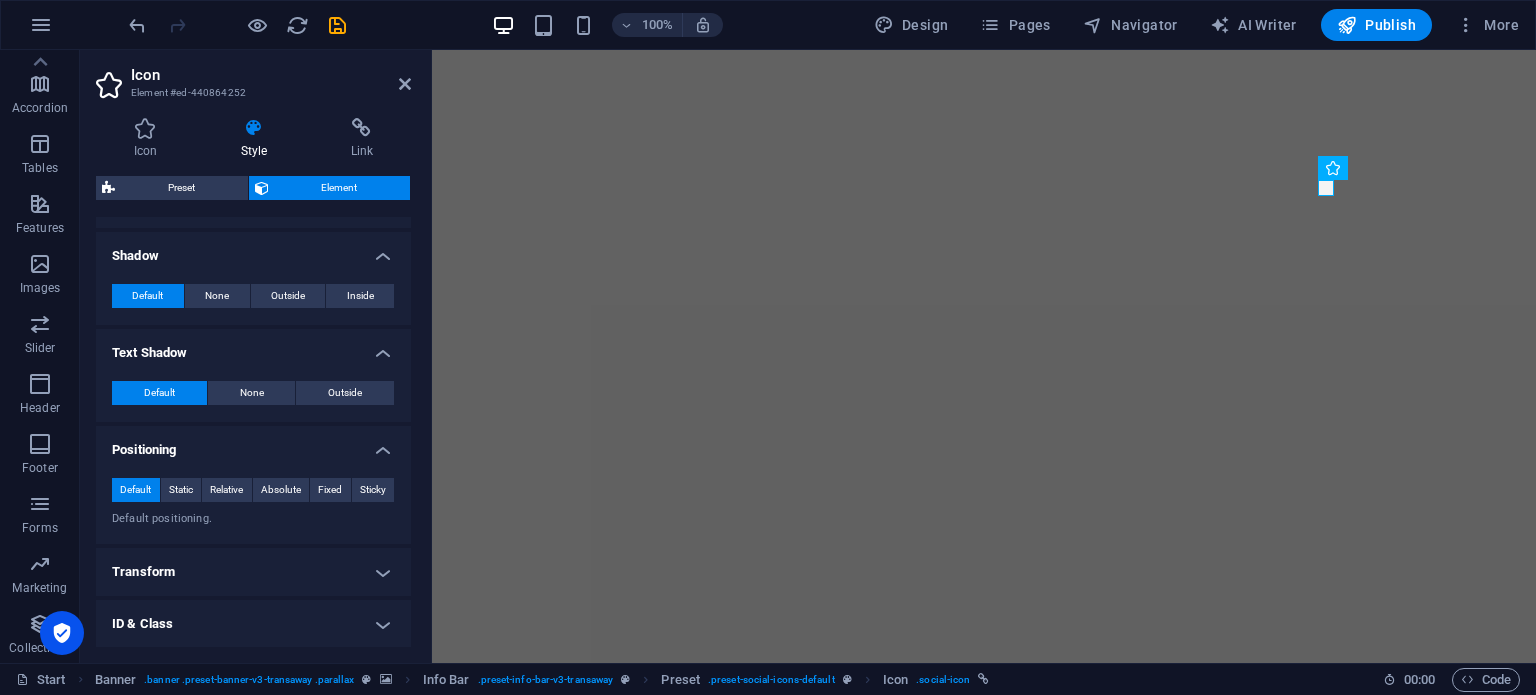 click on "Transform" at bounding box center (253, 572) 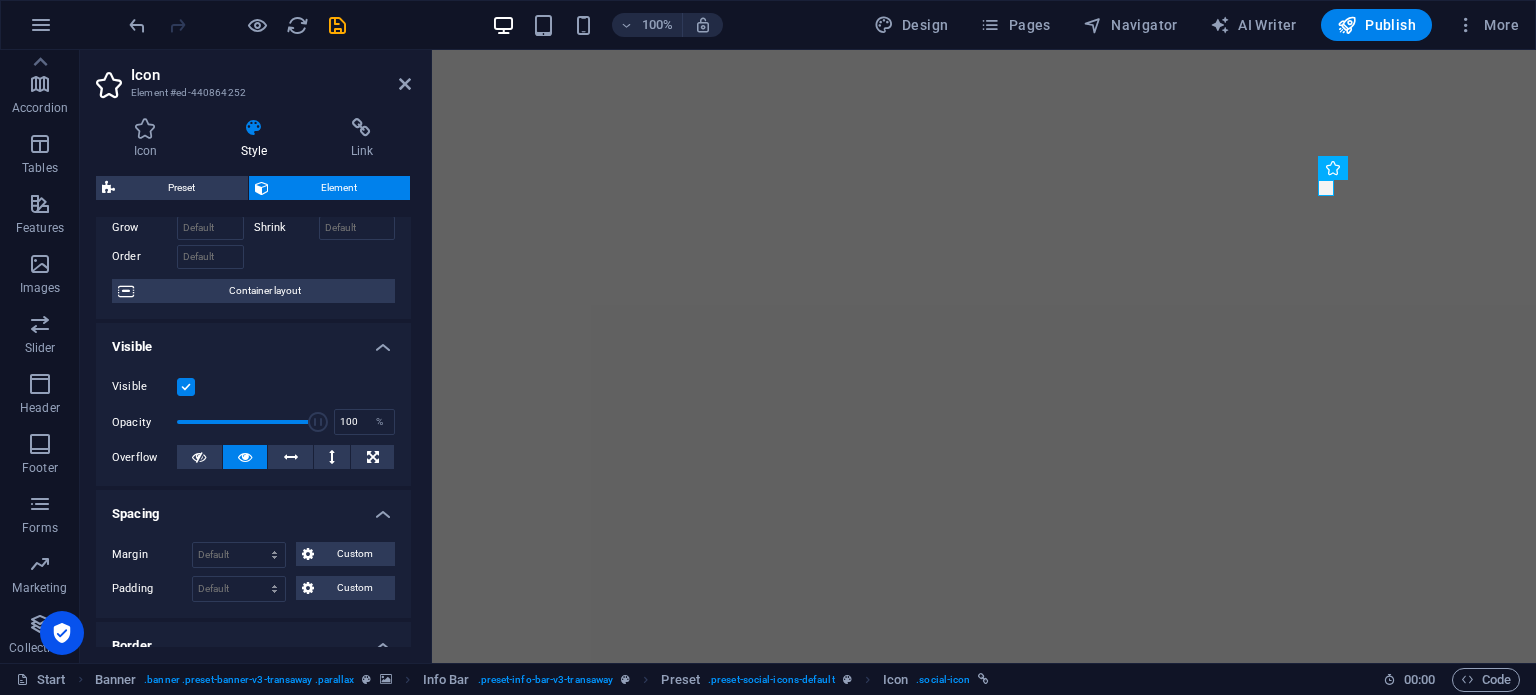scroll, scrollTop: 0, scrollLeft: 0, axis: both 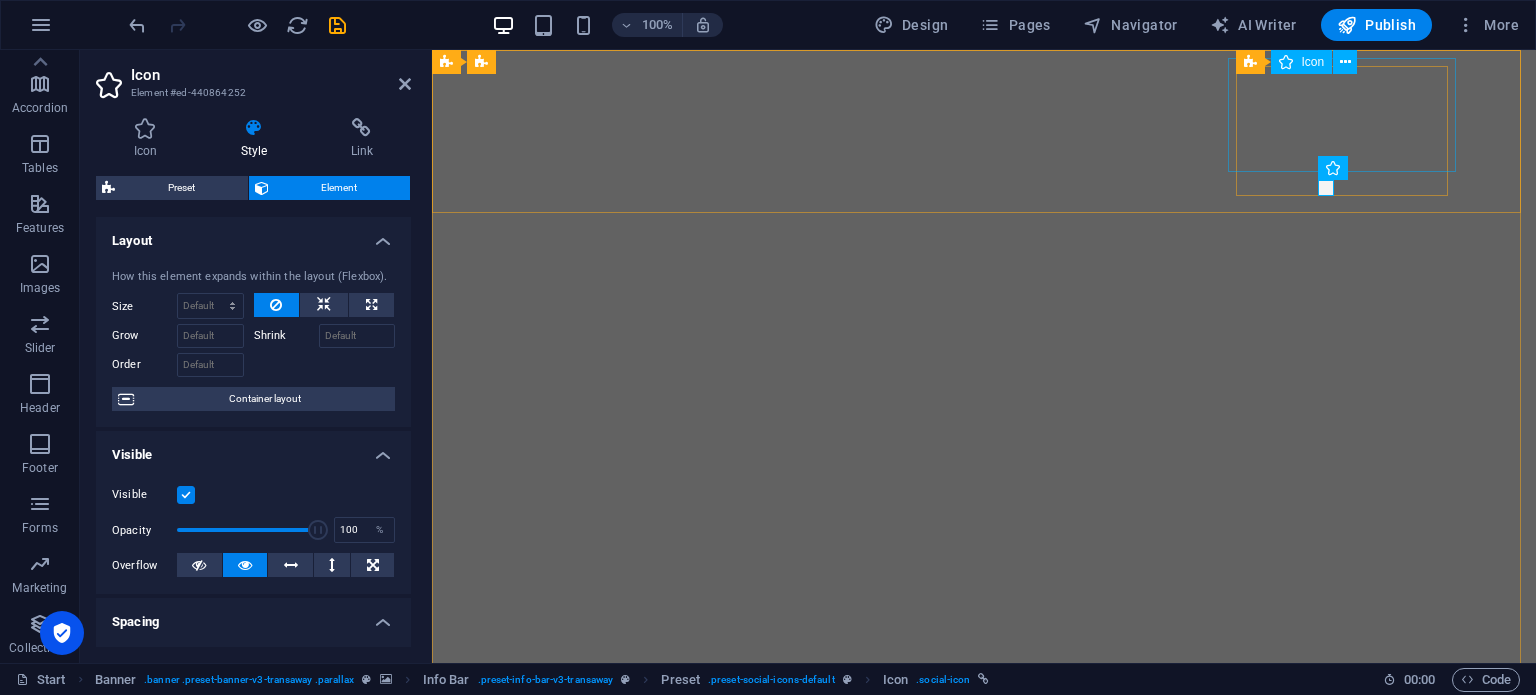 click at bounding box center [984, 808] 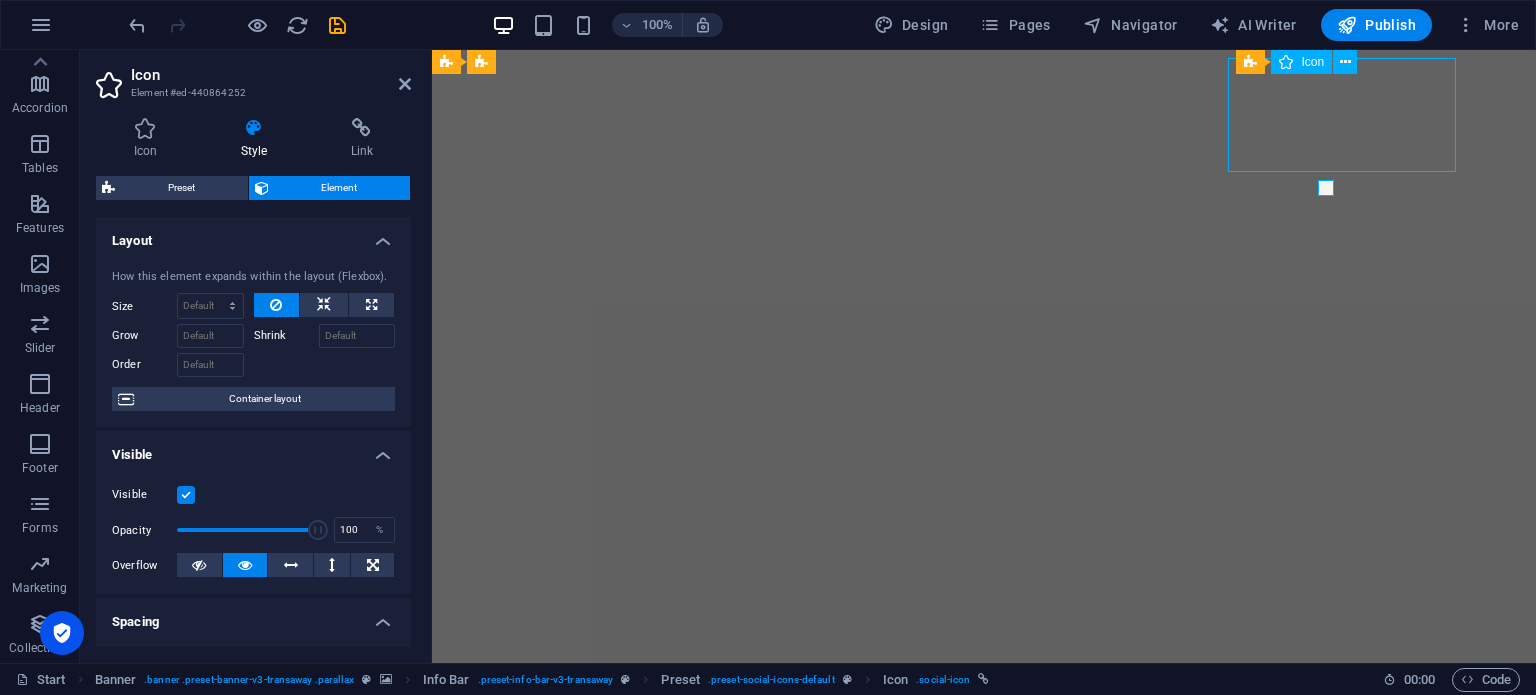click at bounding box center [984, 808] 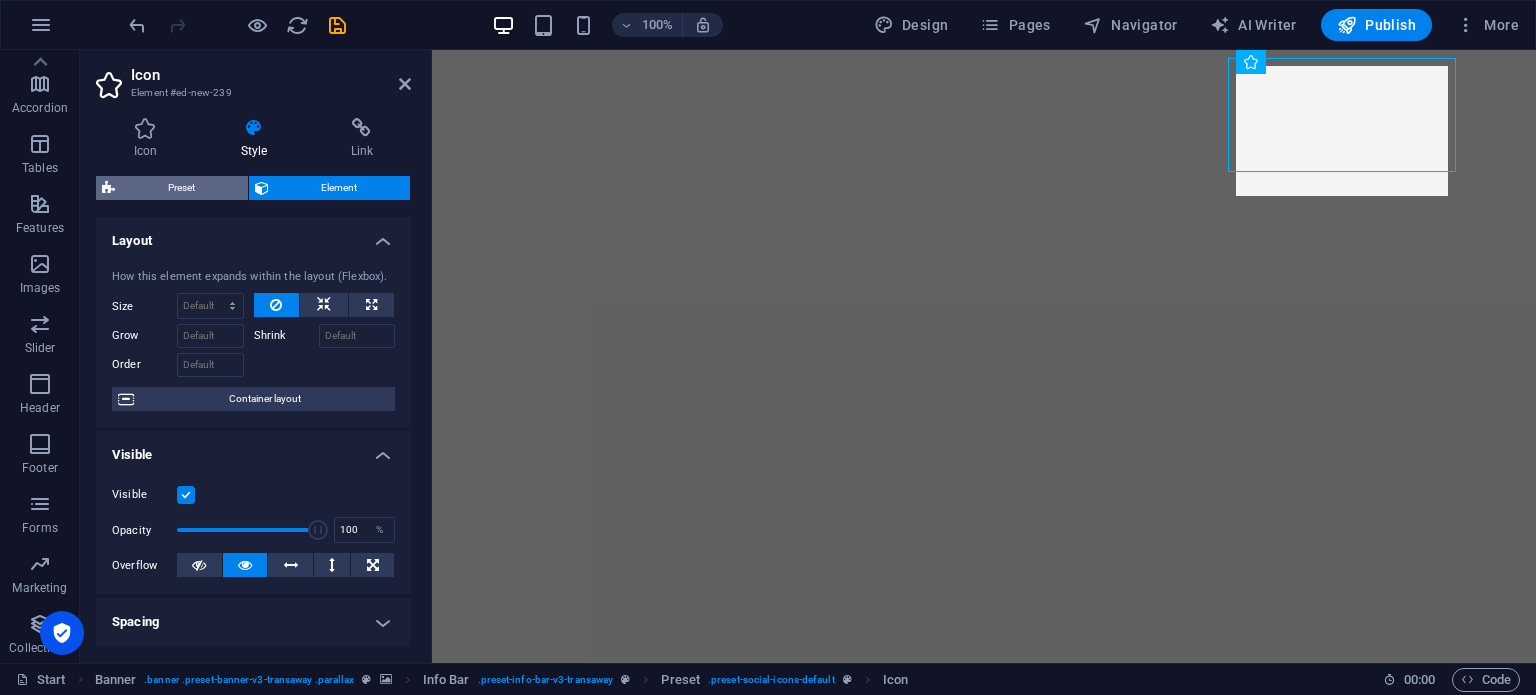 click on "Preset" at bounding box center [181, 188] 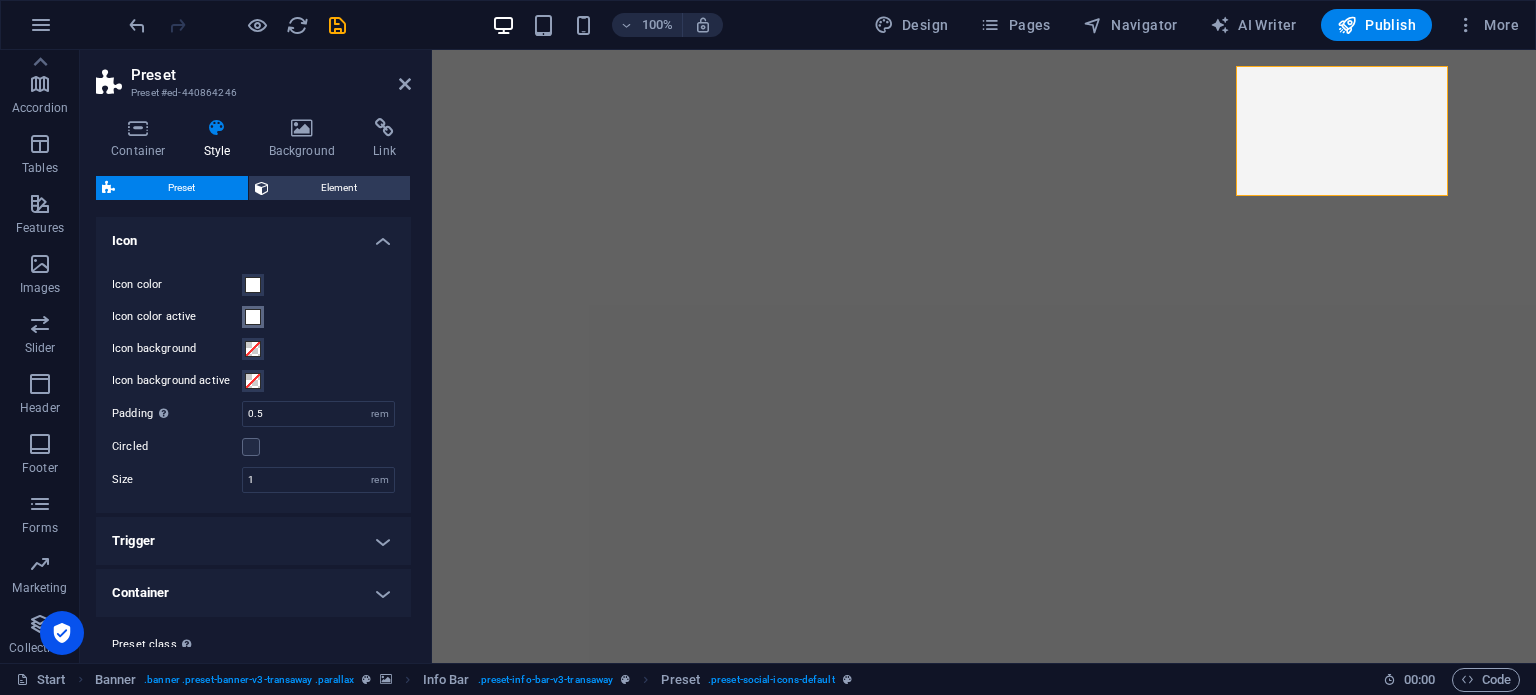 click at bounding box center [253, 317] 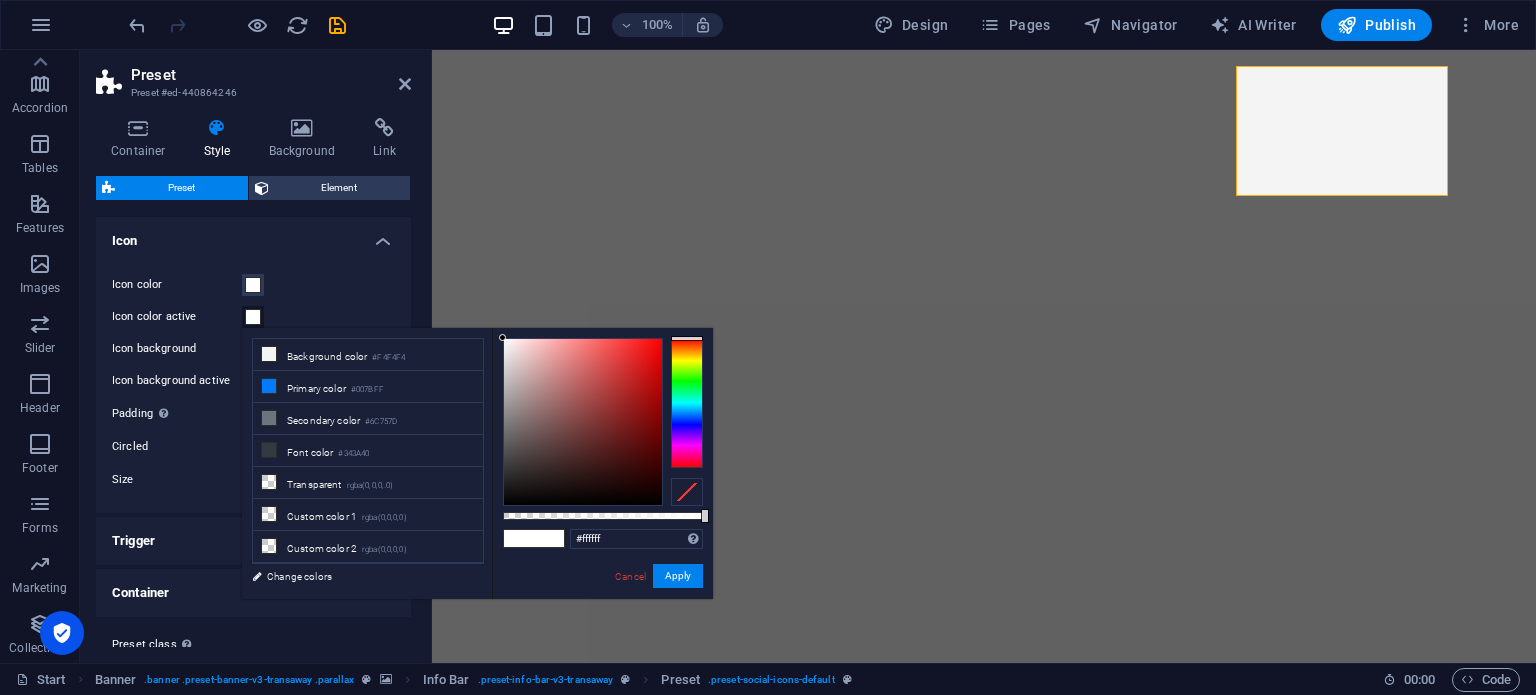 click at bounding box center [519, 538] 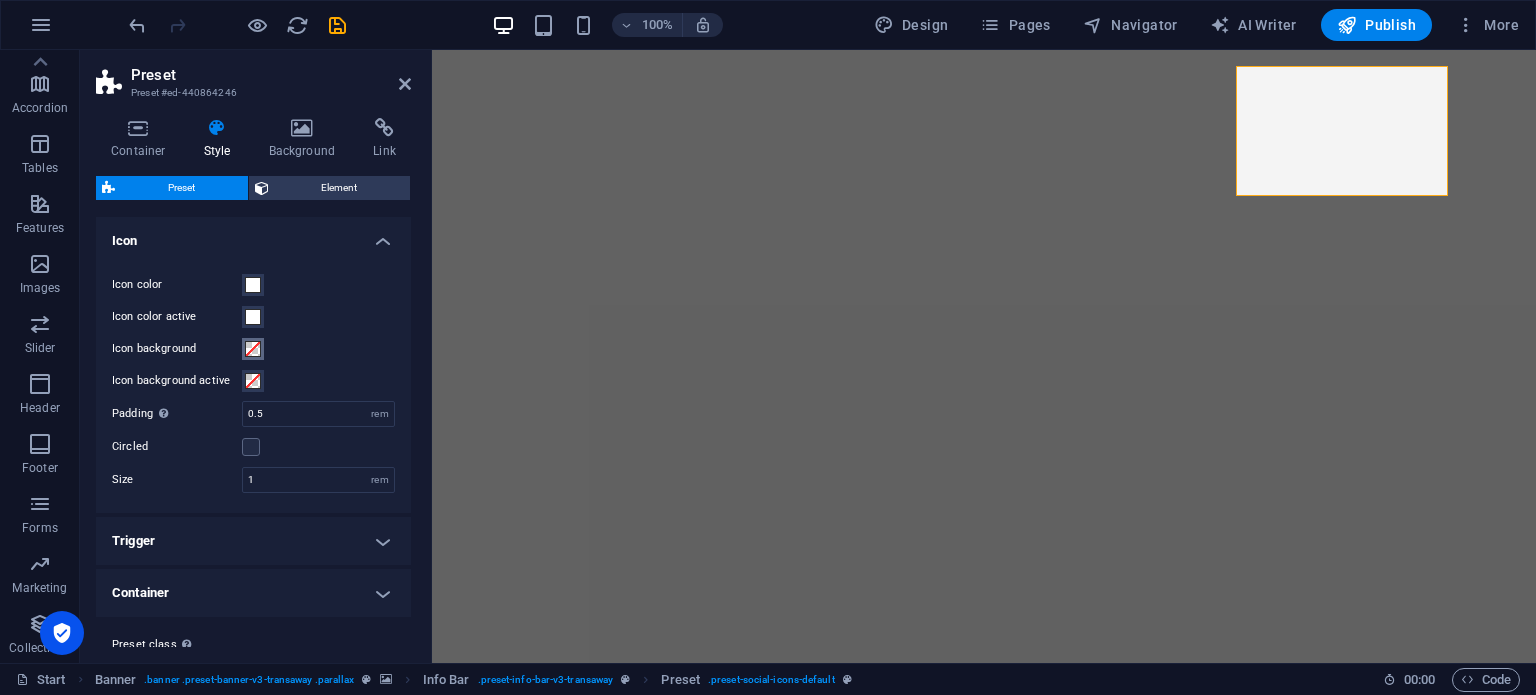 click on "Icon background" at bounding box center (253, 349) 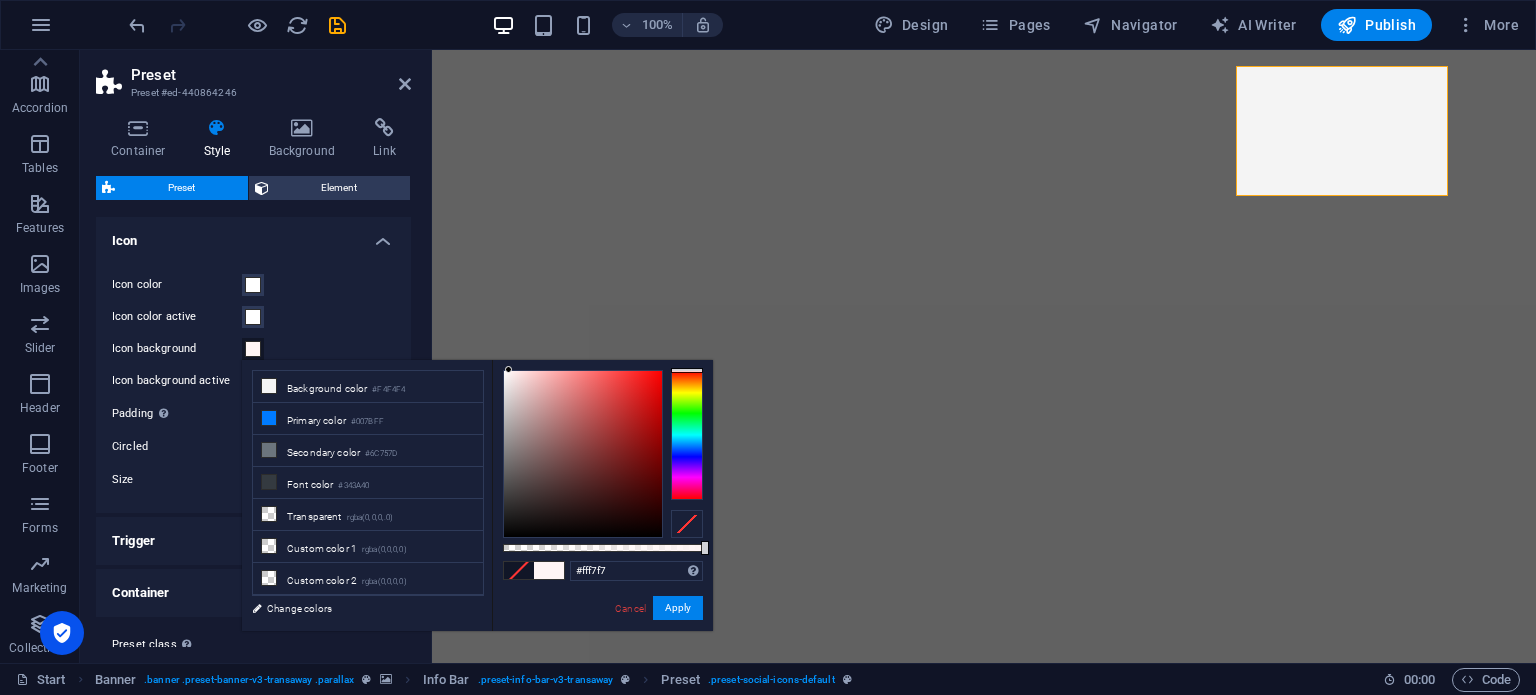 drag, startPoint x: 522, startPoint y: 408, endPoint x: 508, endPoint y: 359, distance: 50.96077 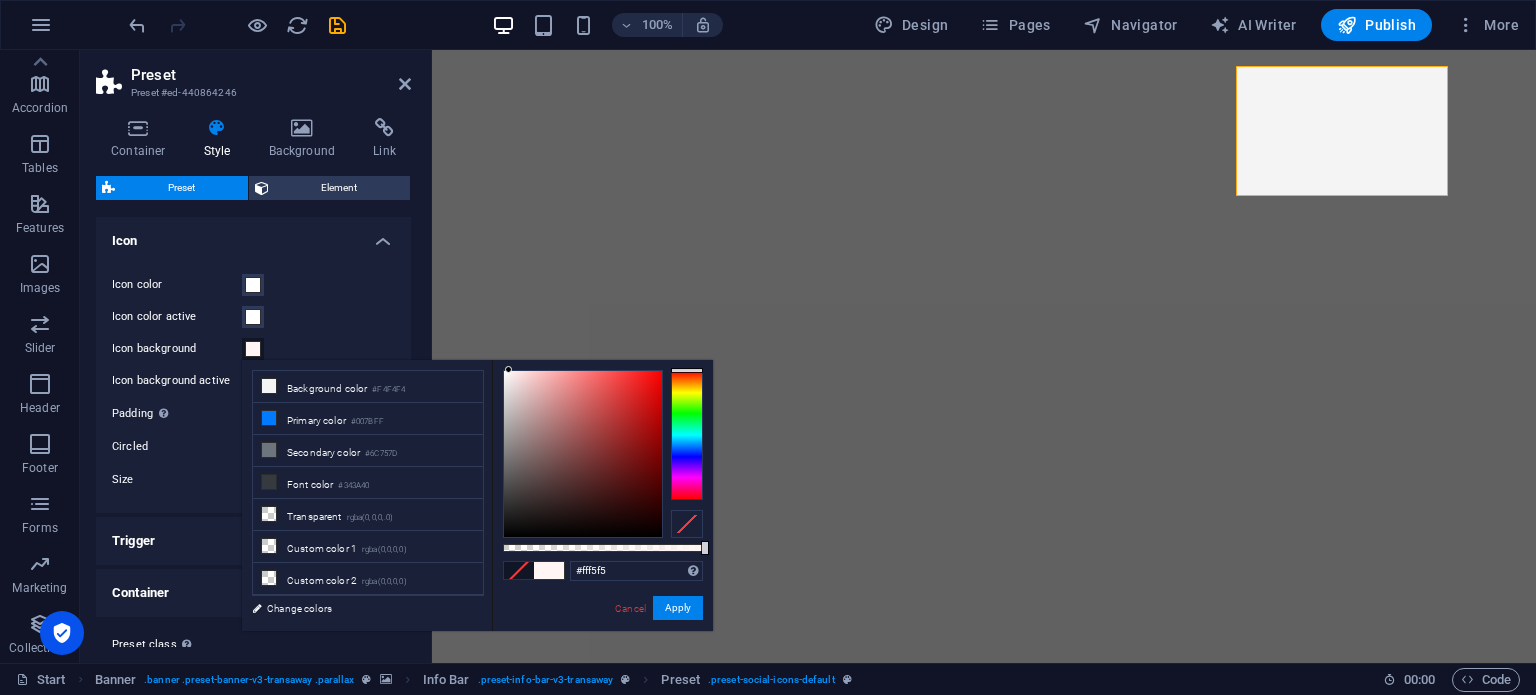 drag, startPoint x: 513, startPoint y: 378, endPoint x: 509, endPoint y: 331, distance: 47.169907 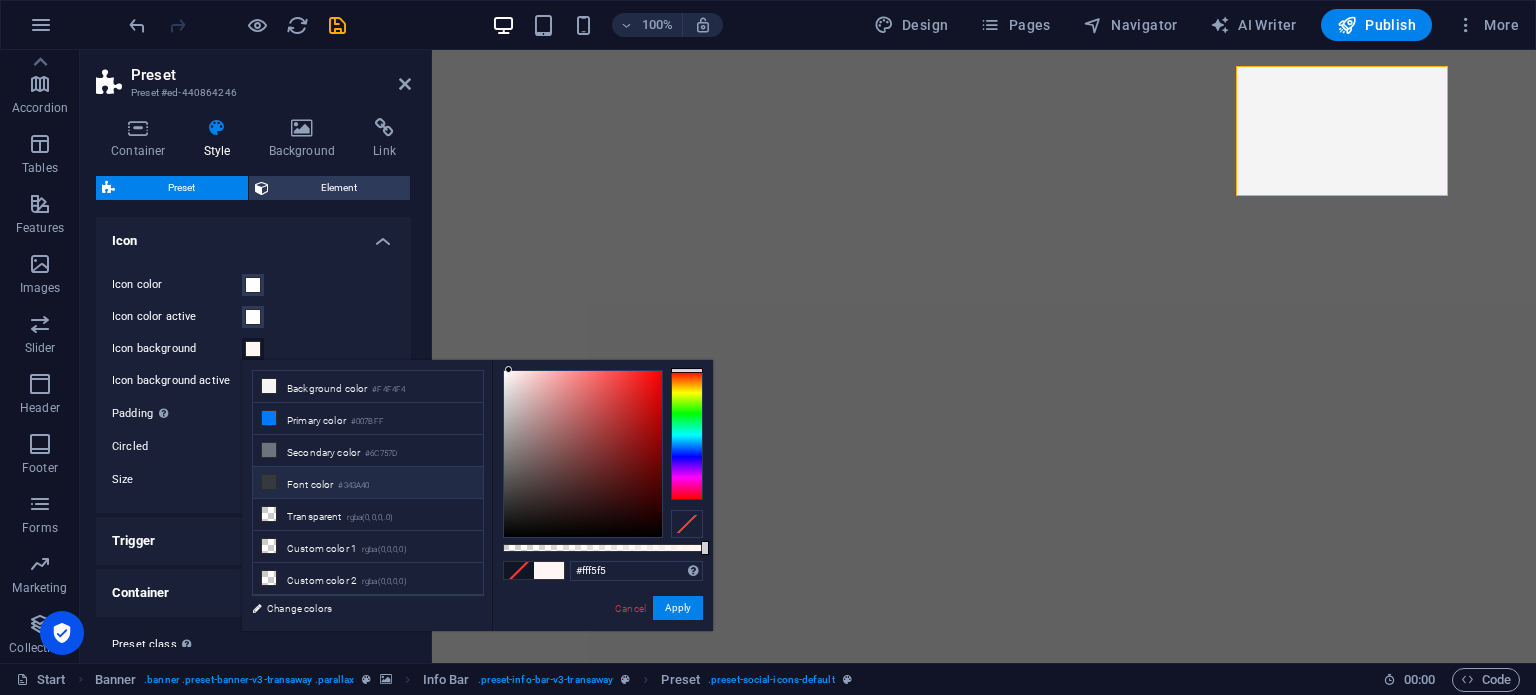 click at bounding box center (269, 482) 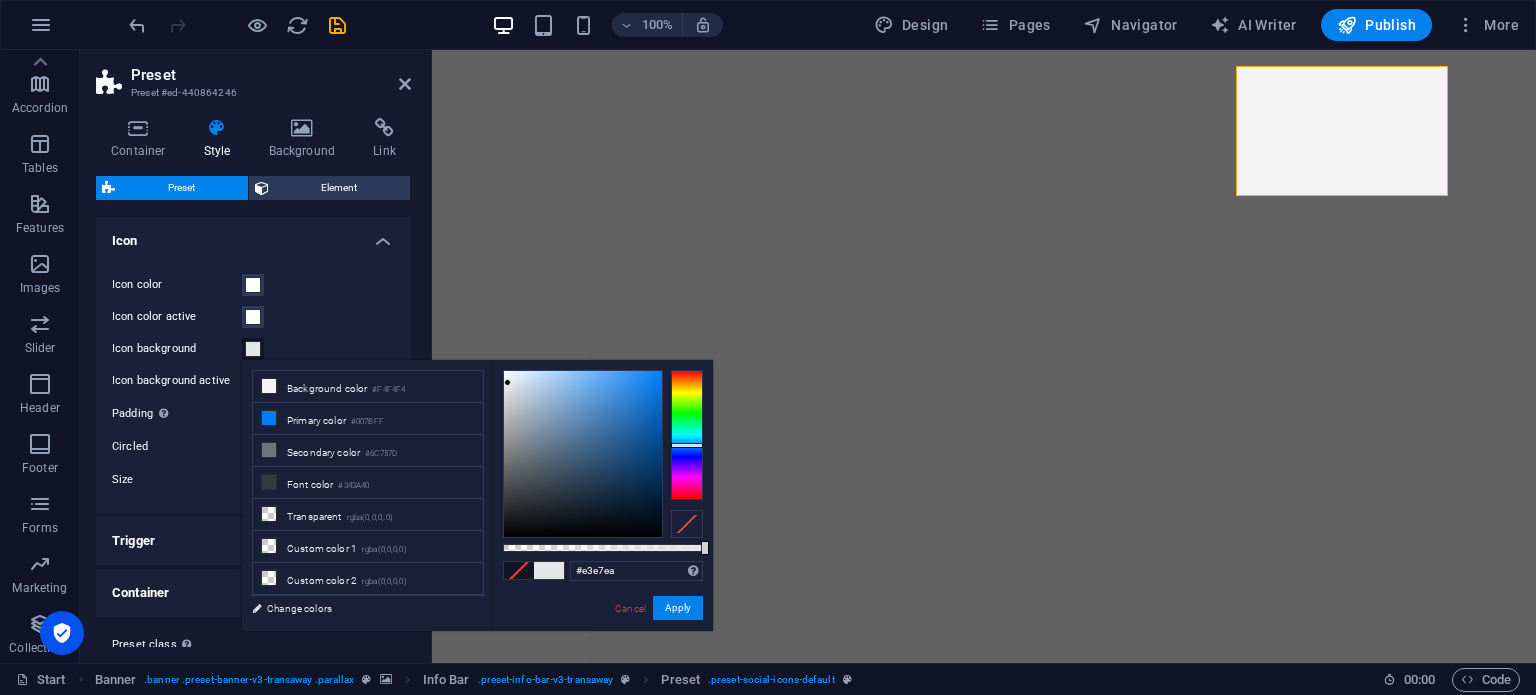 type on "#e4e7ea" 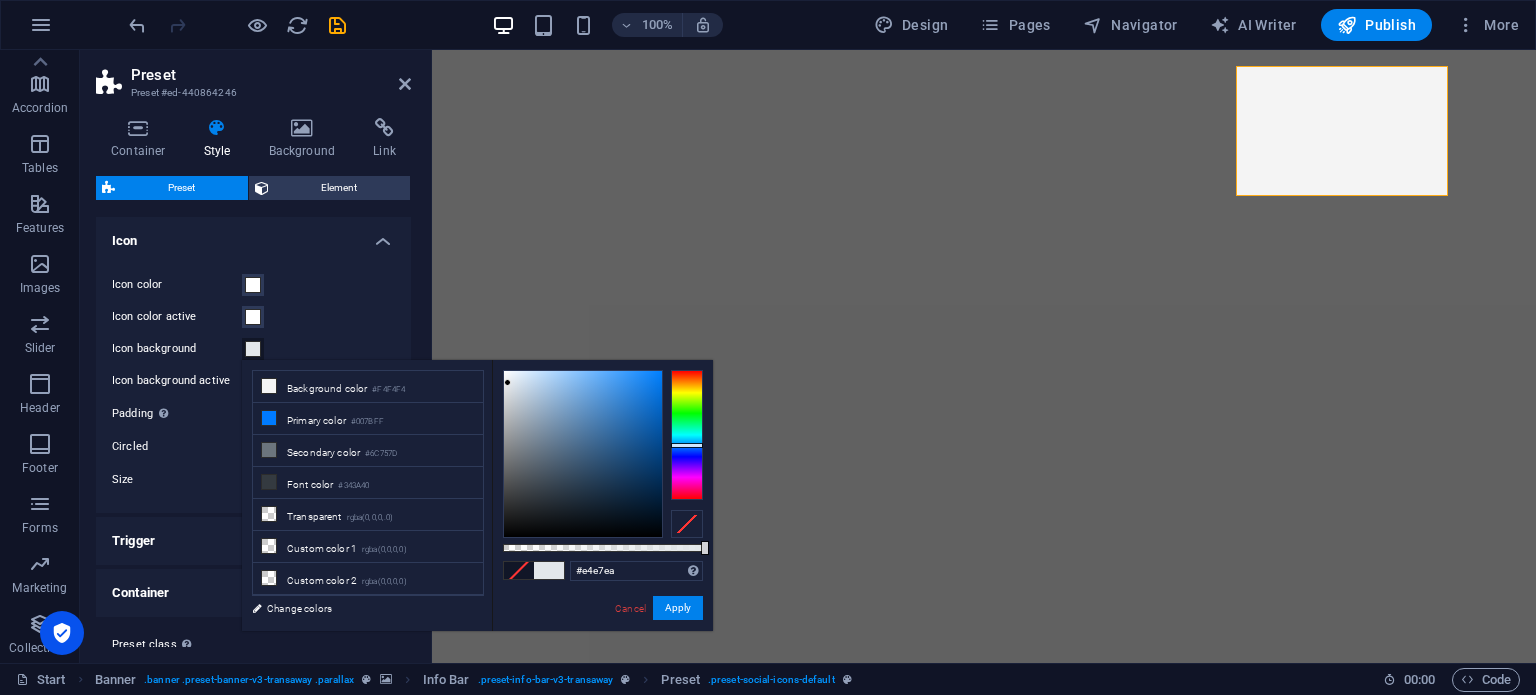 drag, startPoint x: 531, startPoint y: 491, endPoint x: 507, endPoint y: 383, distance: 110.63454 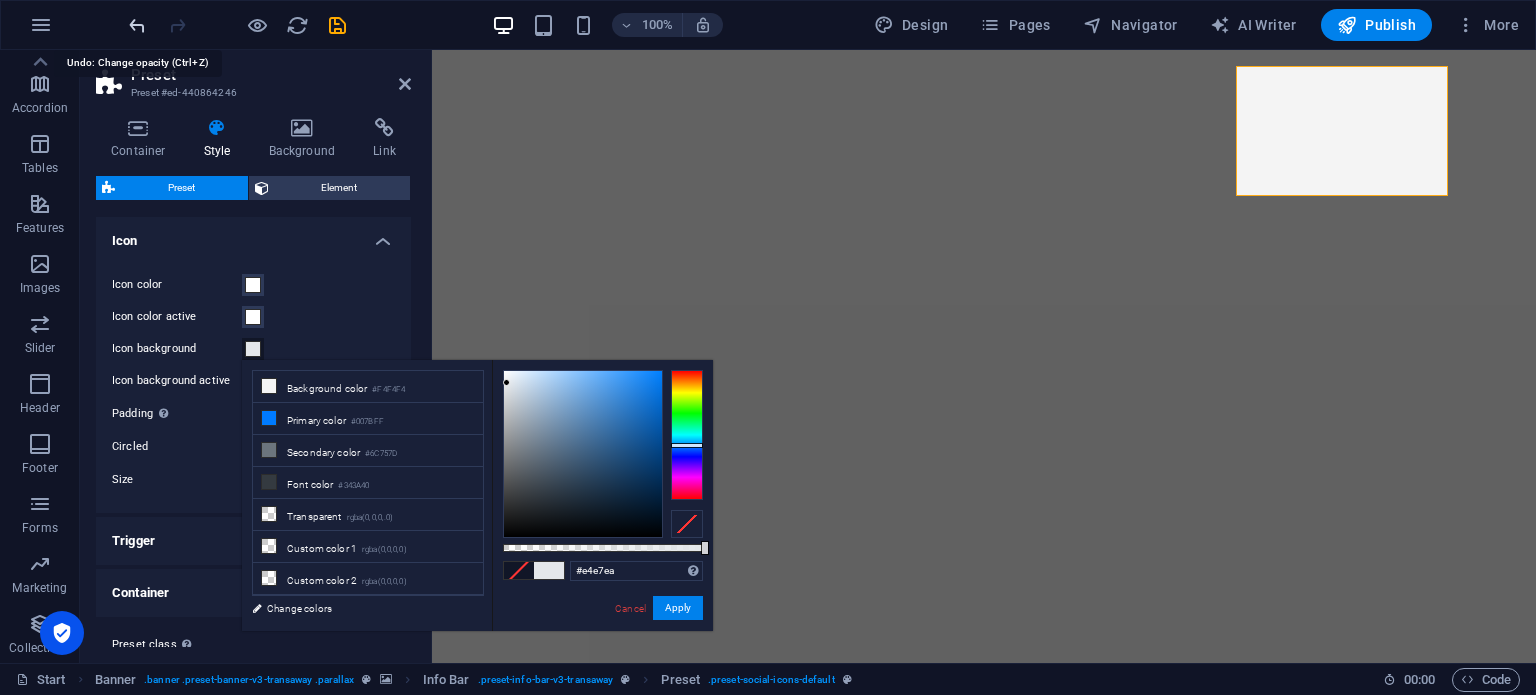click at bounding box center (137, 25) 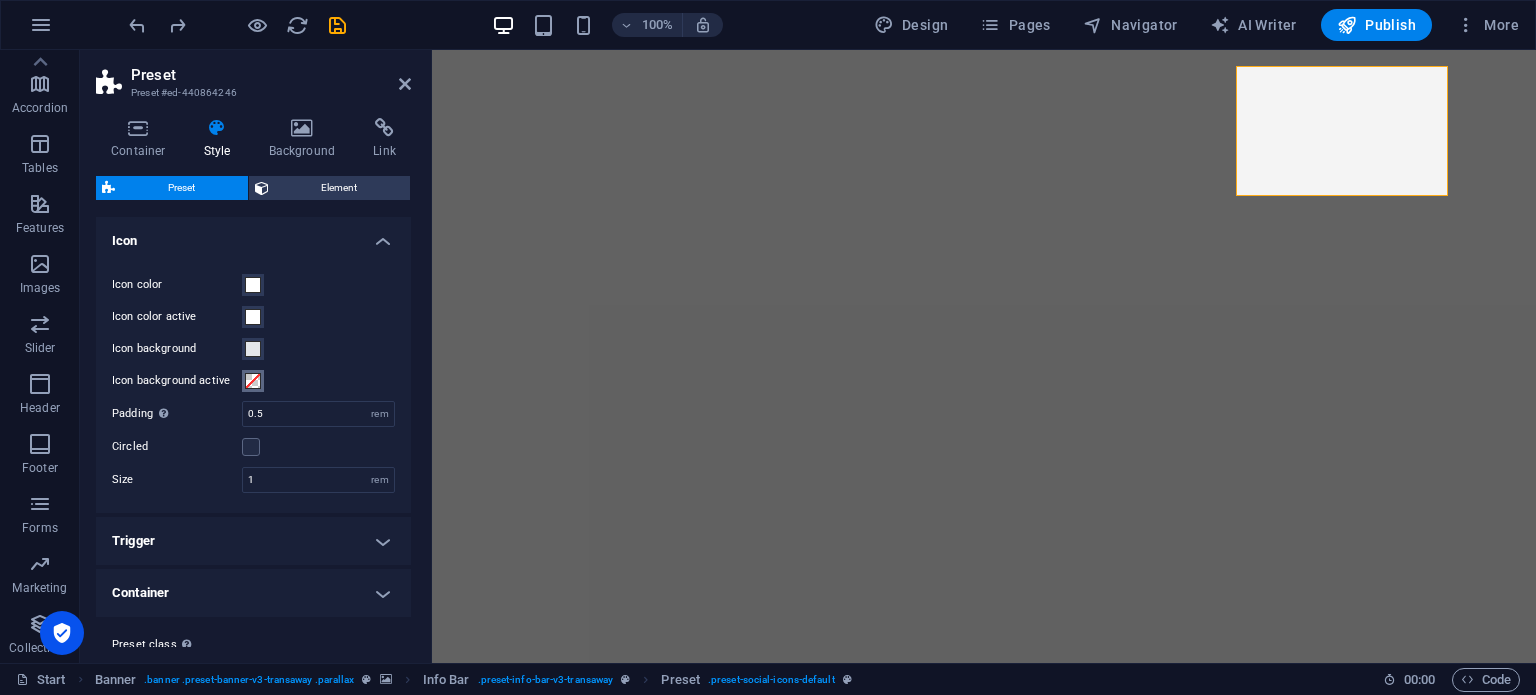 click at bounding box center (253, 381) 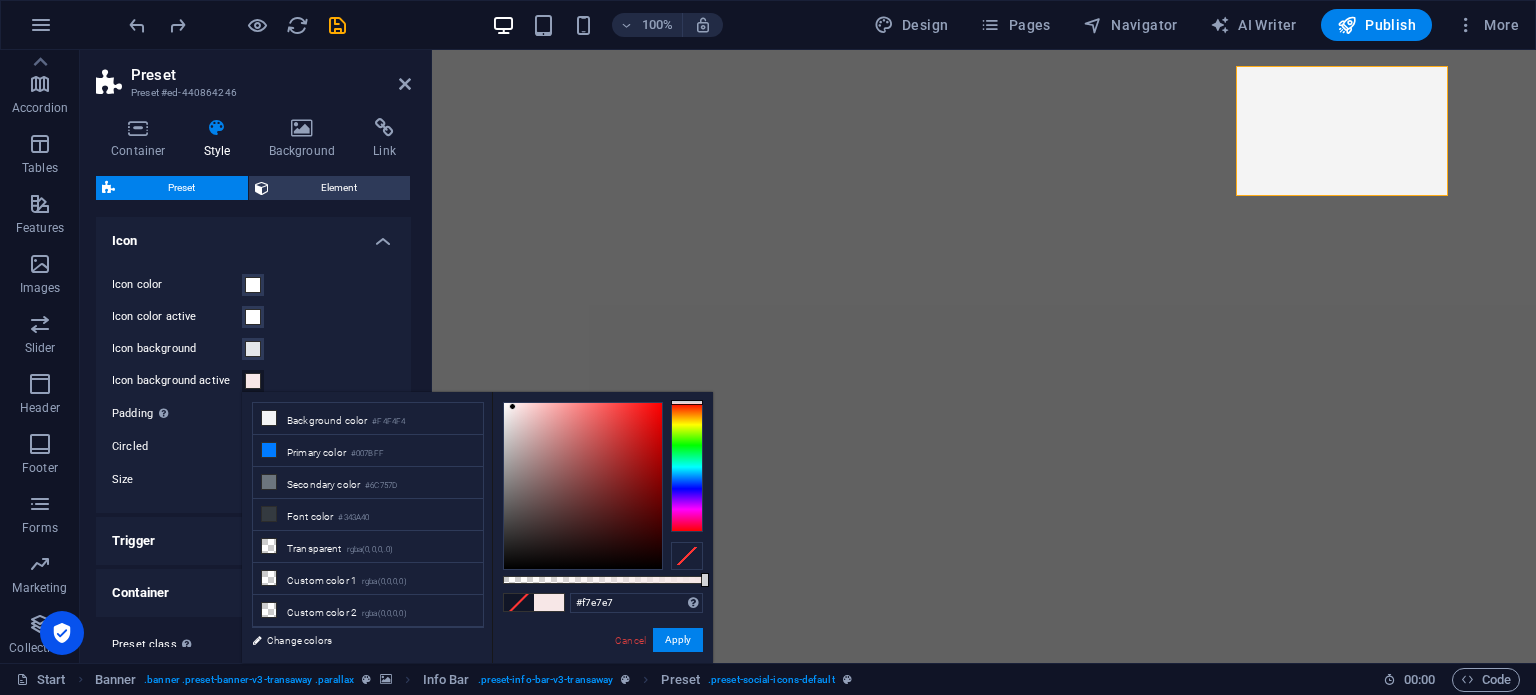 drag, startPoint x: 522, startPoint y: 476, endPoint x: 513, endPoint y: 407, distance: 69.58448 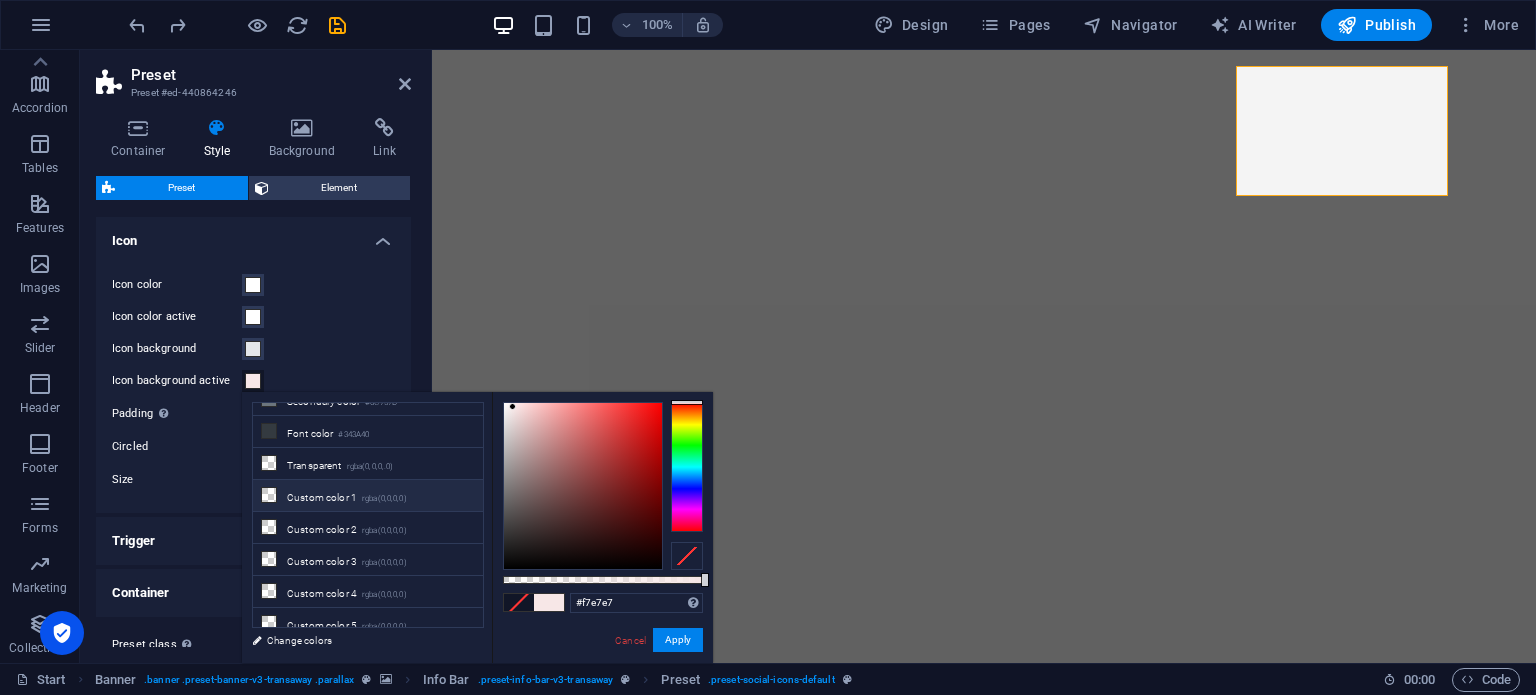 scroll, scrollTop: 0, scrollLeft: 0, axis: both 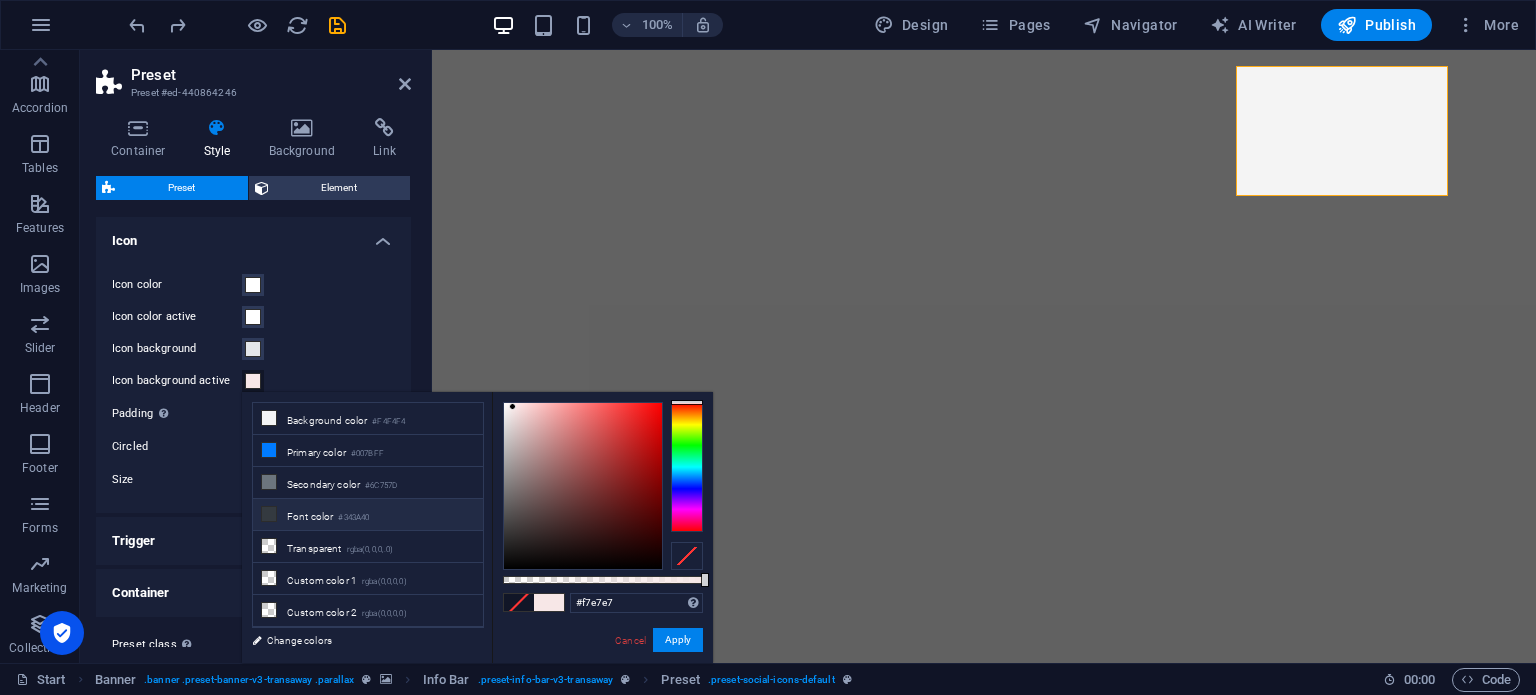 click at bounding box center [269, 514] 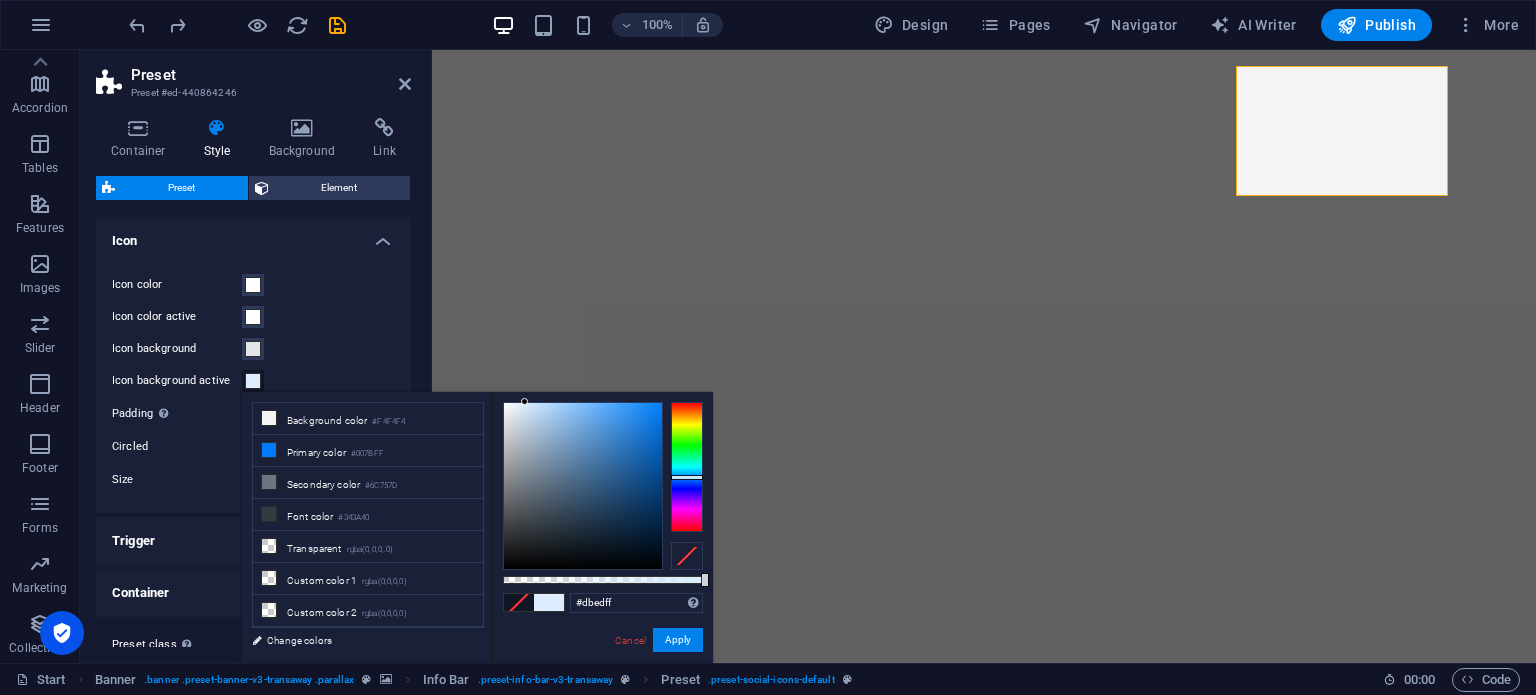 drag, startPoint x: 529, startPoint y: 521, endPoint x: 525, endPoint y: 377, distance: 144.05554 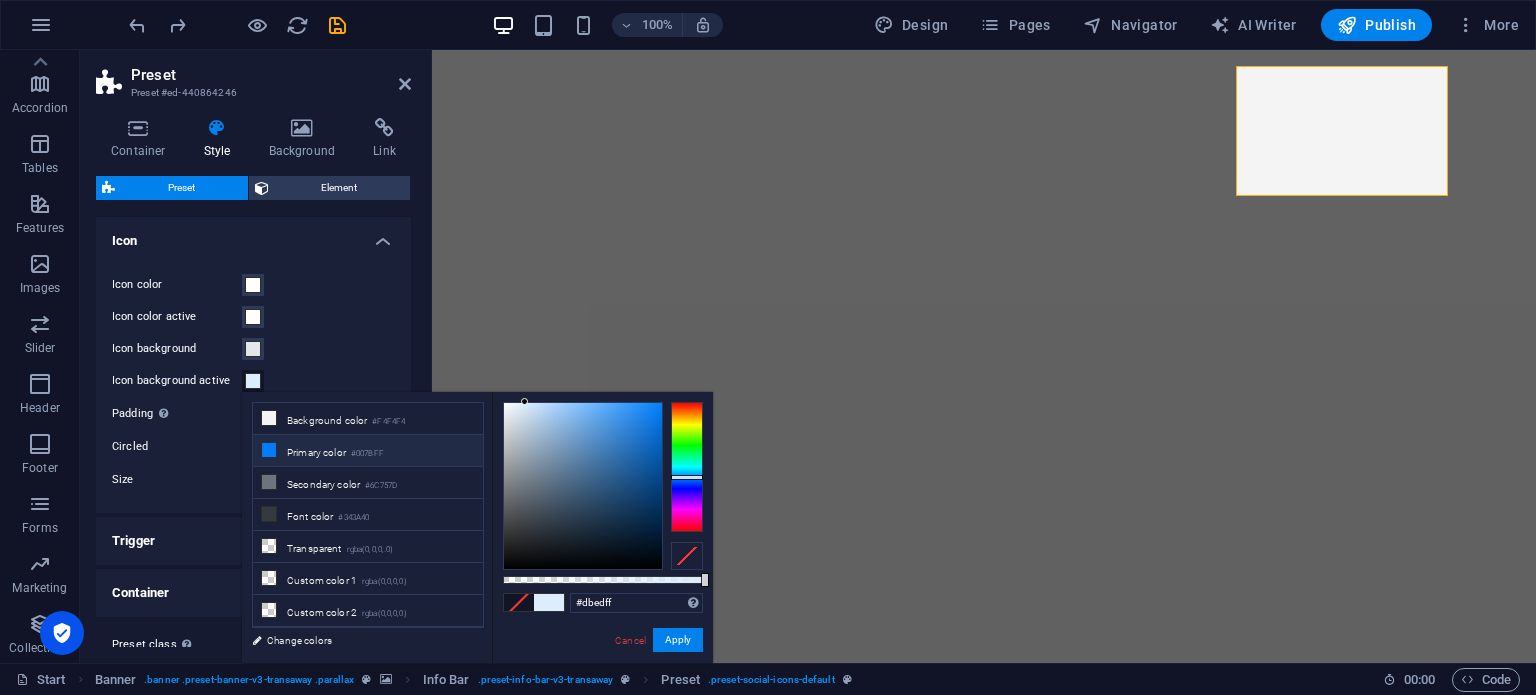 click at bounding box center [269, 450] 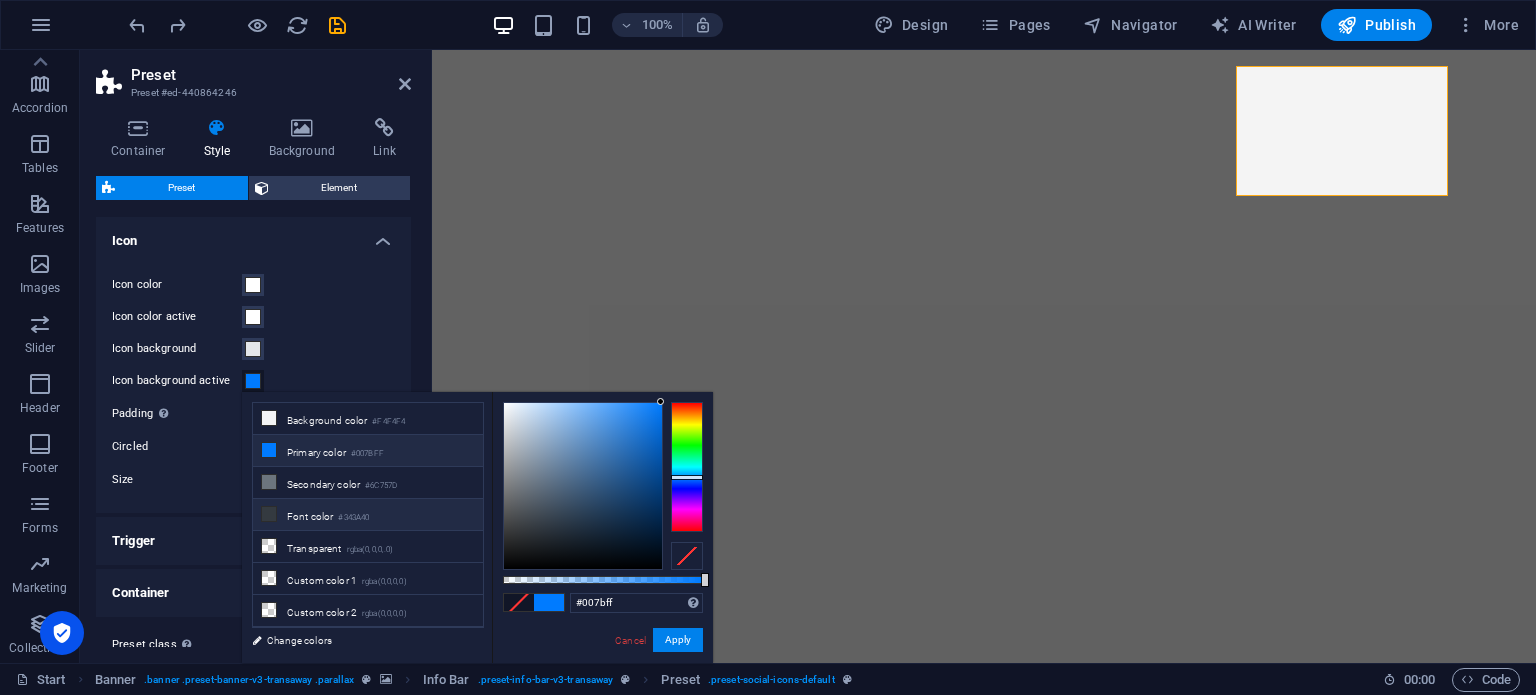 click at bounding box center (269, 514) 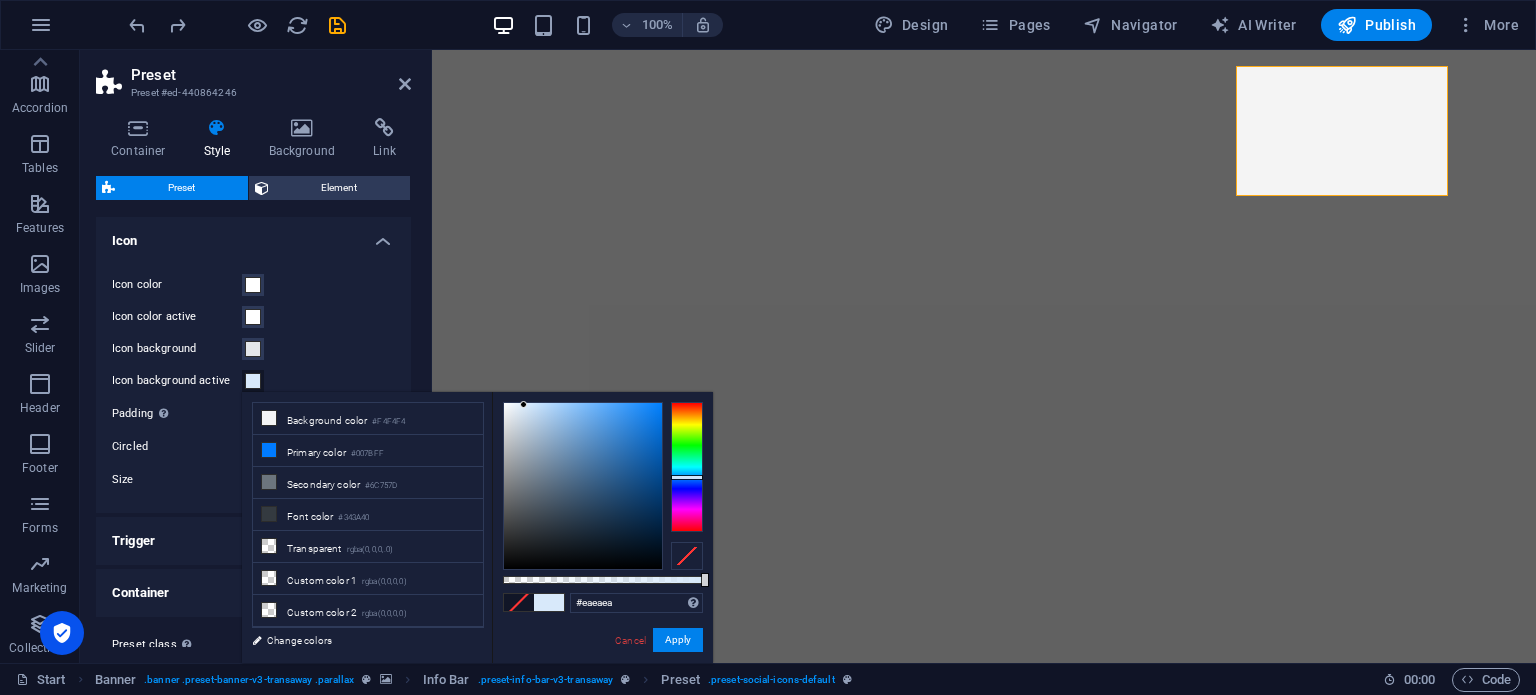 type on "#e9e9e9" 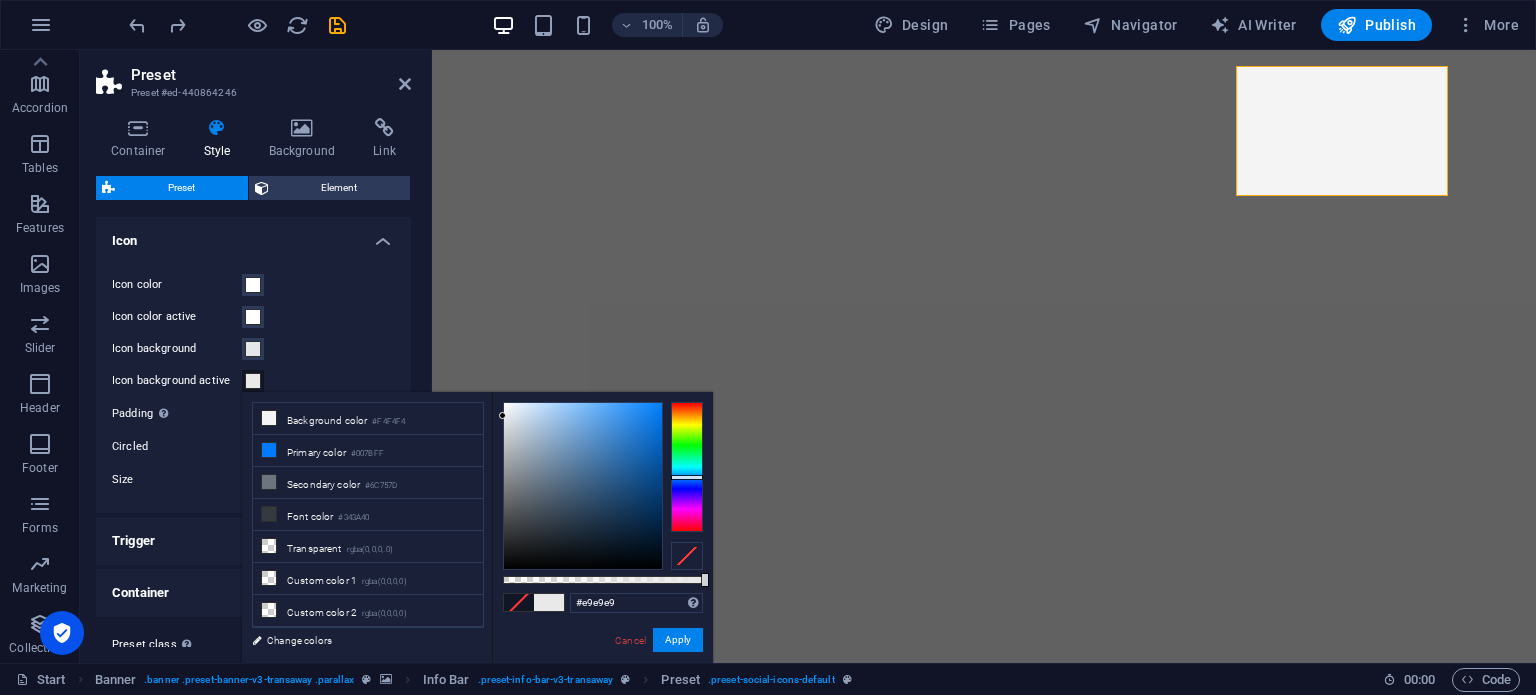 drag, startPoint x: 531, startPoint y: 519, endPoint x: 484, endPoint y: 416, distance: 113.216606 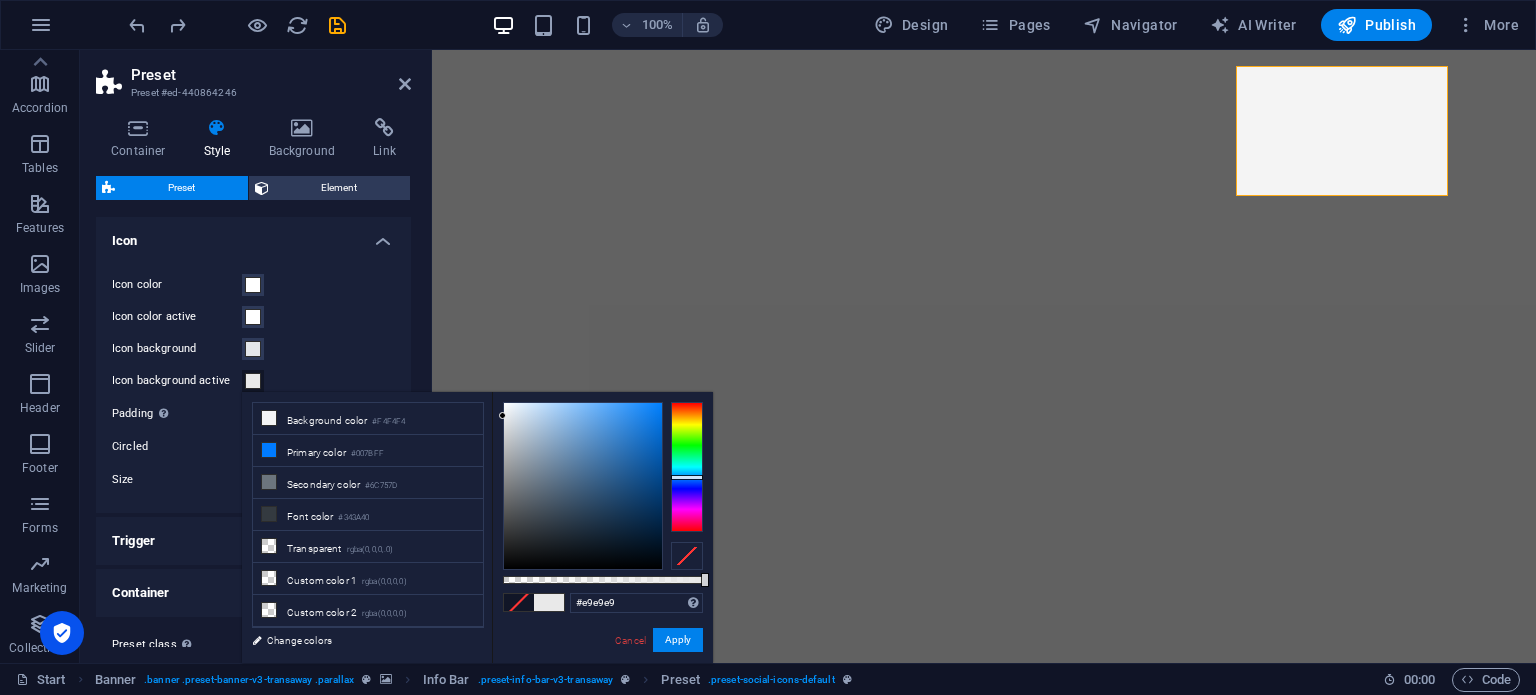 click at bounding box center [519, 602] 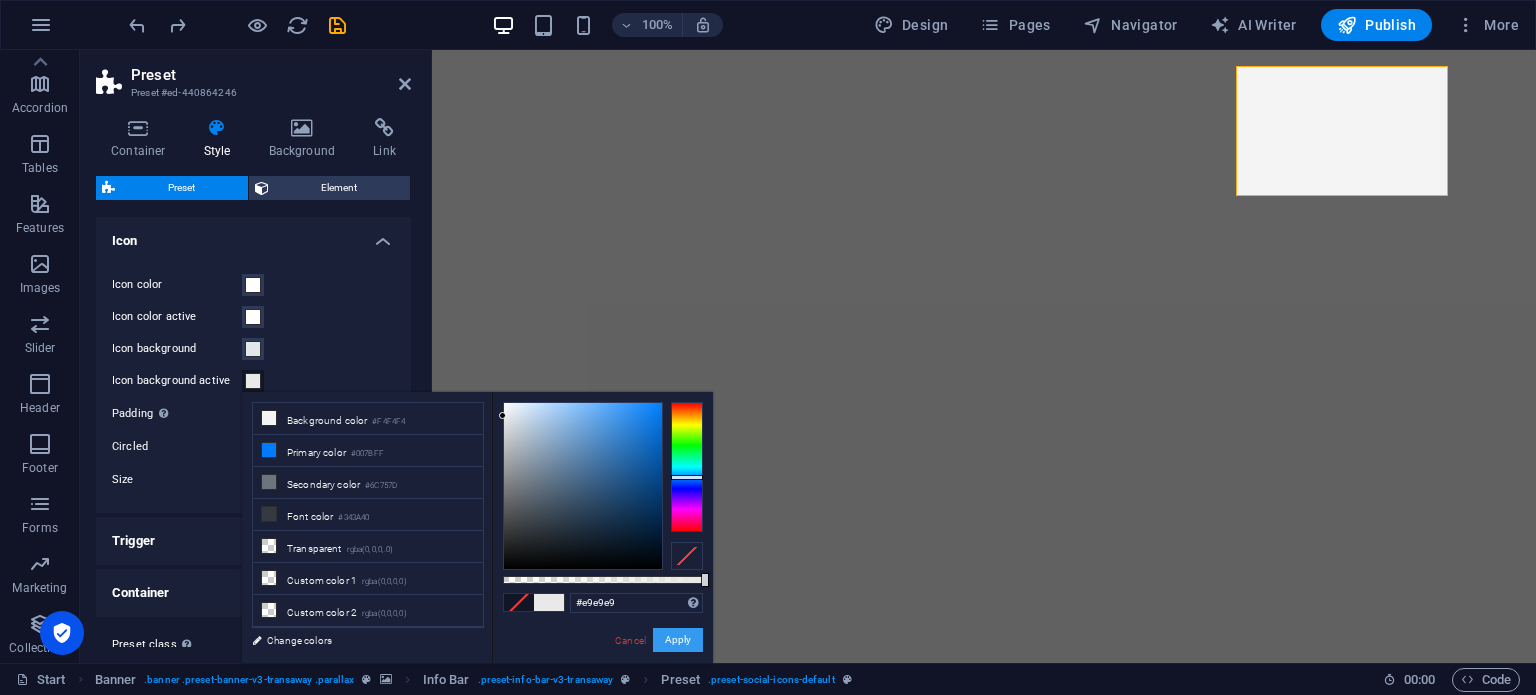 click on "Apply" at bounding box center [678, 640] 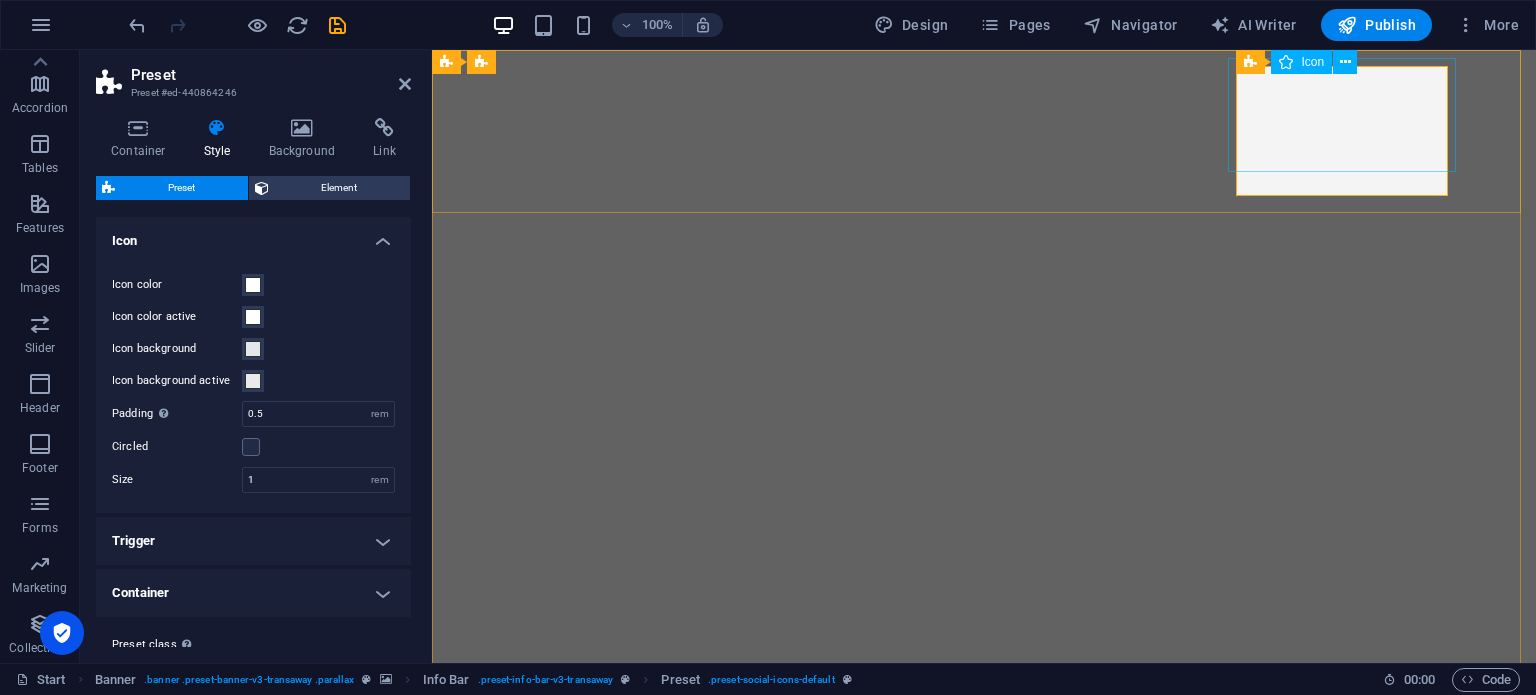 click at bounding box center (984, 808) 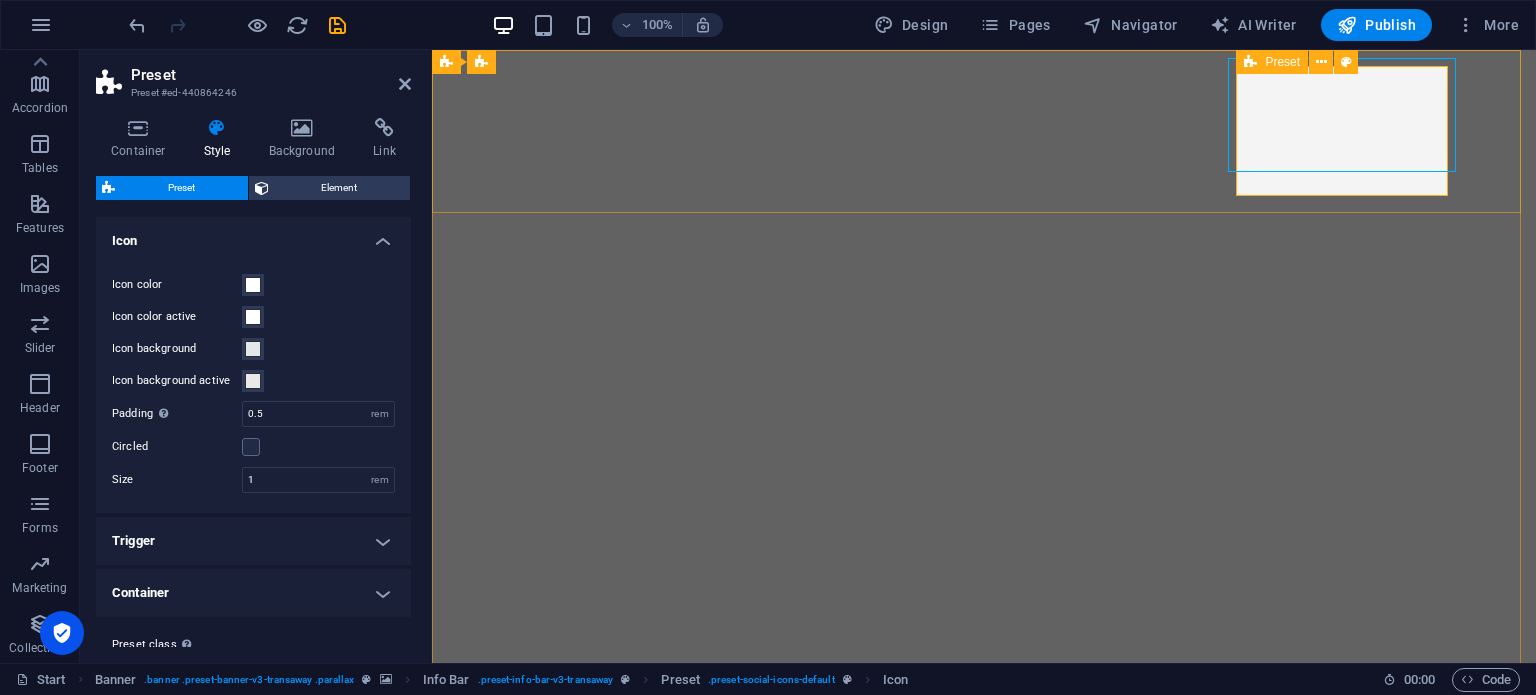 click at bounding box center [984, 860] 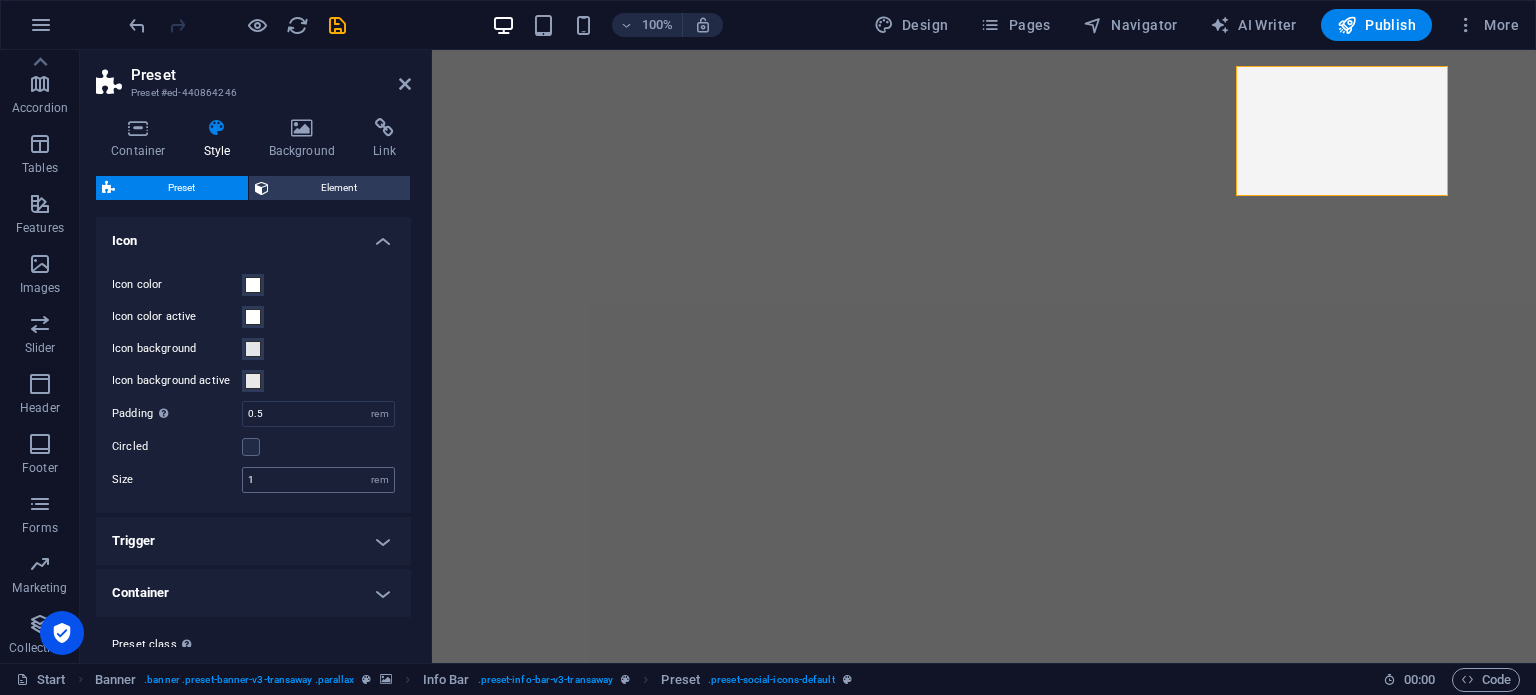 scroll, scrollTop: 31, scrollLeft: 0, axis: vertical 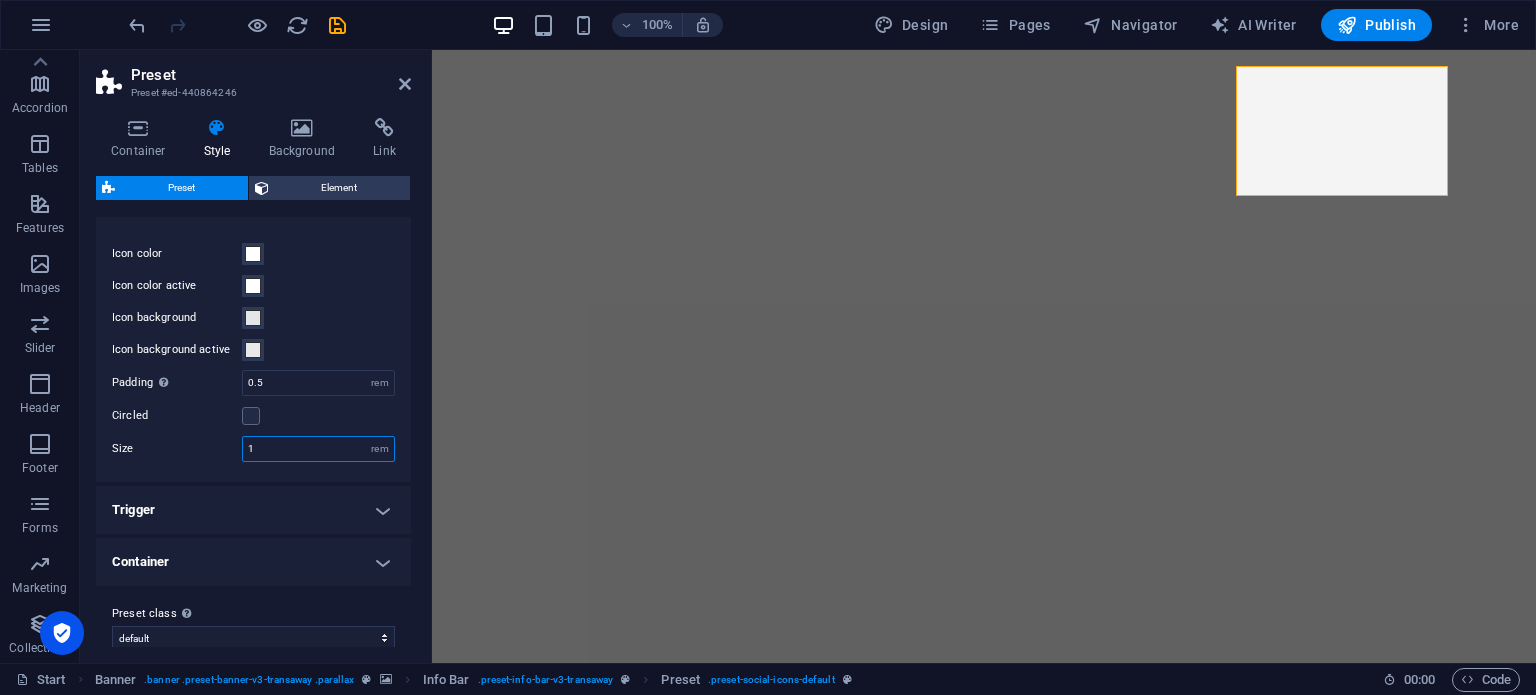 click on "1" at bounding box center [318, 449] 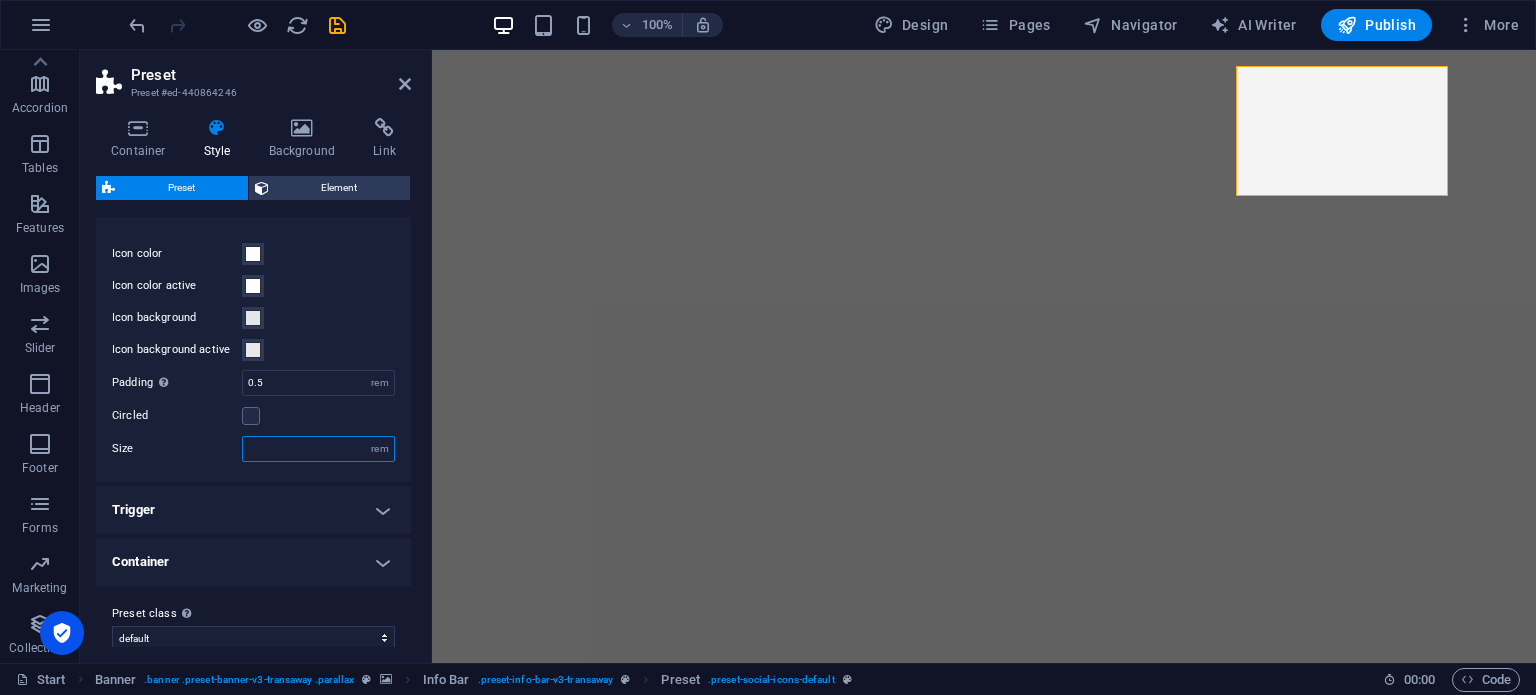 type on "1" 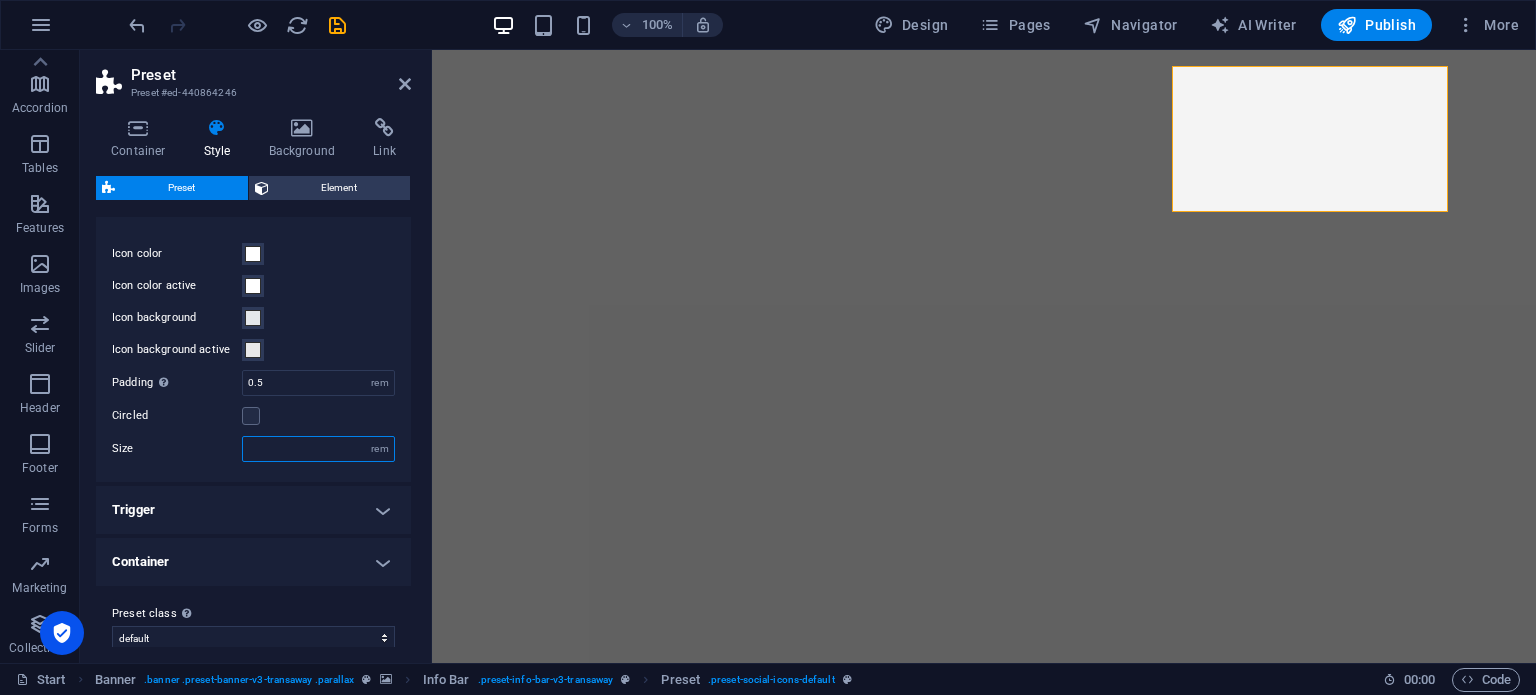 type on "1" 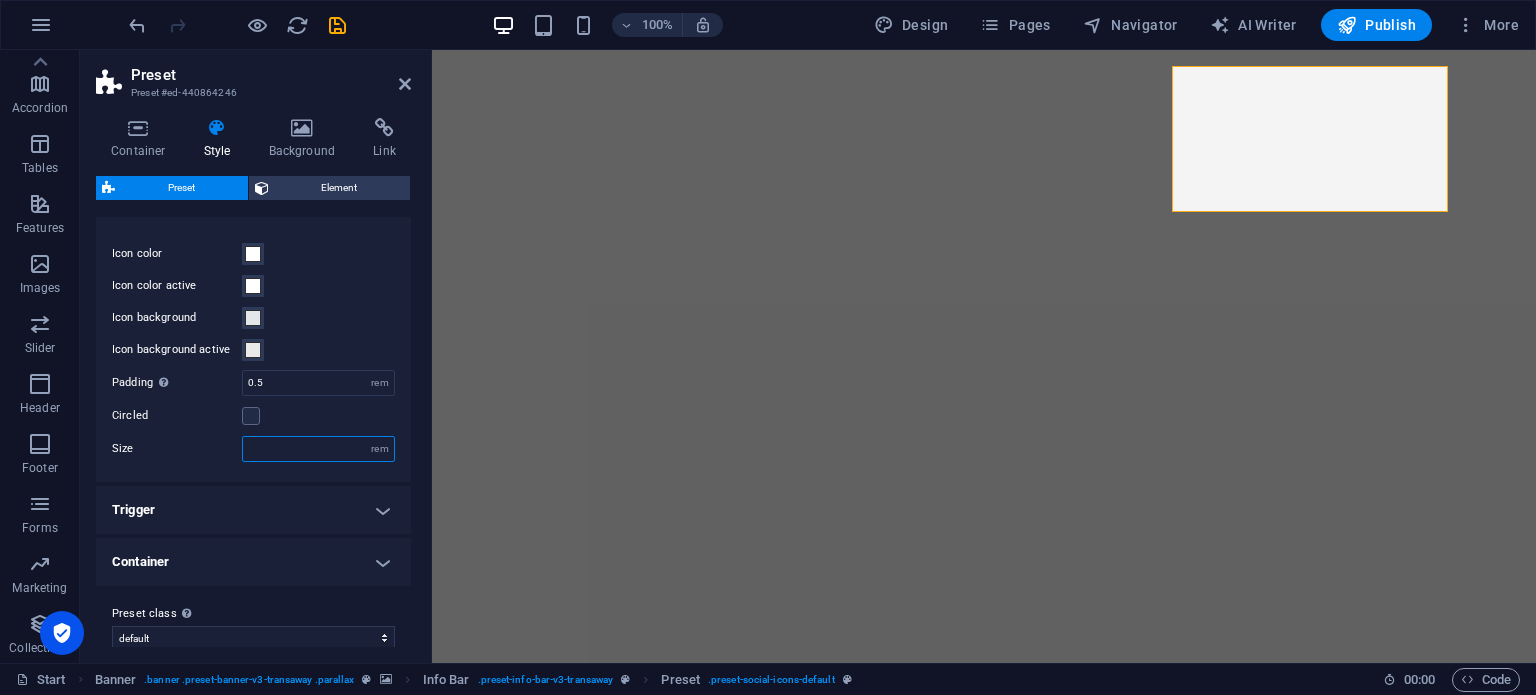 type on "1" 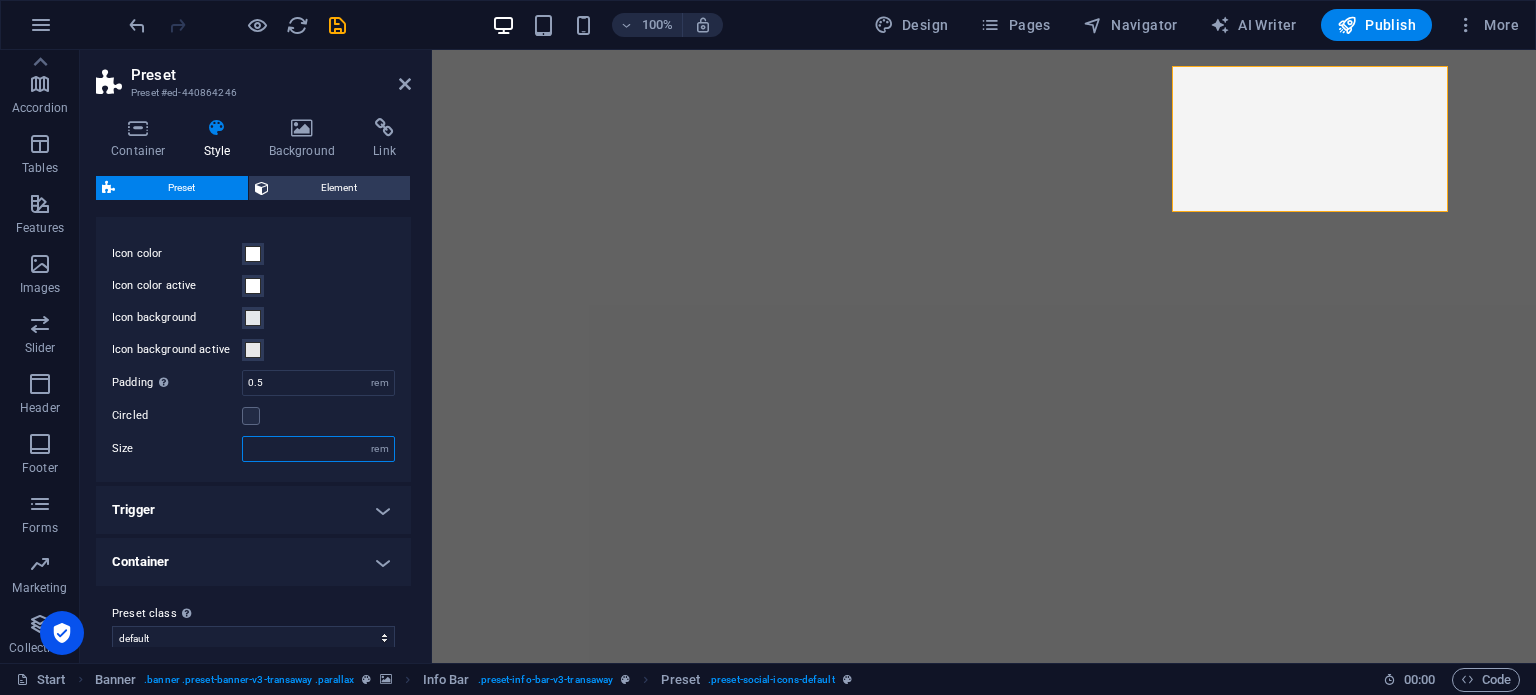 type on "1" 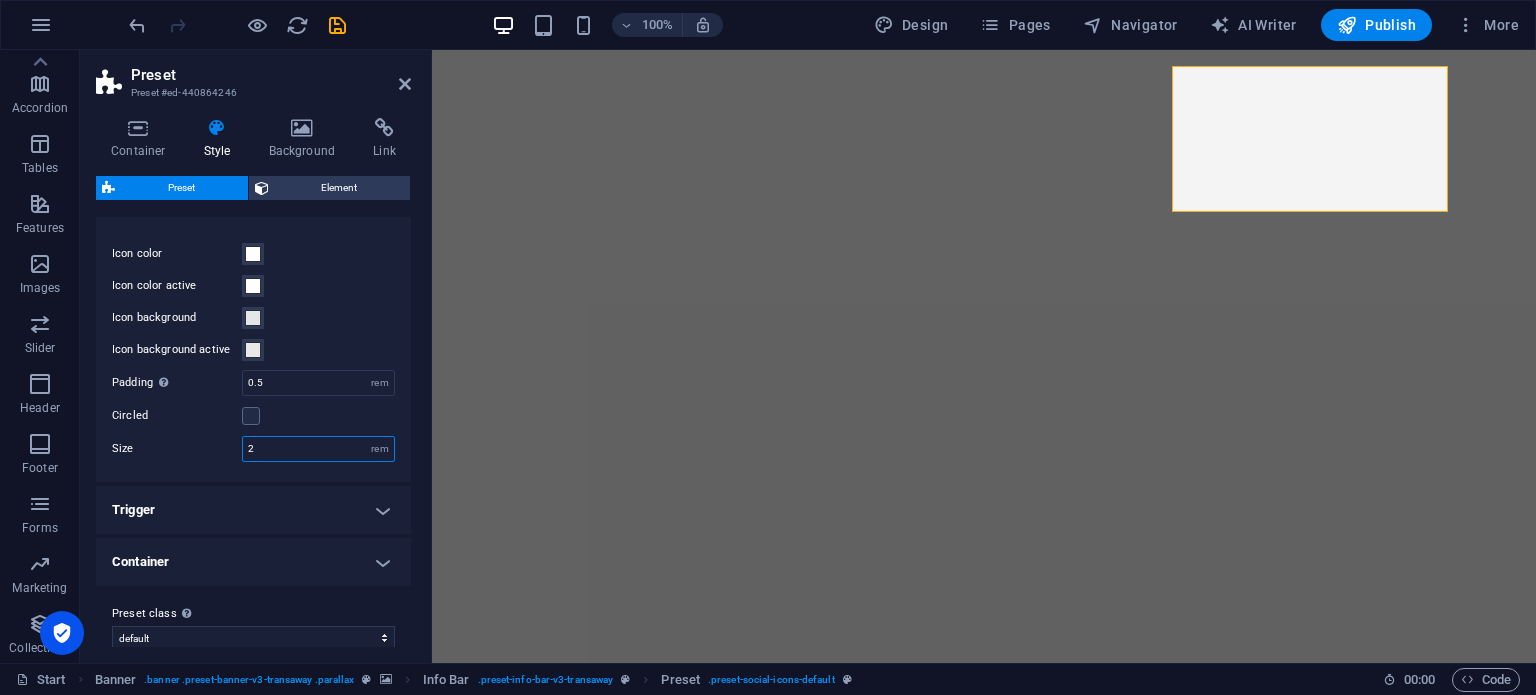 click on "2" at bounding box center (318, 449) 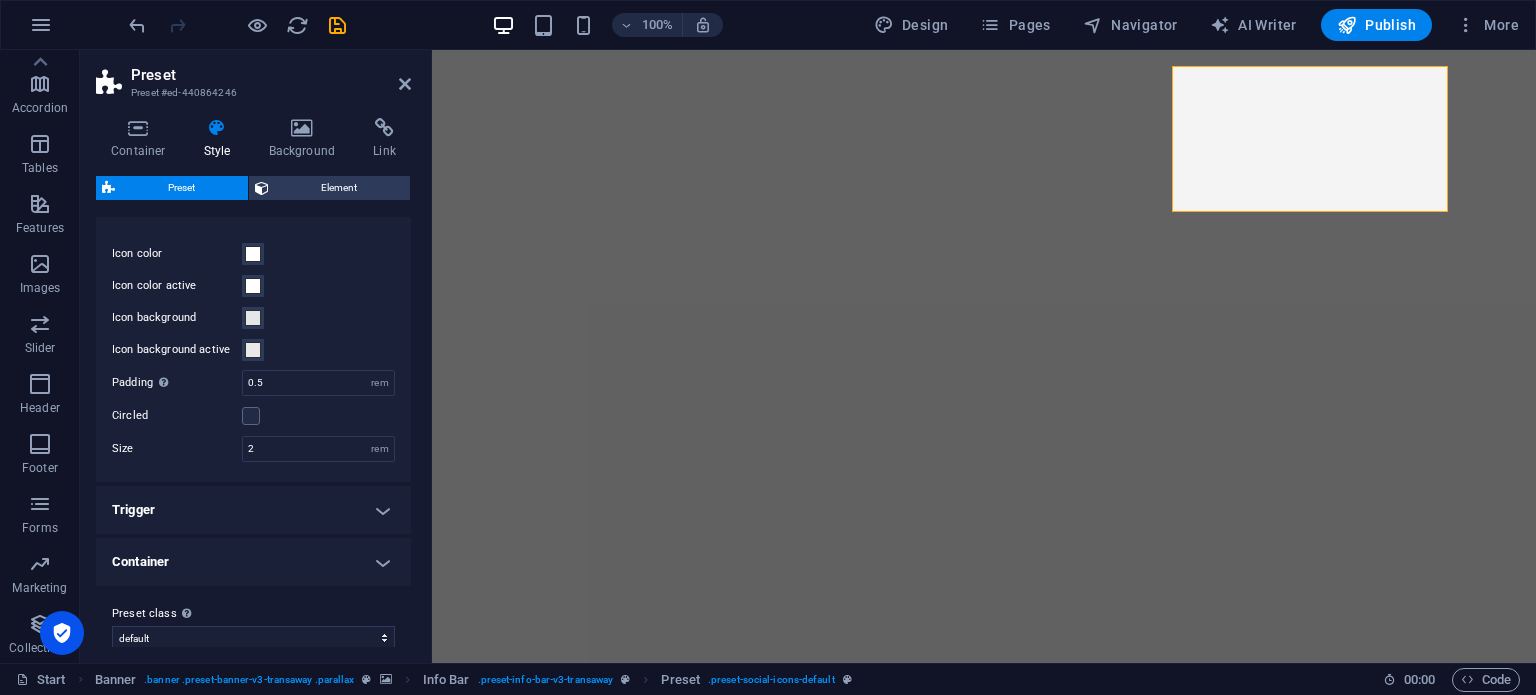 click on "Icon color Icon color active Icon background Icon background active Padding Only if icon background is set 0.5 rem Circled Size 2 rem" at bounding box center (253, 352) 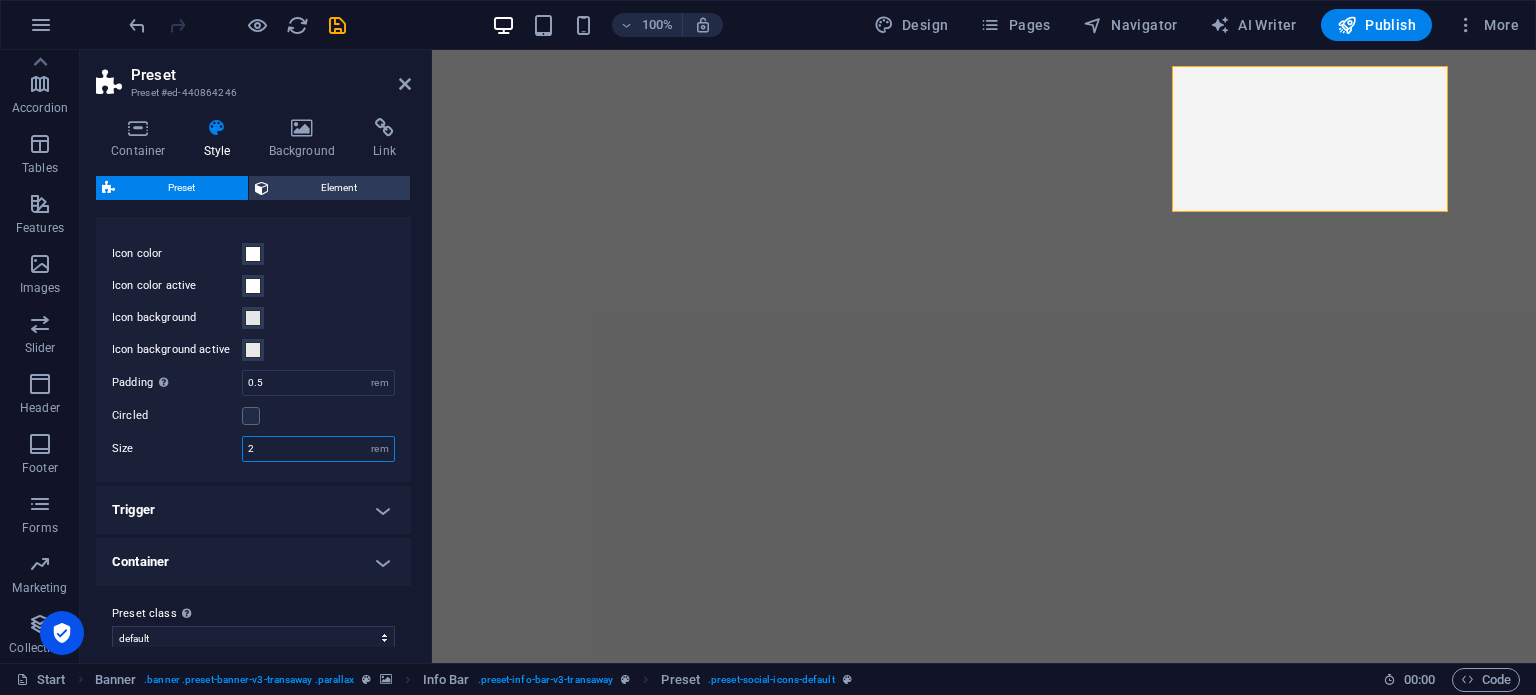 click on "2" at bounding box center (318, 449) 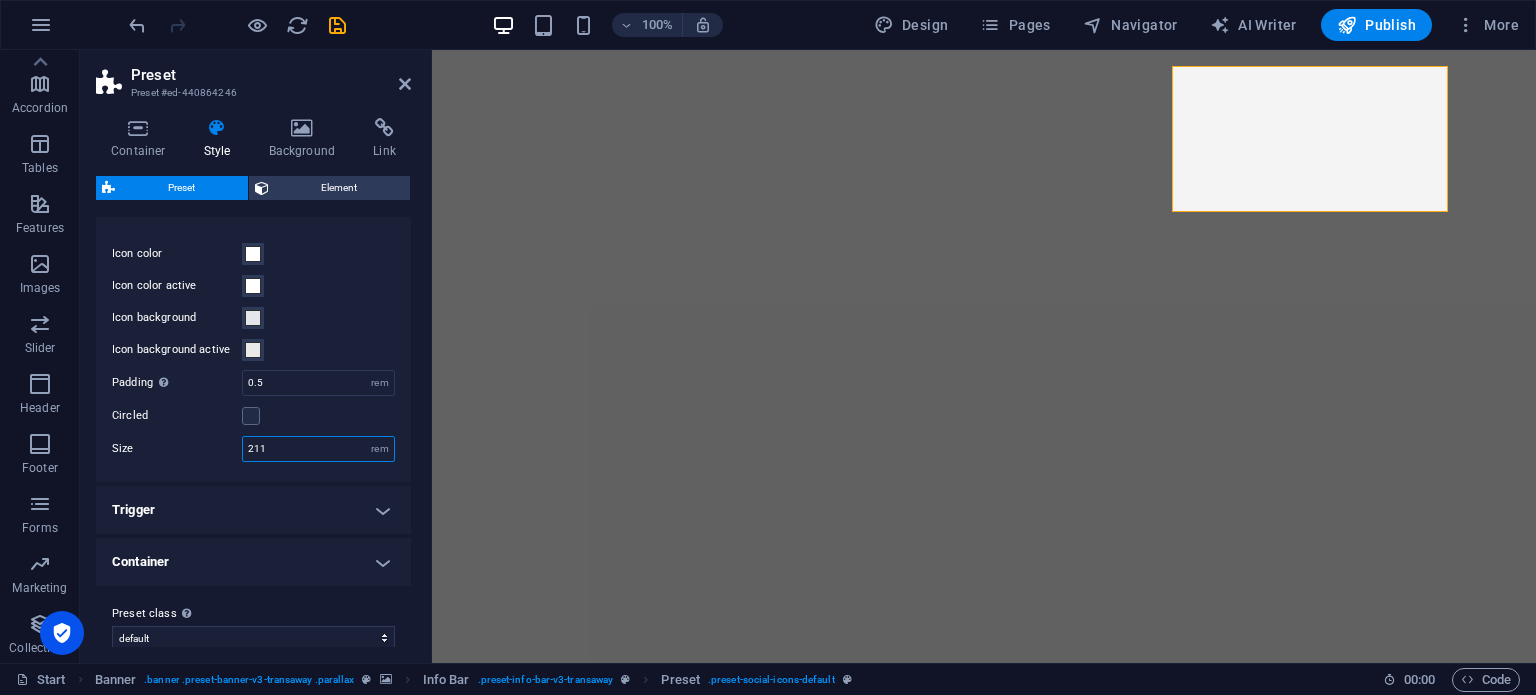 type on "2" 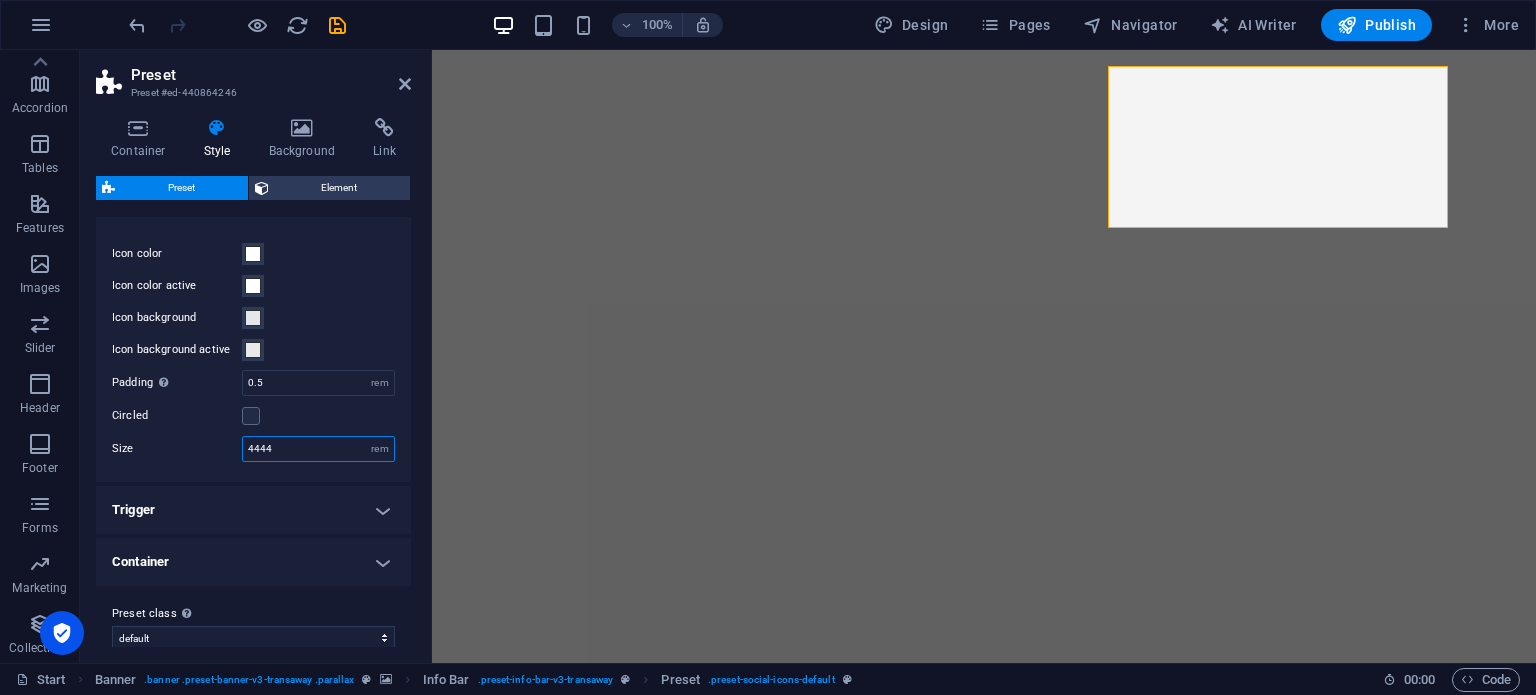 type on "1000" 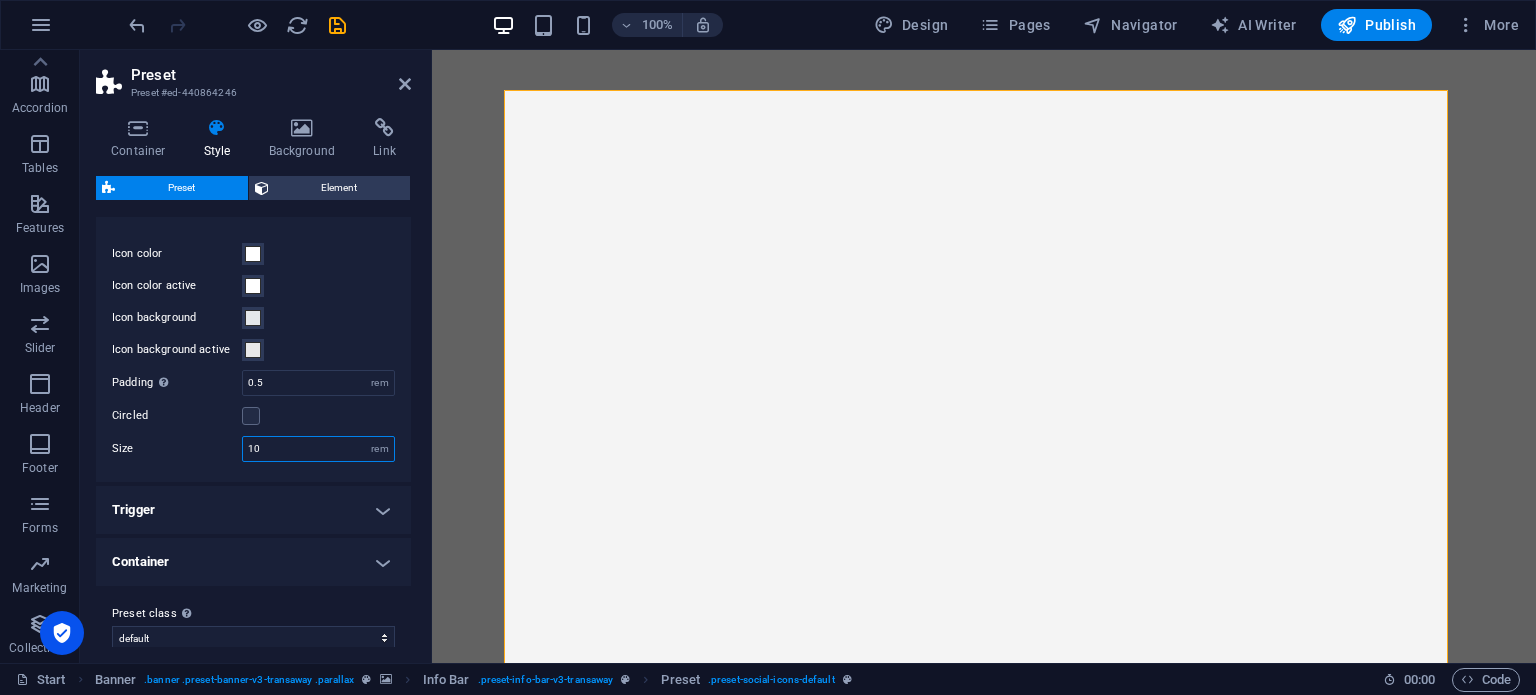 type on "1" 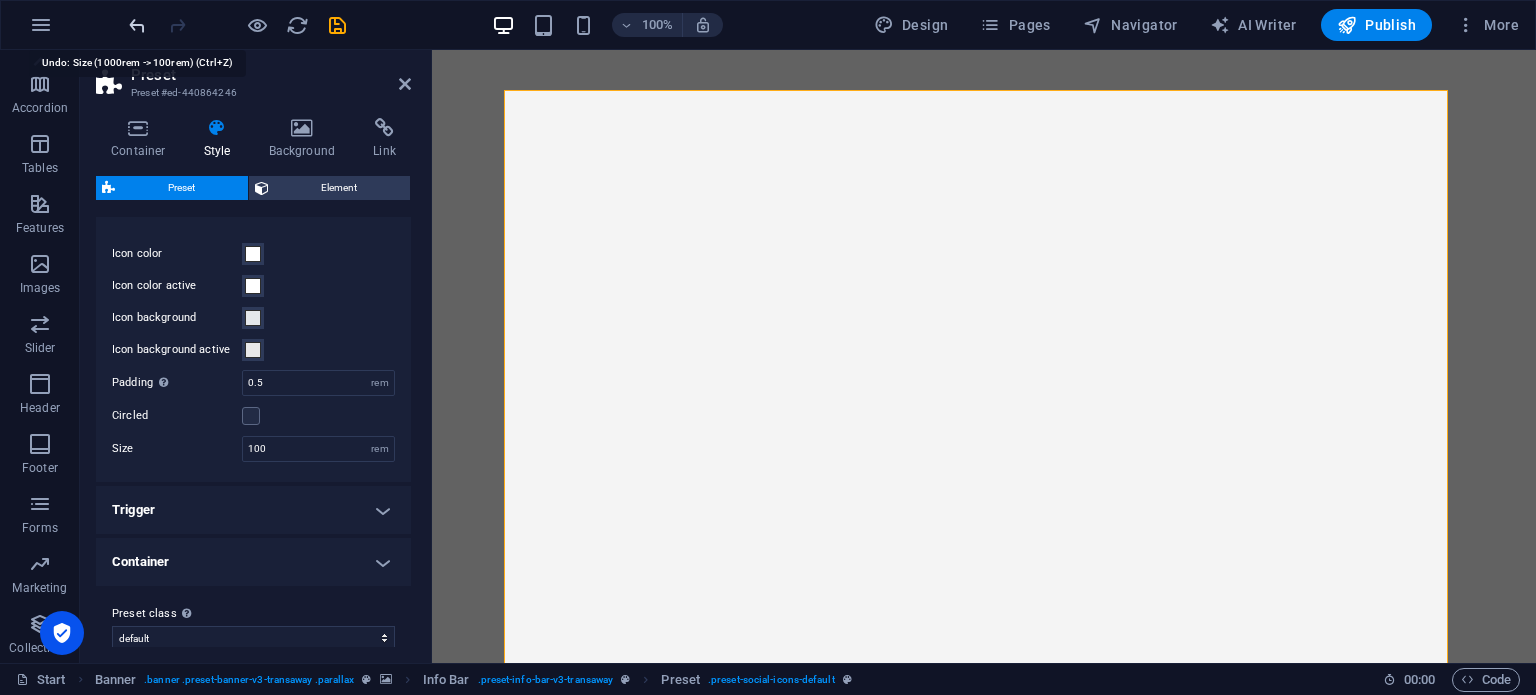 click at bounding box center (137, 25) 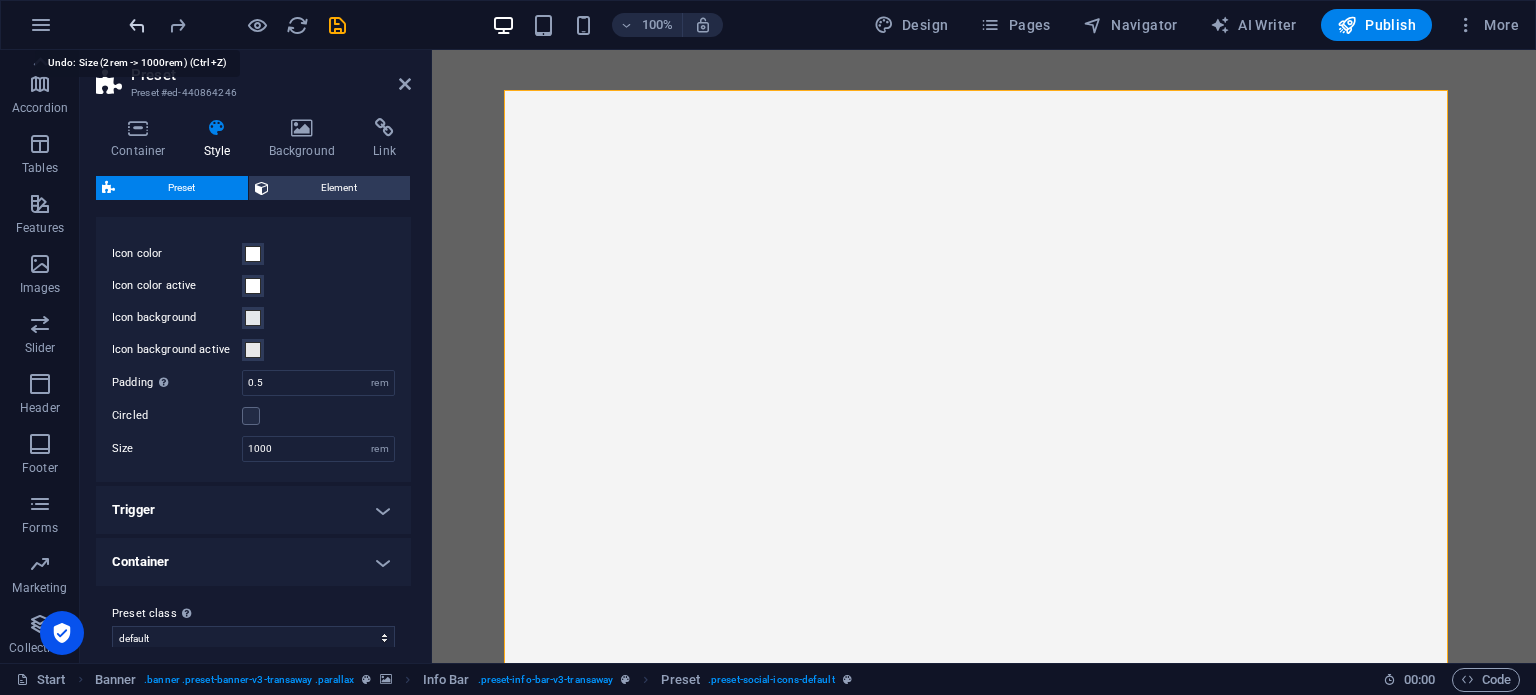 click at bounding box center [137, 25] 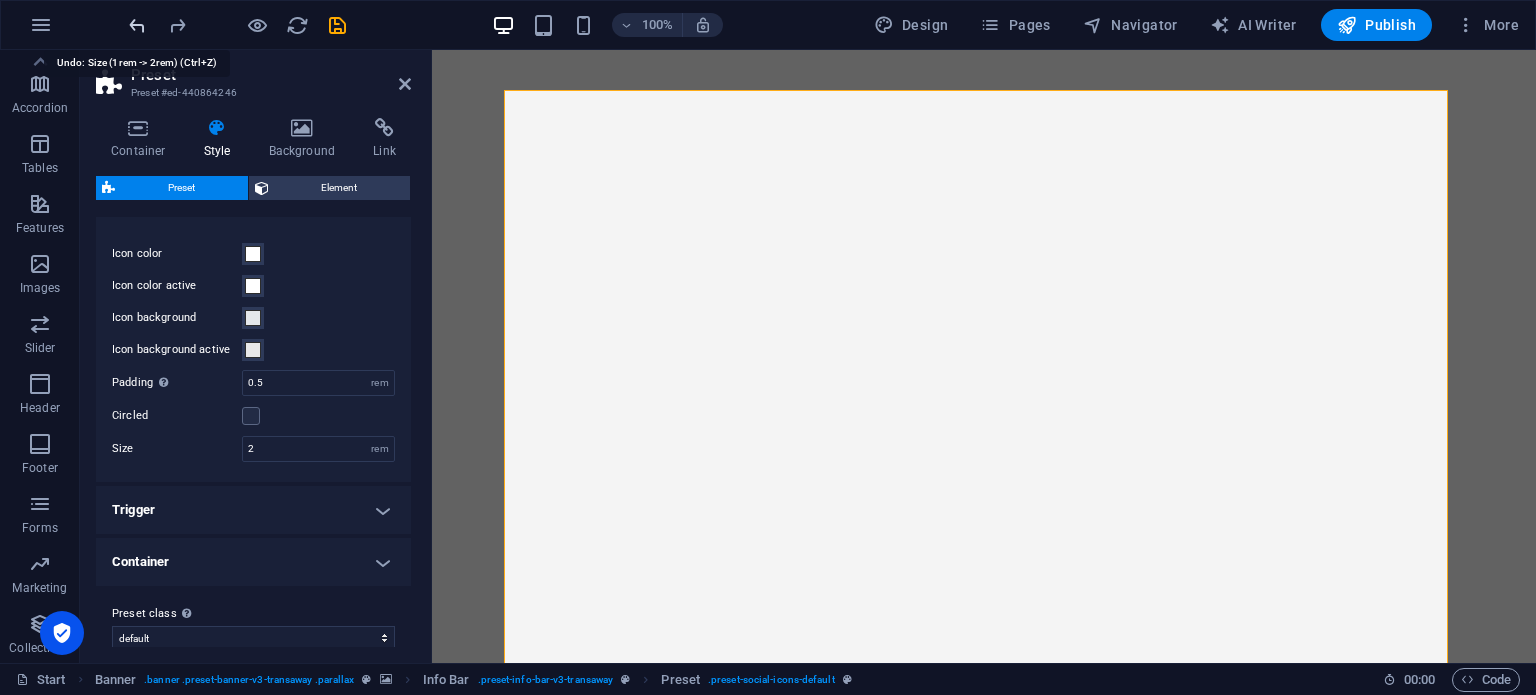click at bounding box center (137, 25) 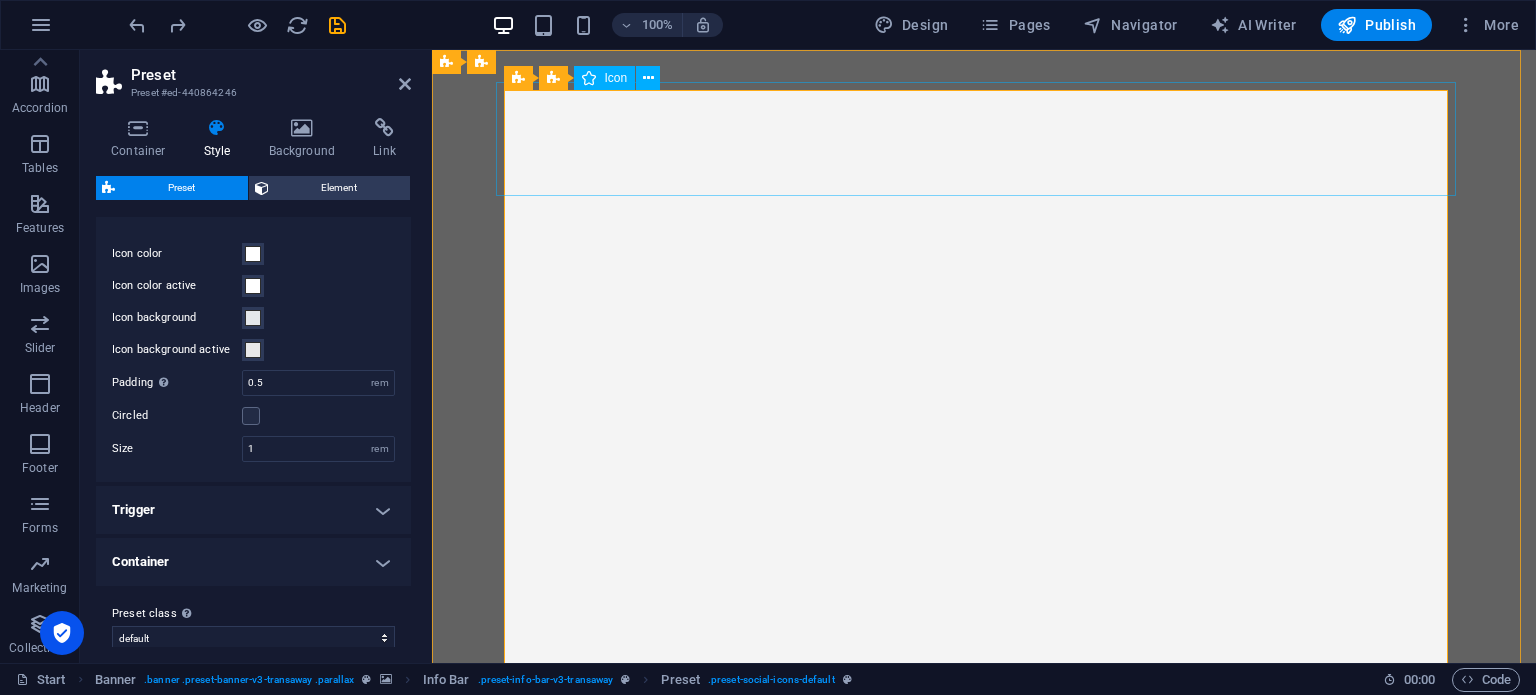 click at bounding box center (984, 3391) 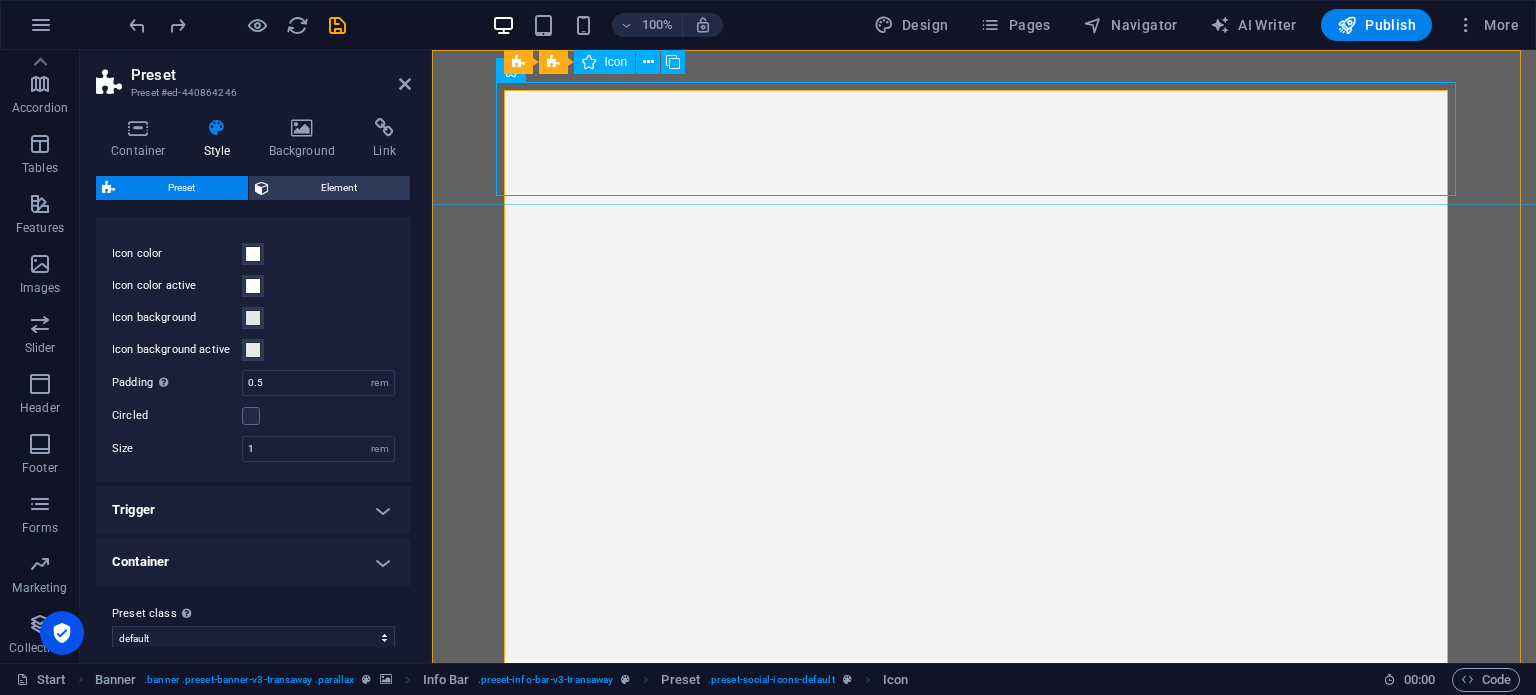 scroll, scrollTop: 0, scrollLeft: 0, axis: both 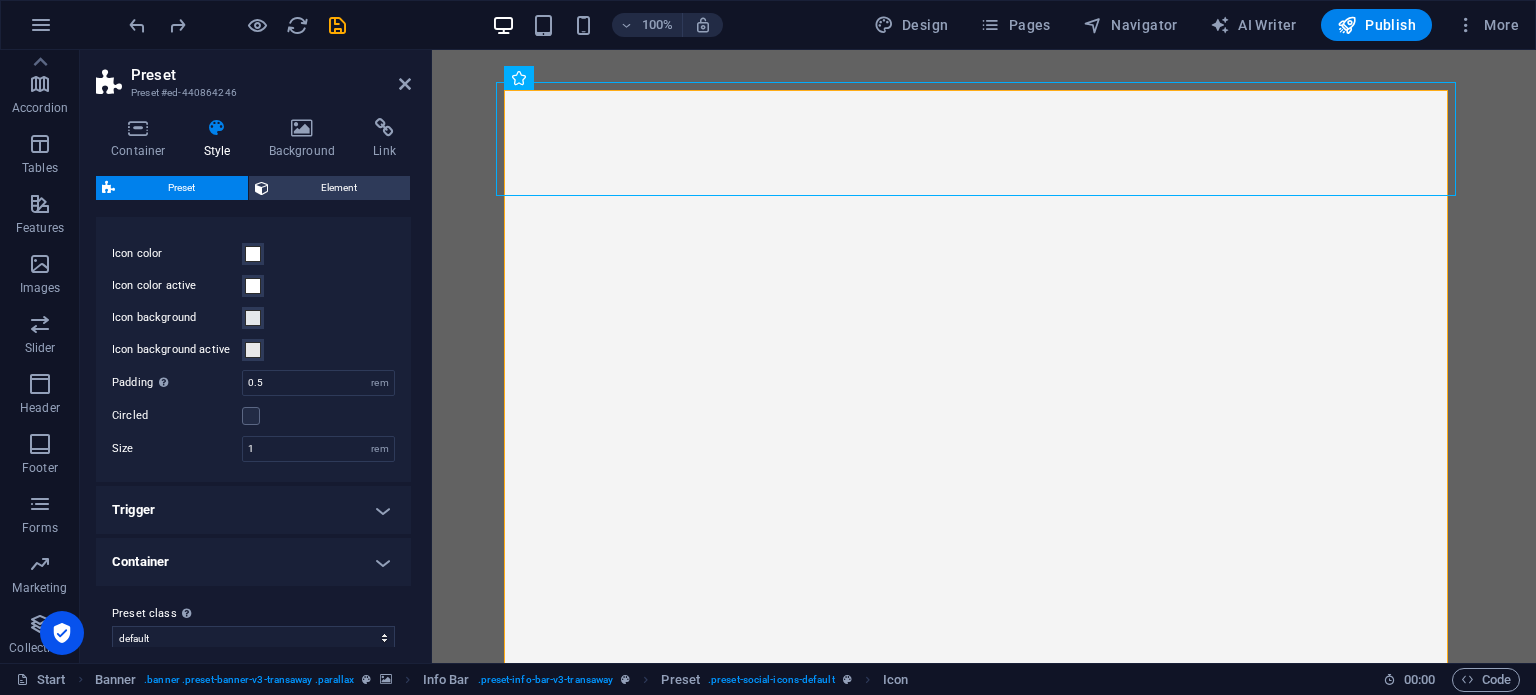 click at bounding box center [237, 25] 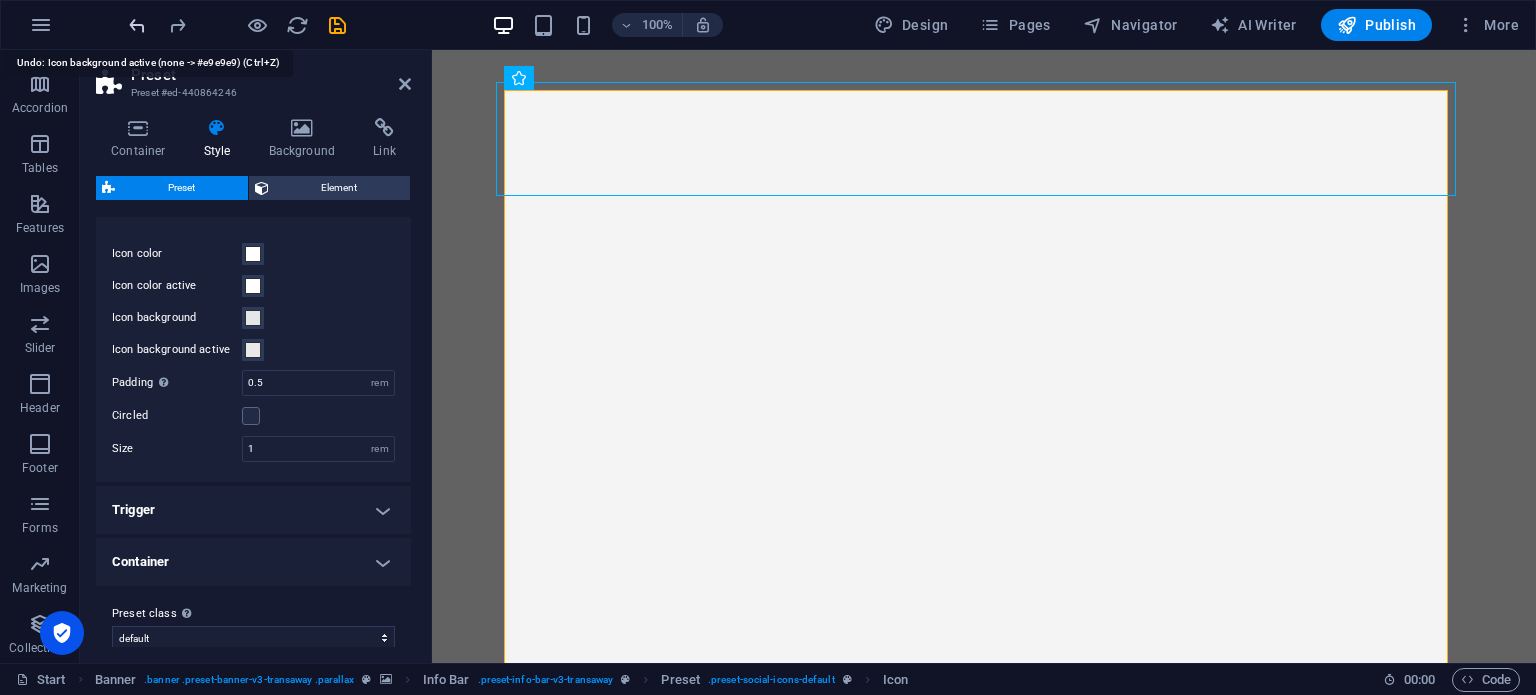 click at bounding box center (137, 25) 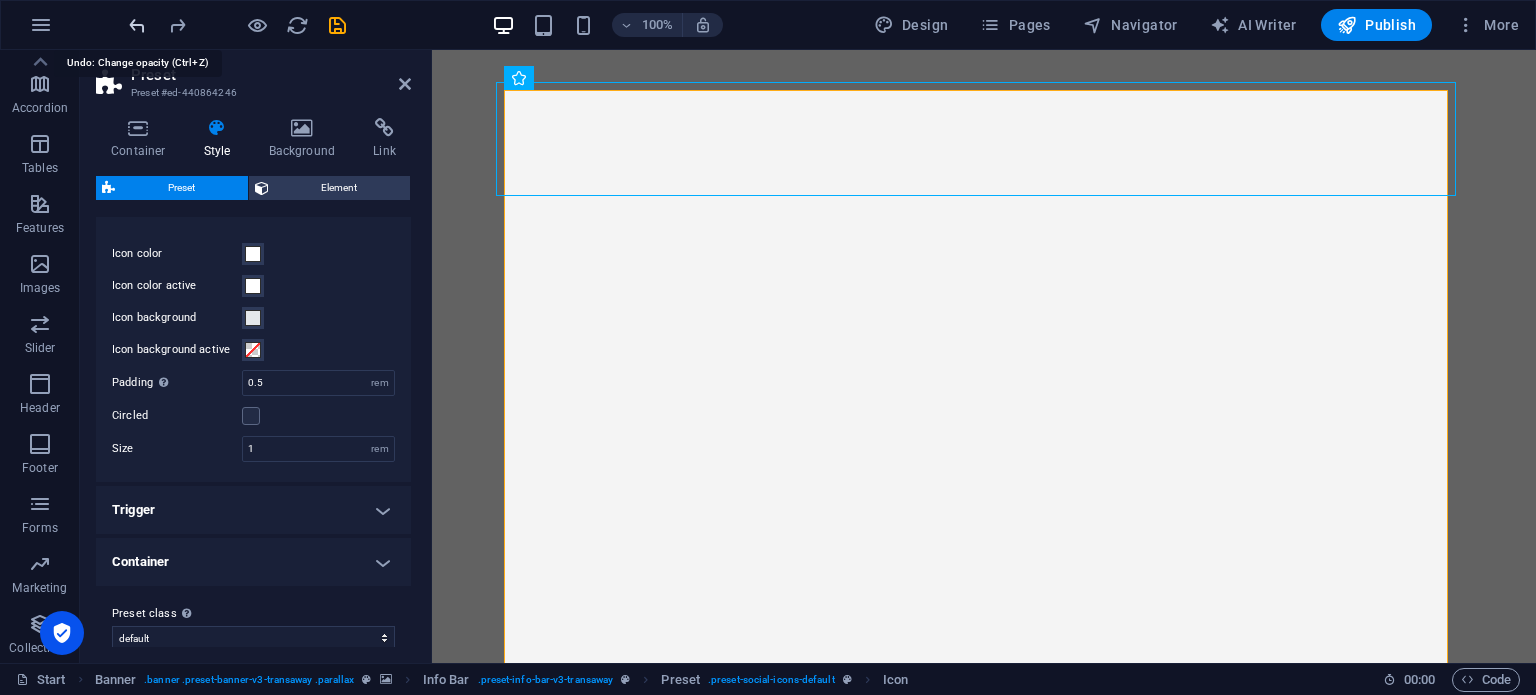click at bounding box center [137, 25] 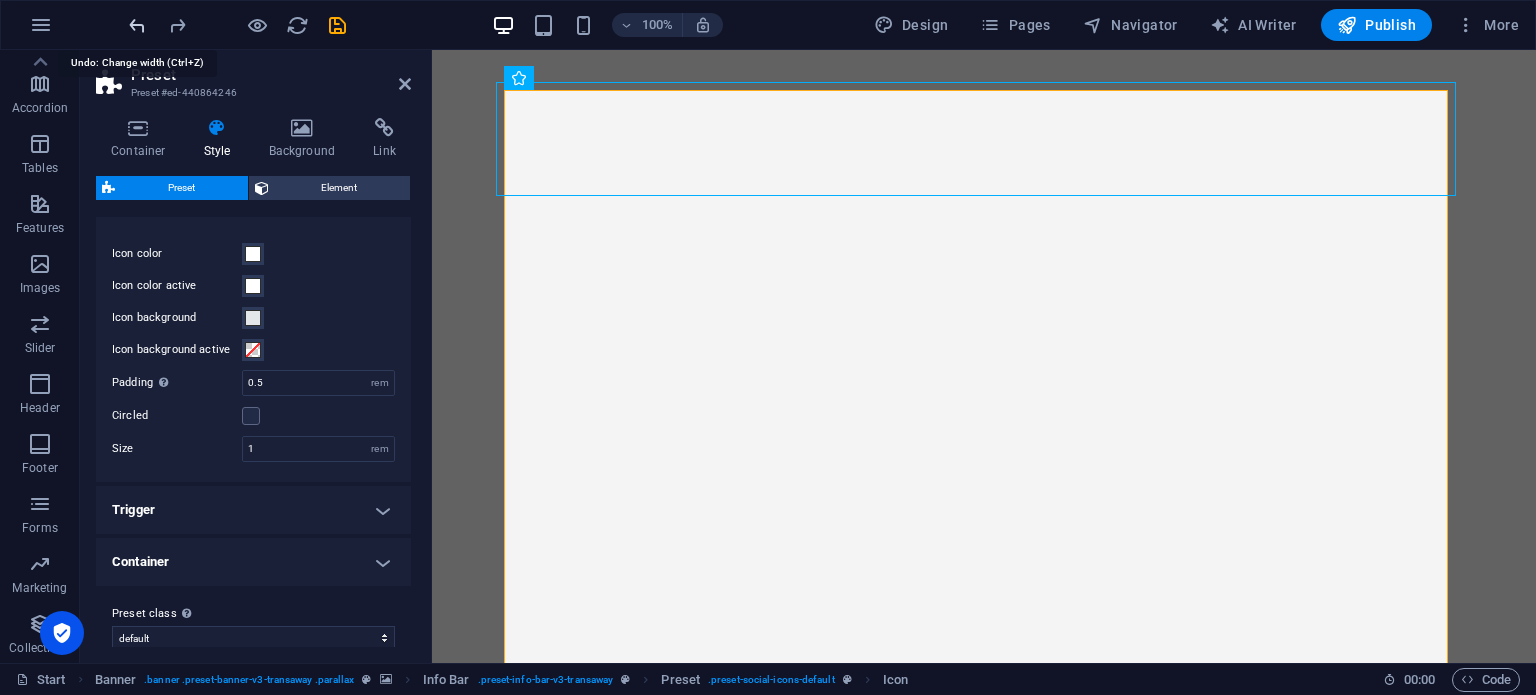 click at bounding box center (137, 25) 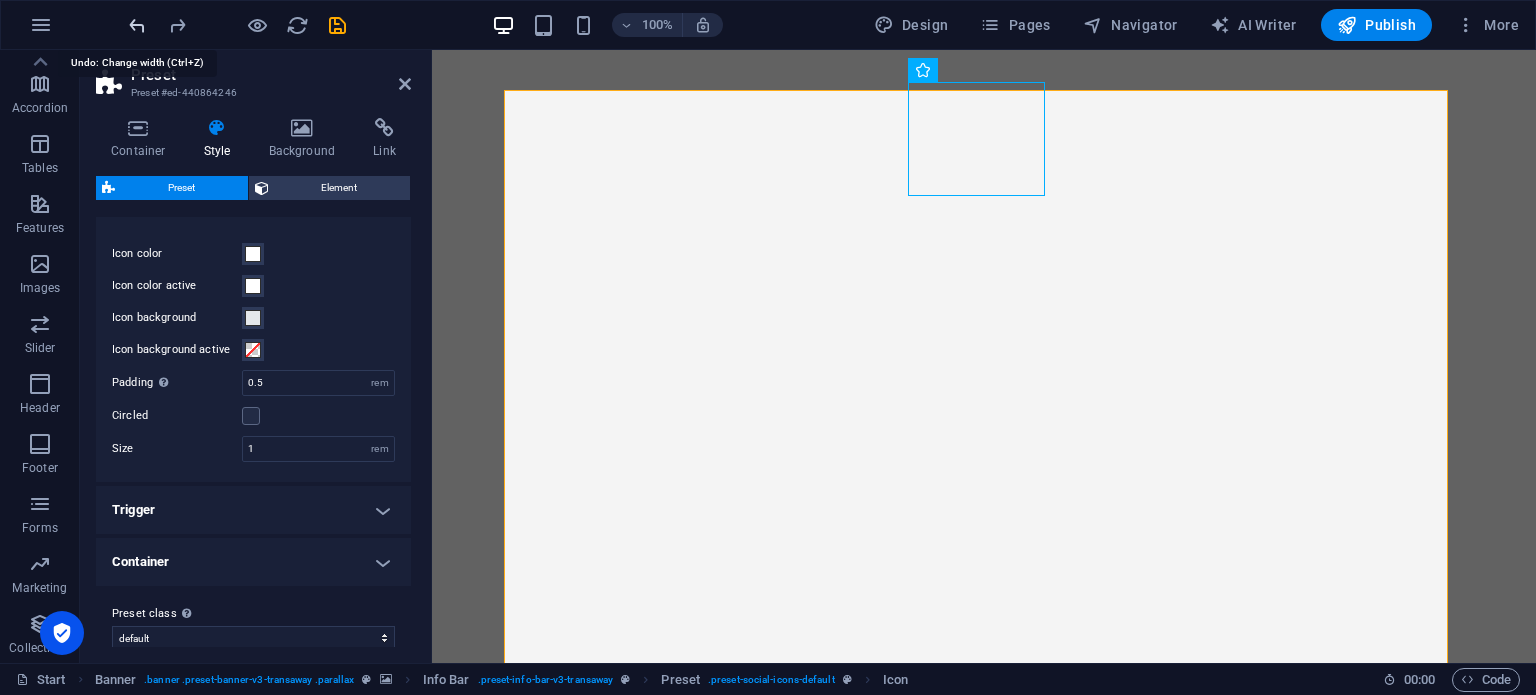 click at bounding box center (137, 25) 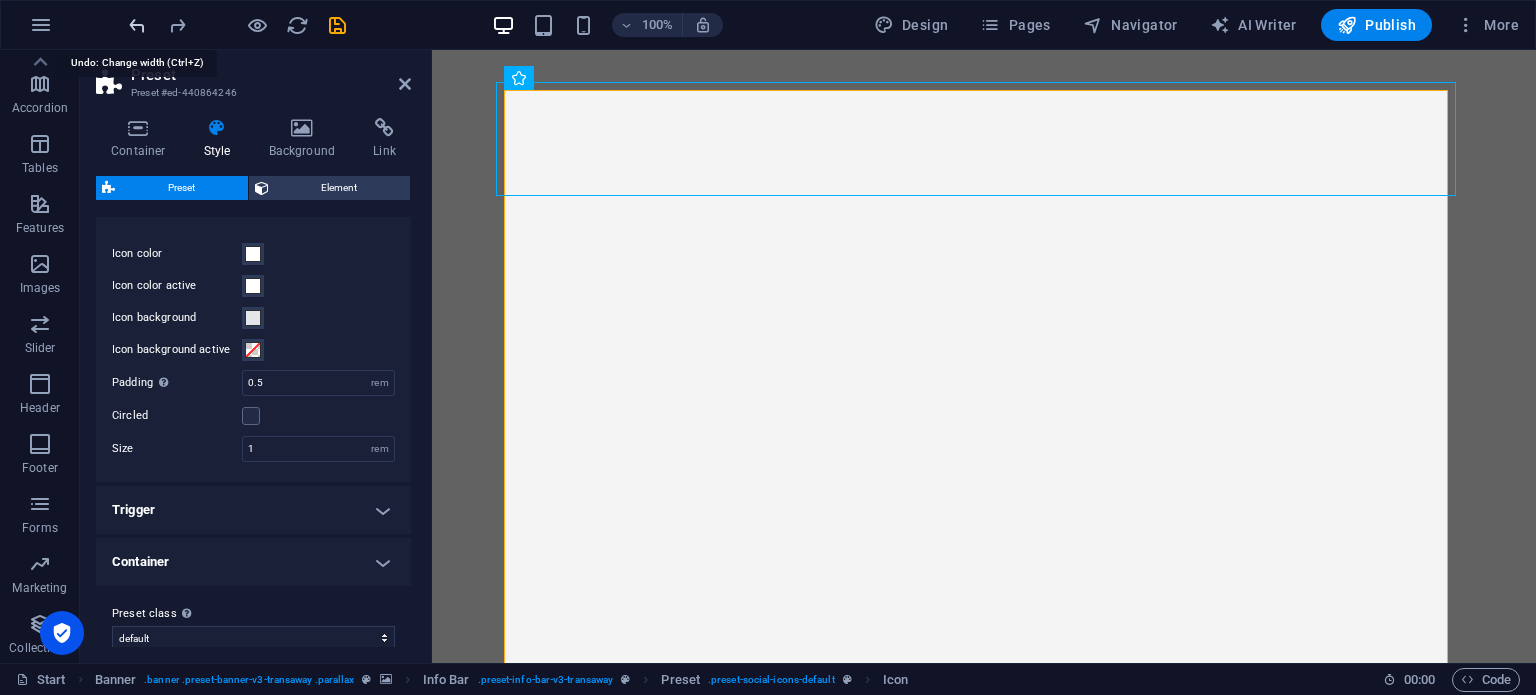 click at bounding box center (137, 25) 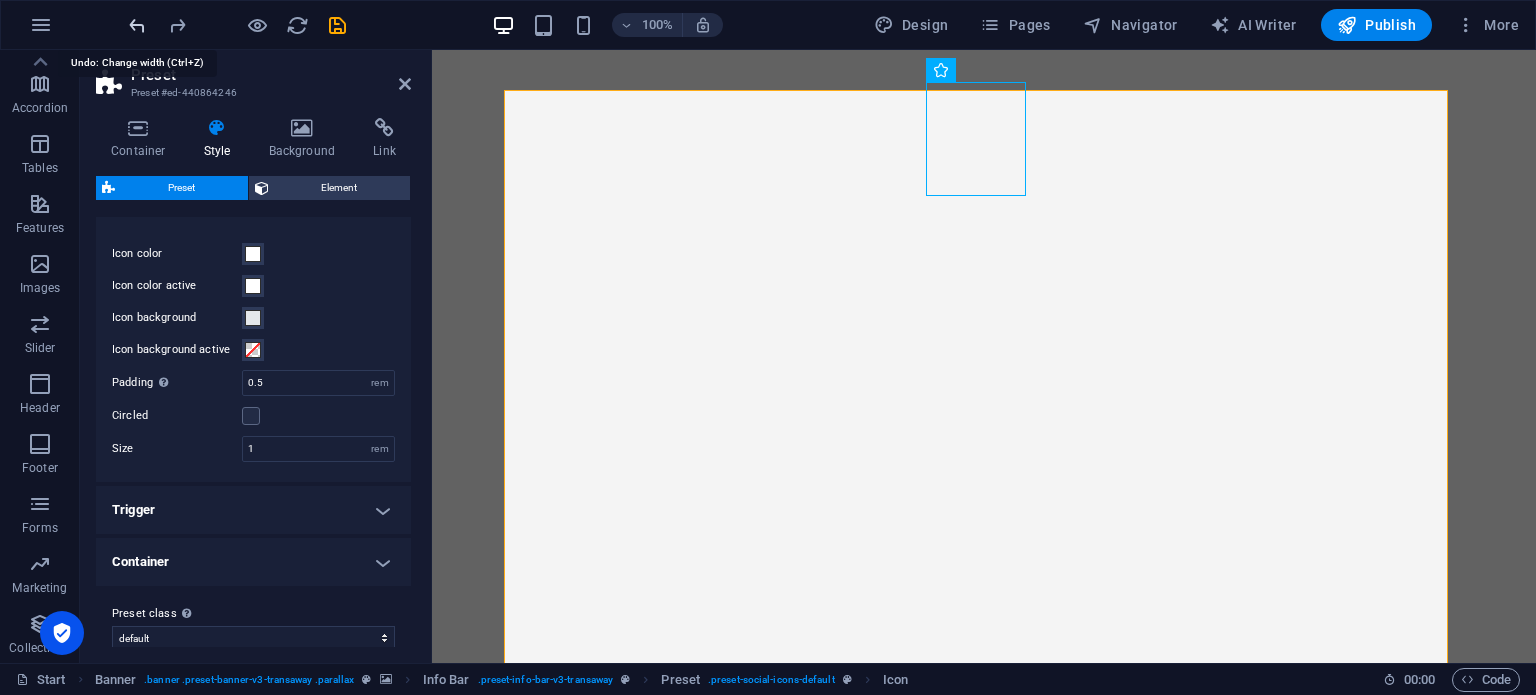 click at bounding box center [137, 25] 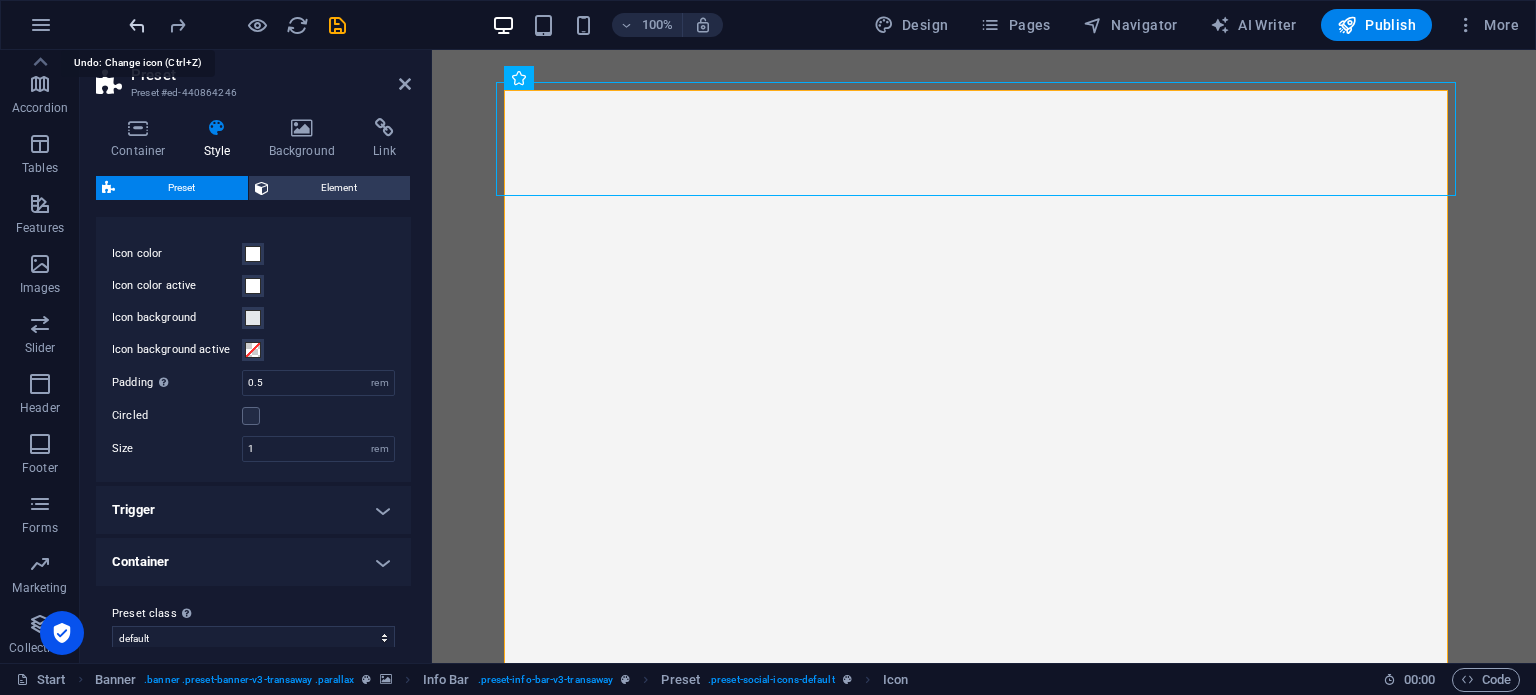 click at bounding box center (137, 25) 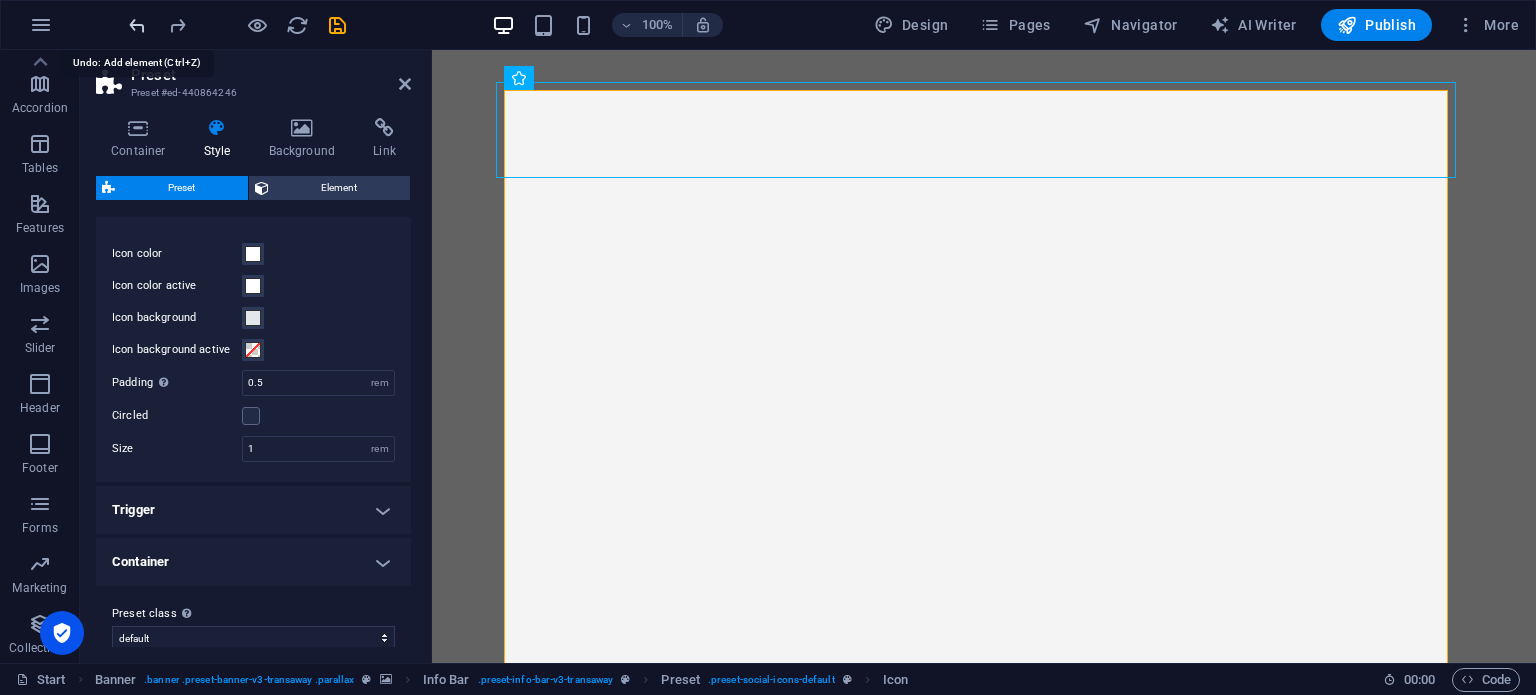 click at bounding box center (137, 25) 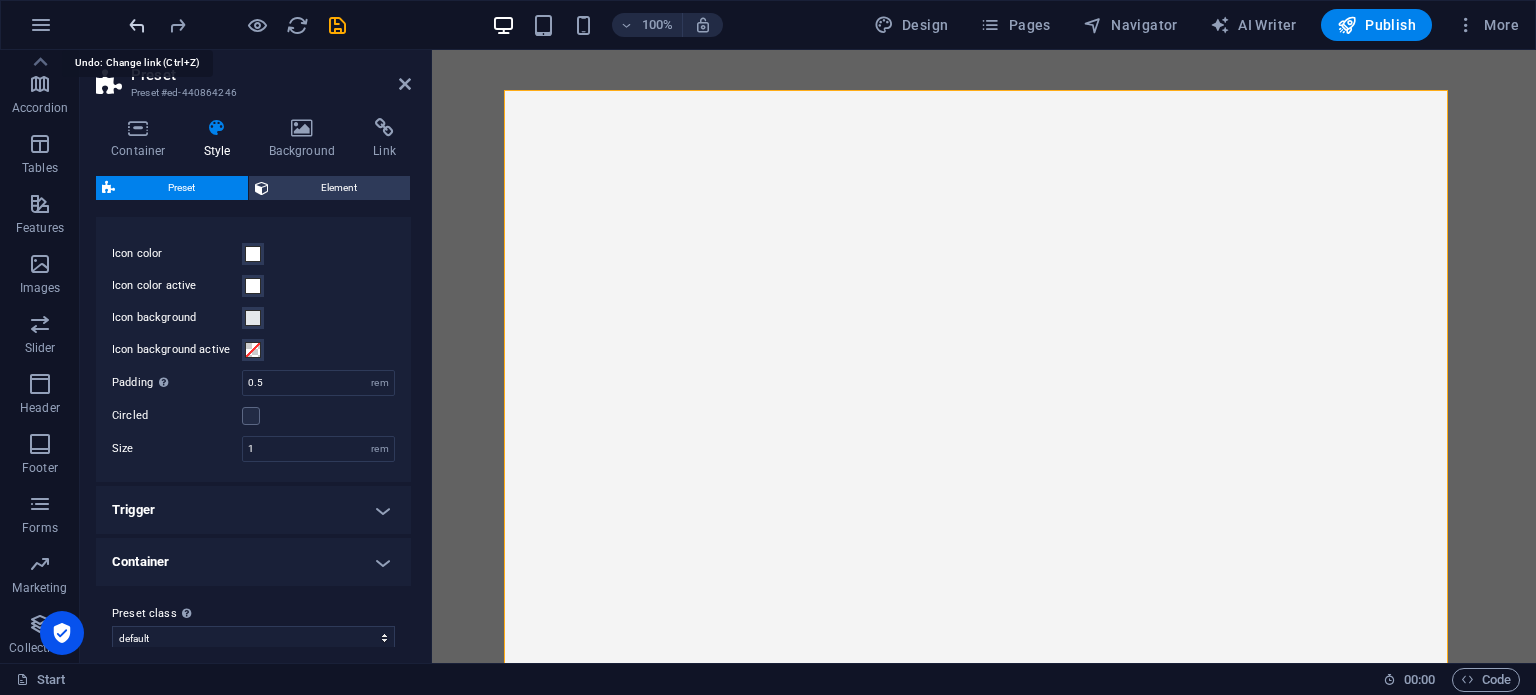click at bounding box center [137, 25] 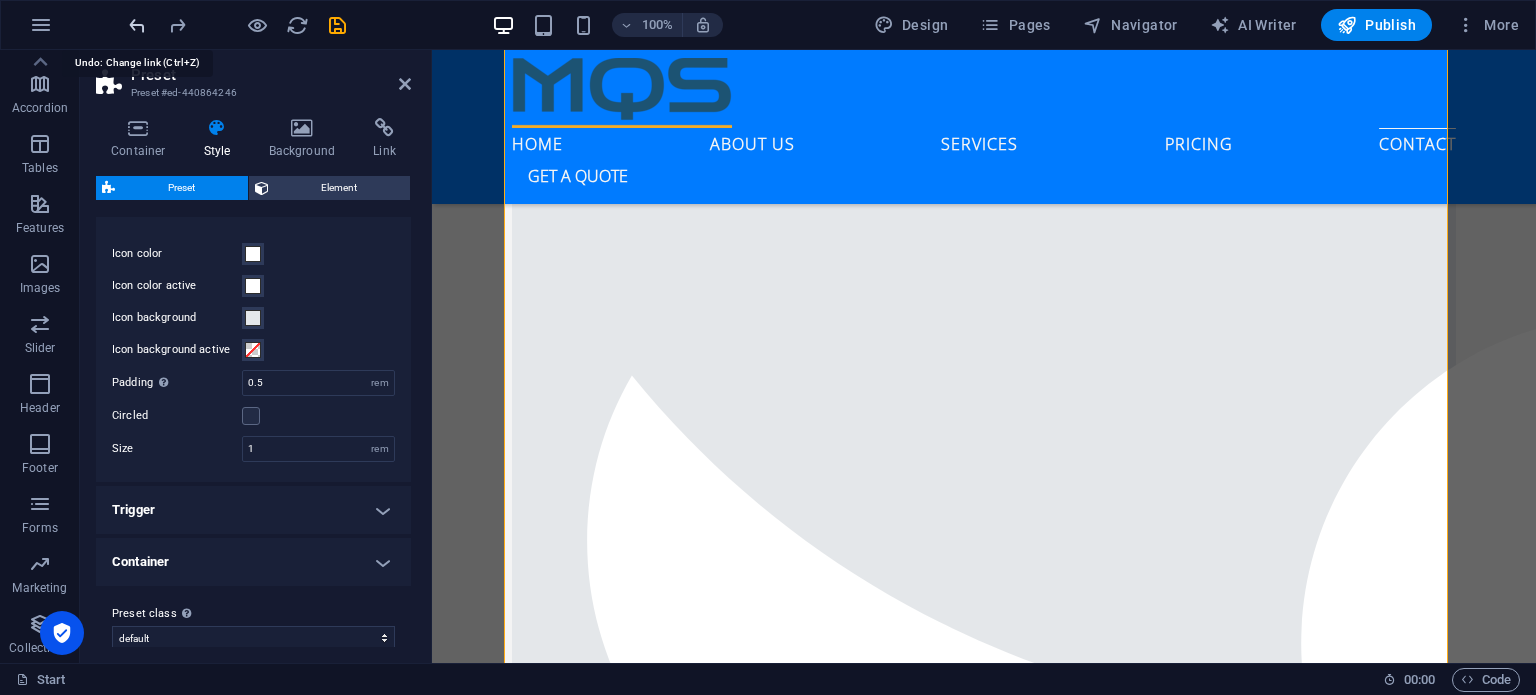 scroll, scrollTop: 5436, scrollLeft: 0, axis: vertical 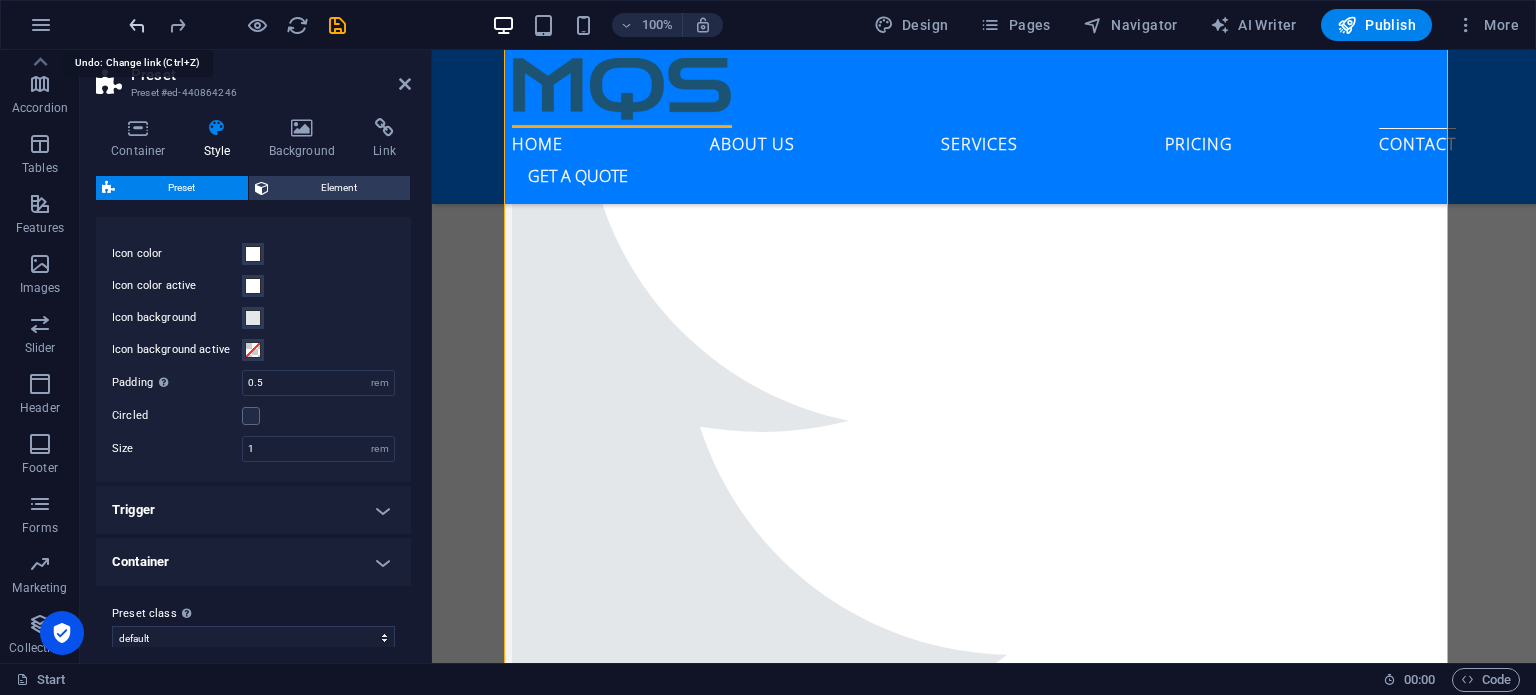 click at bounding box center [137, 25] 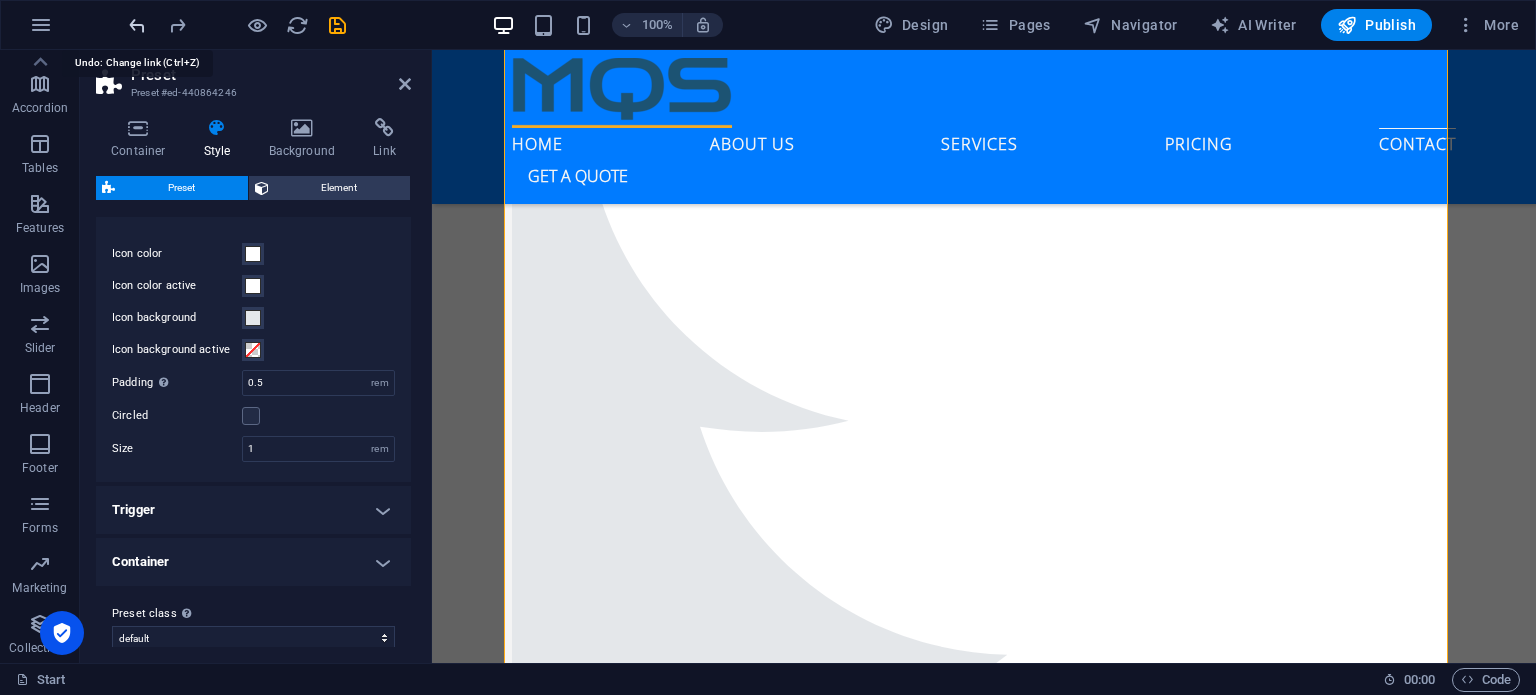 click at bounding box center (137, 25) 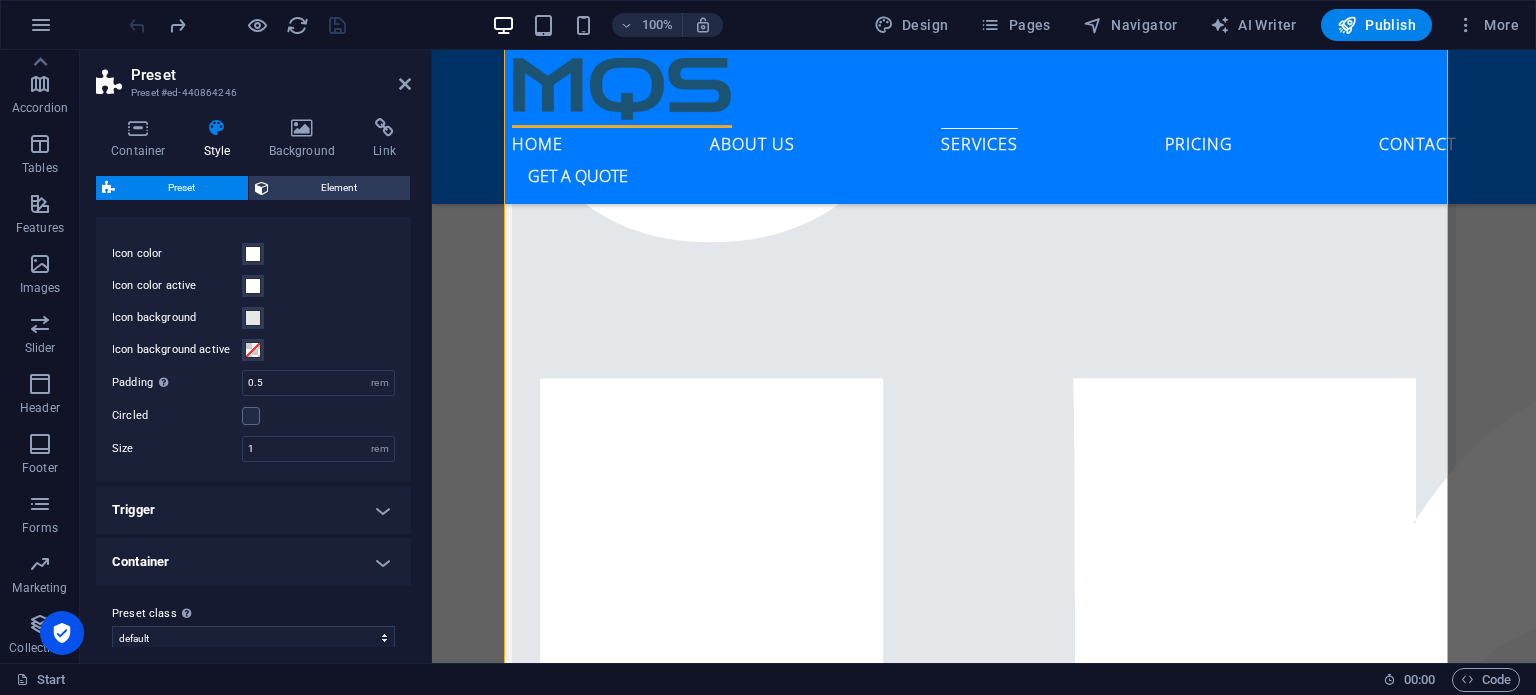 scroll, scrollTop: 0, scrollLeft: 0, axis: both 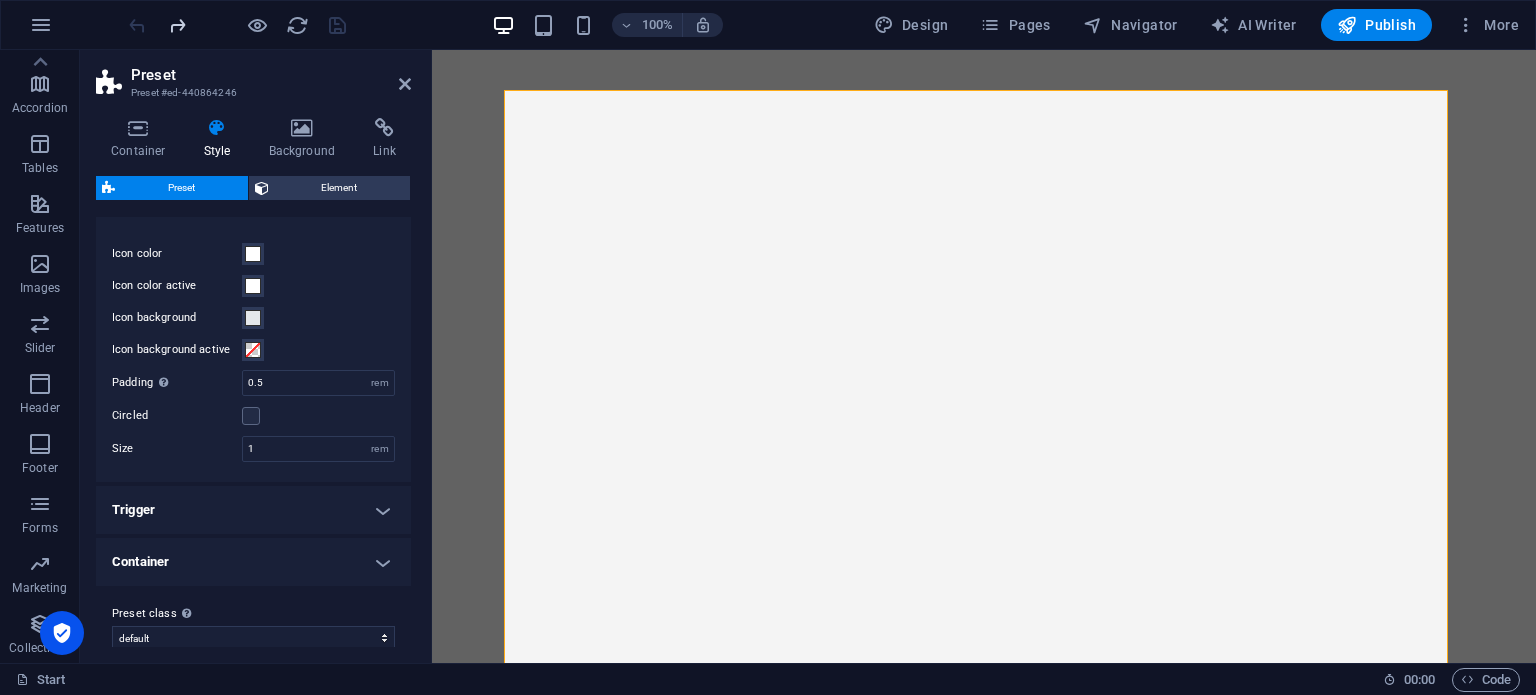 click at bounding box center [237, 25] 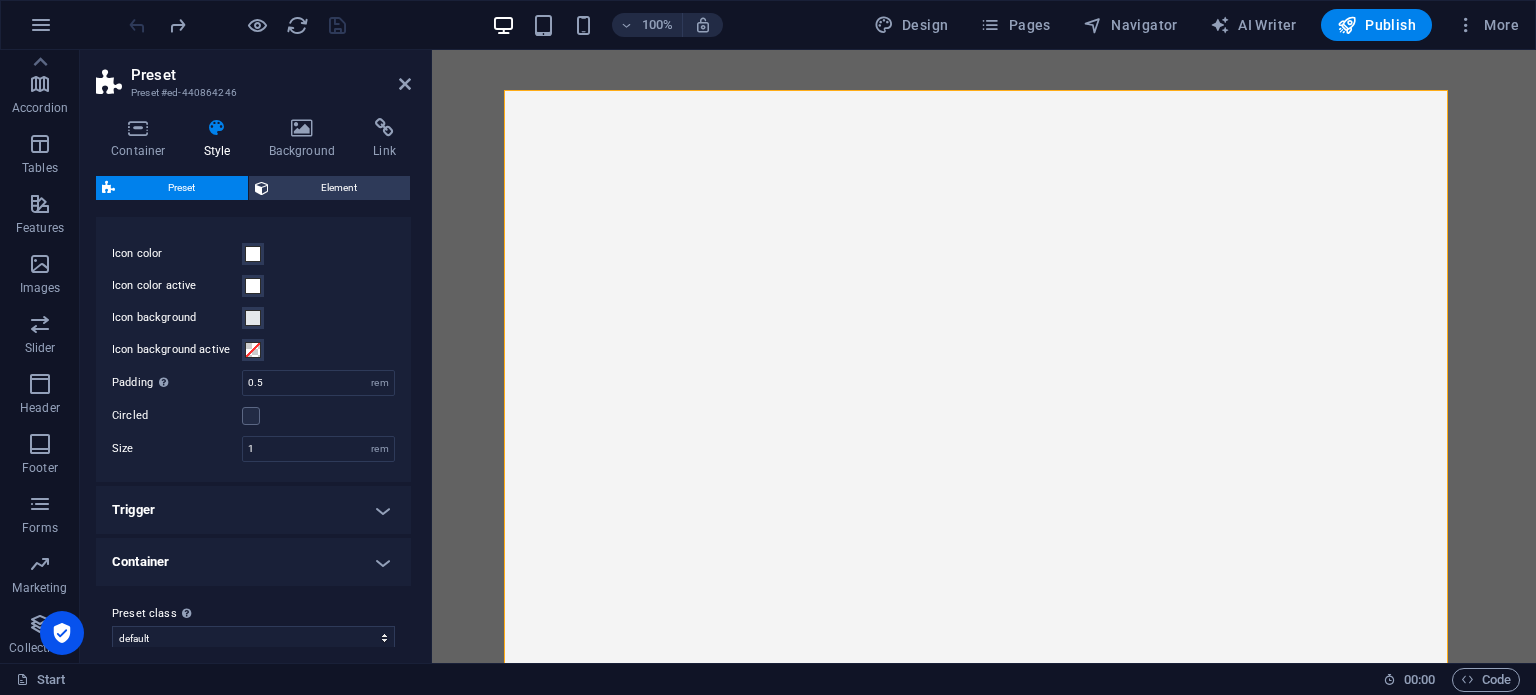 click on "Size" at bounding box center (177, 448) 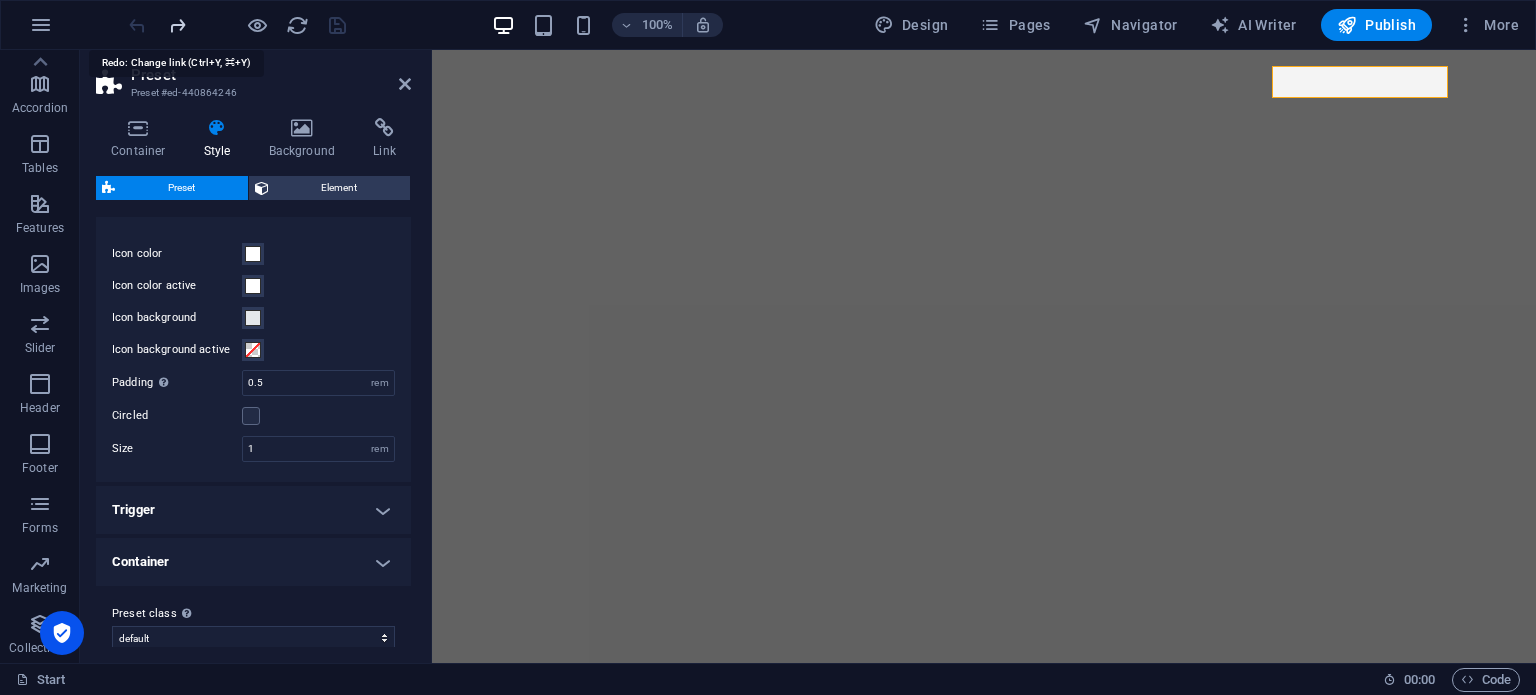 click at bounding box center [177, 25] 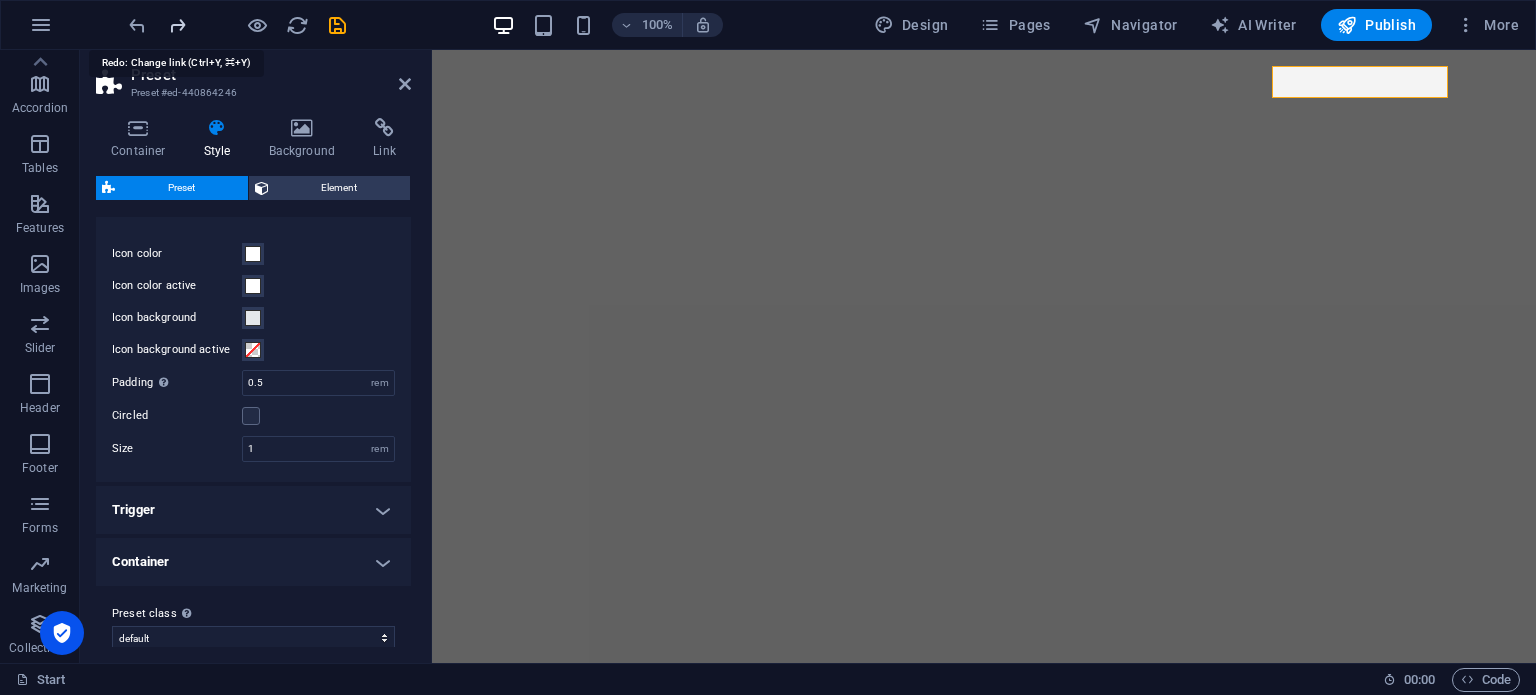 click at bounding box center [177, 25] 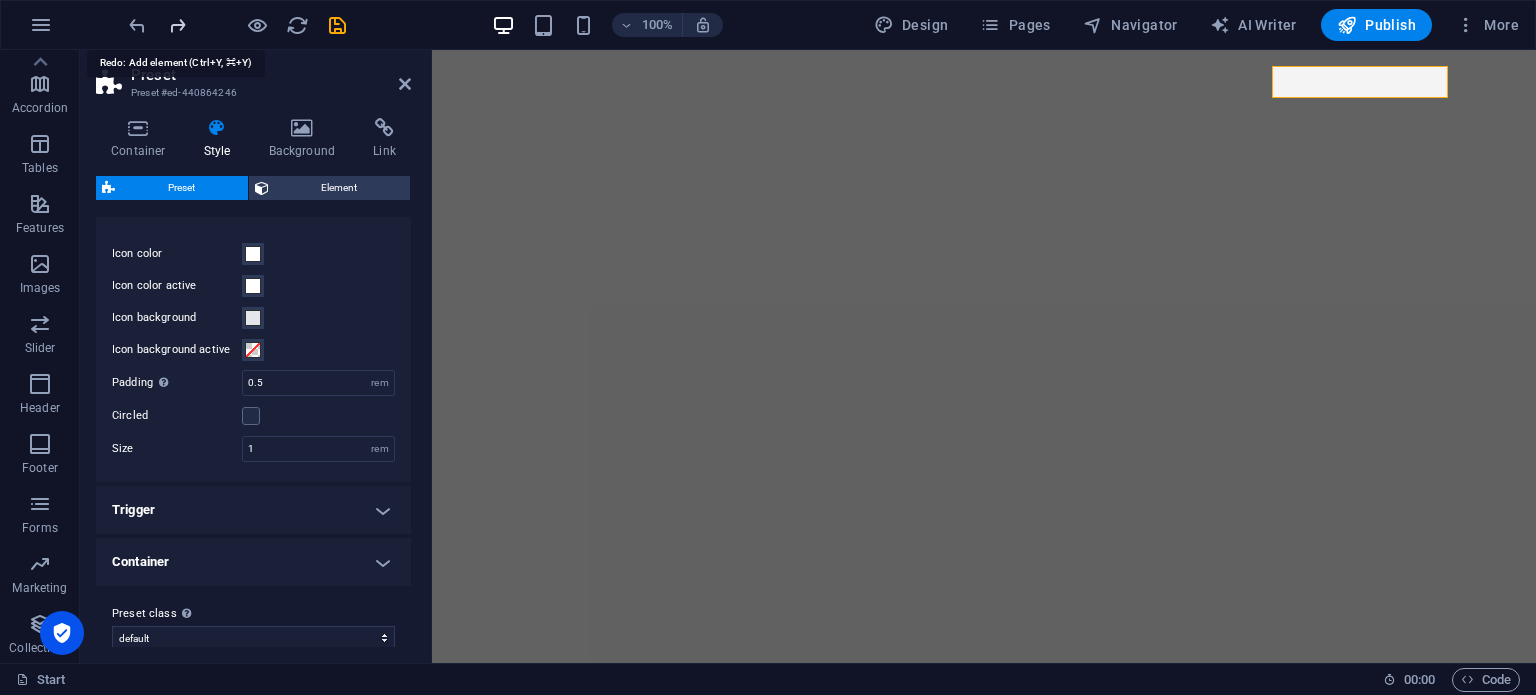 click at bounding box center (177, 25) 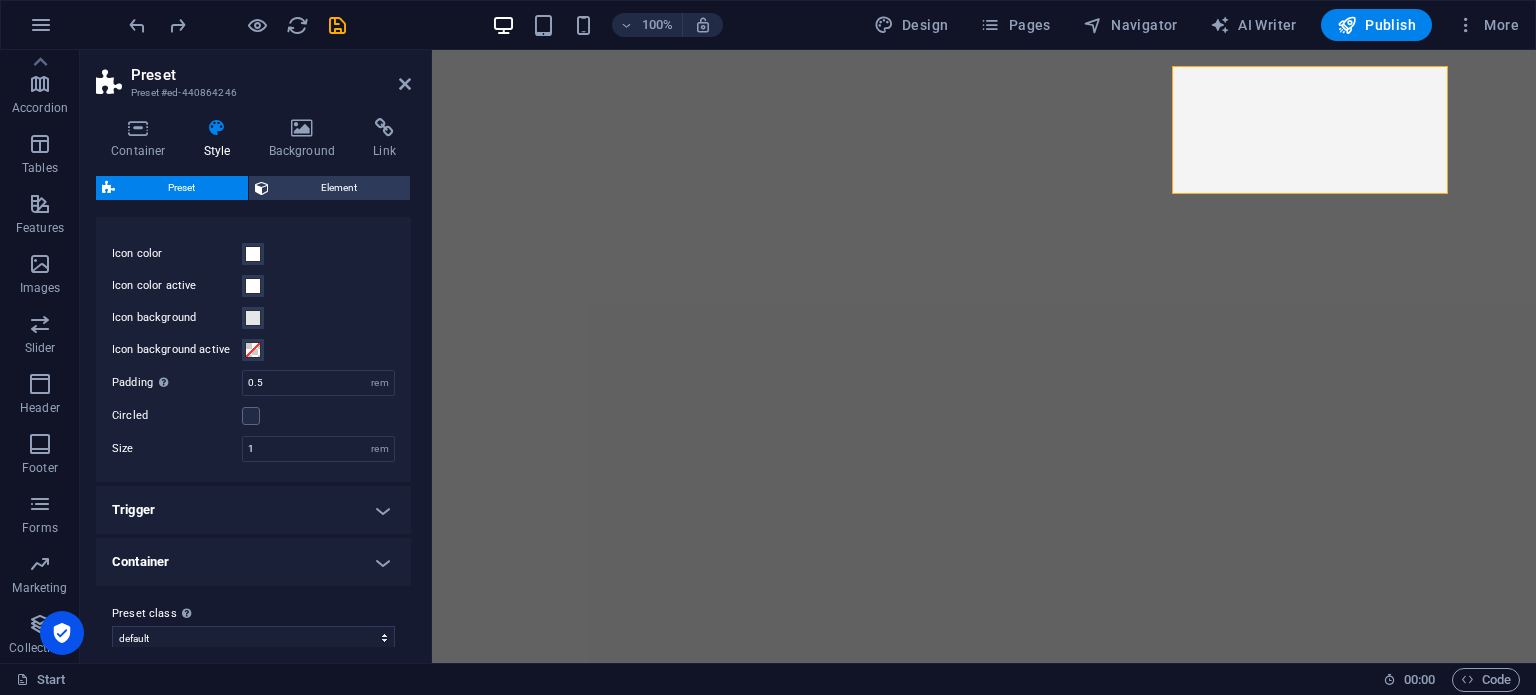 click at bounding box center [217, 128] 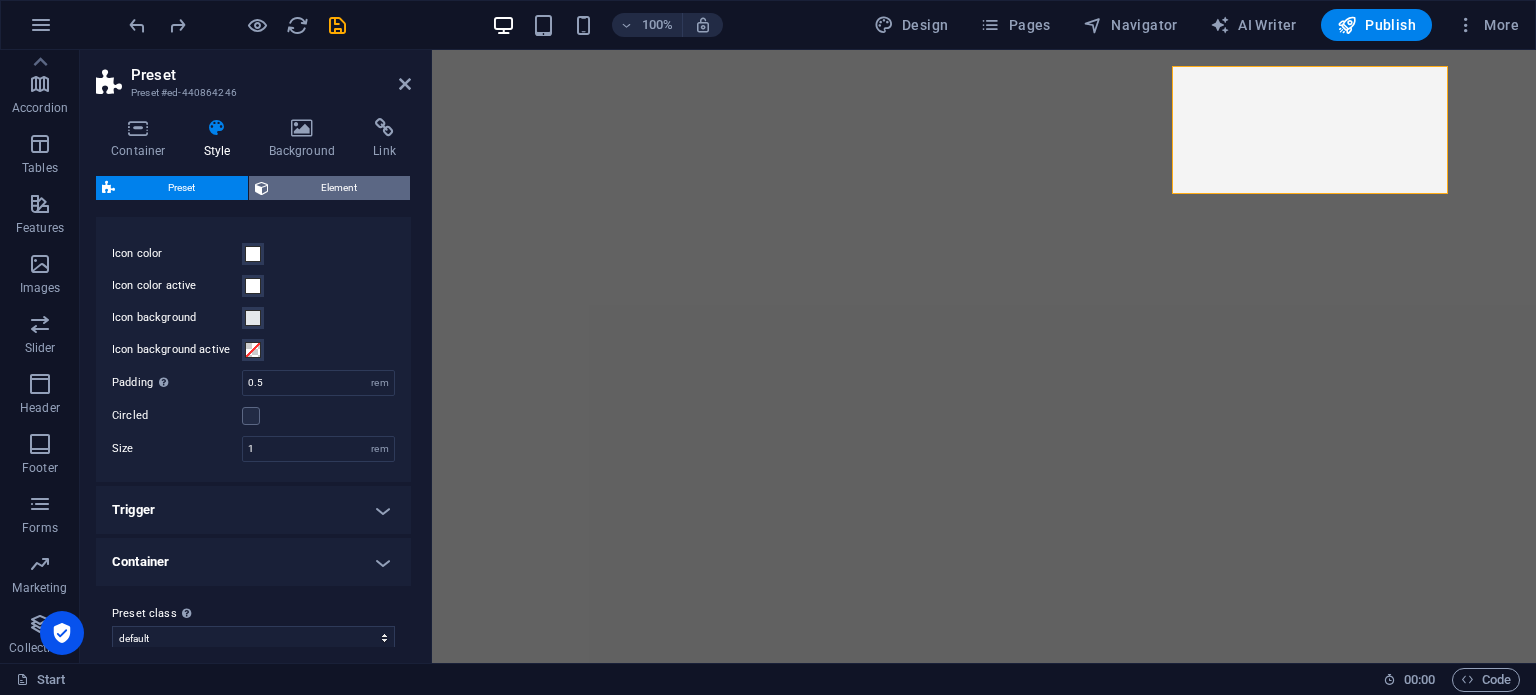click on "Element" at bounding box center [340, 188] 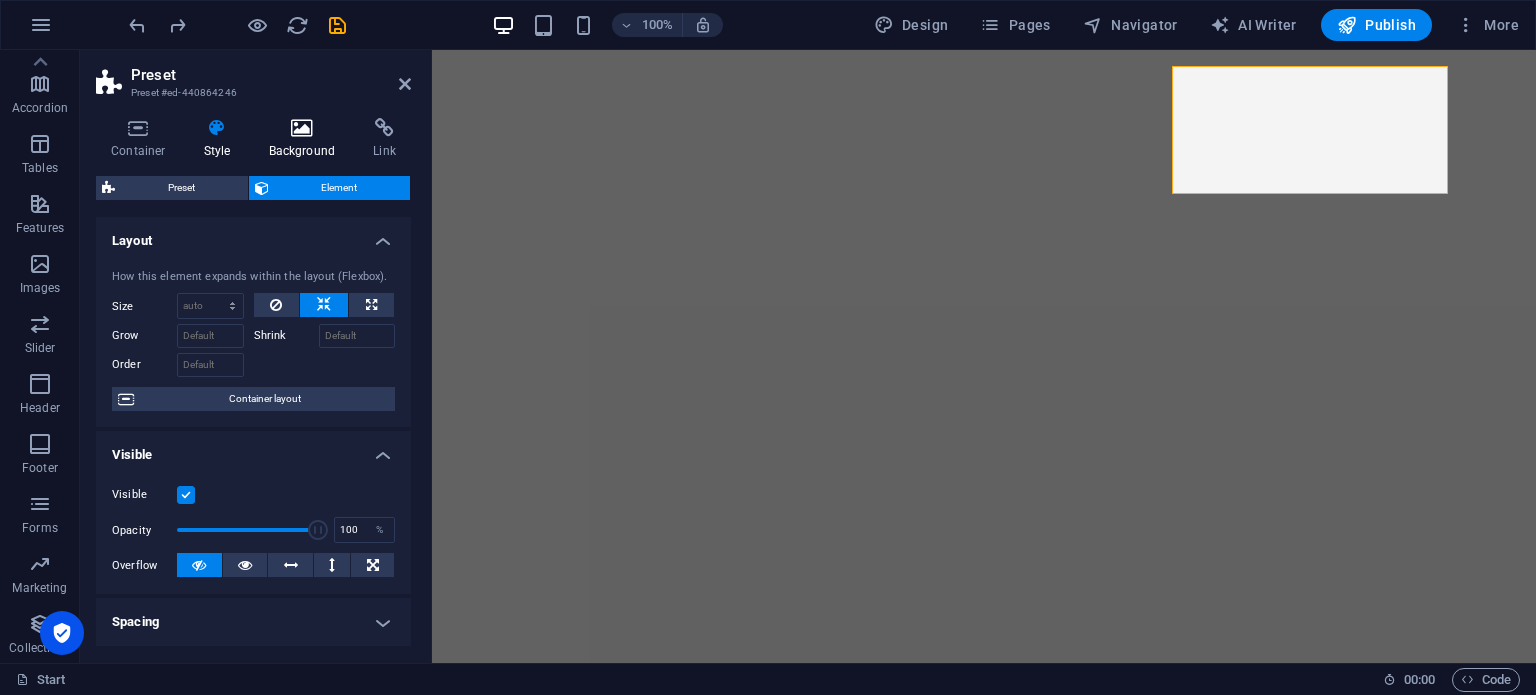 click on "Background" at bounding box center (306, 139) 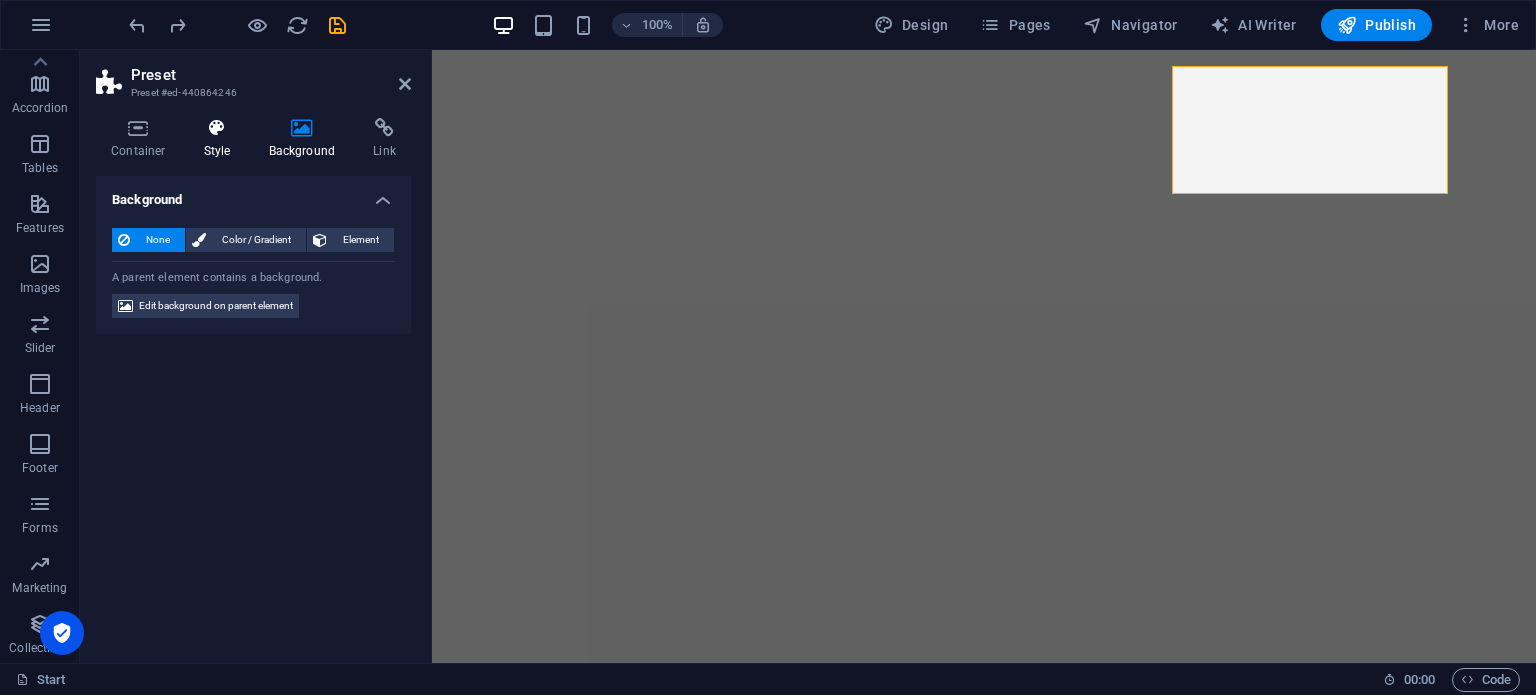 click on "Style" at bounding box center (221, 139) 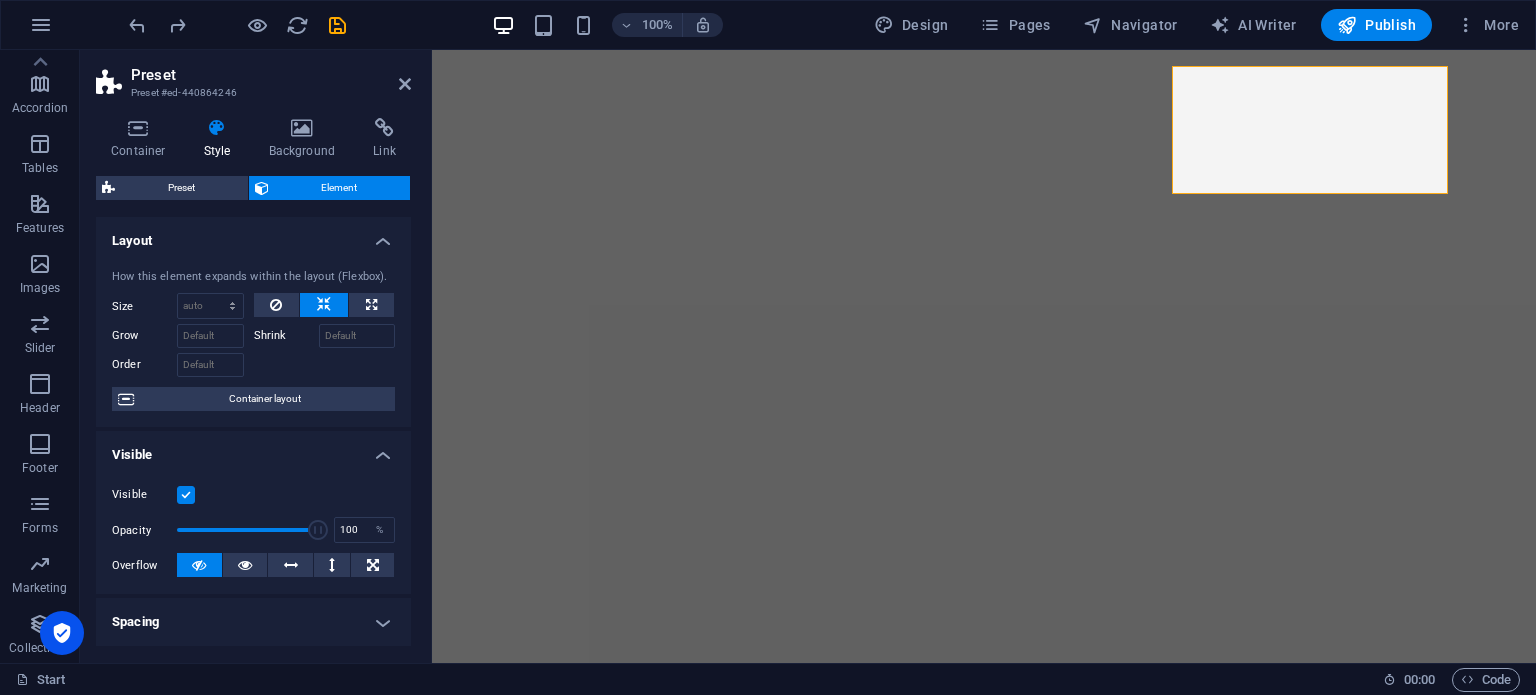 click on "Visible" at bounding box center (253, 449) 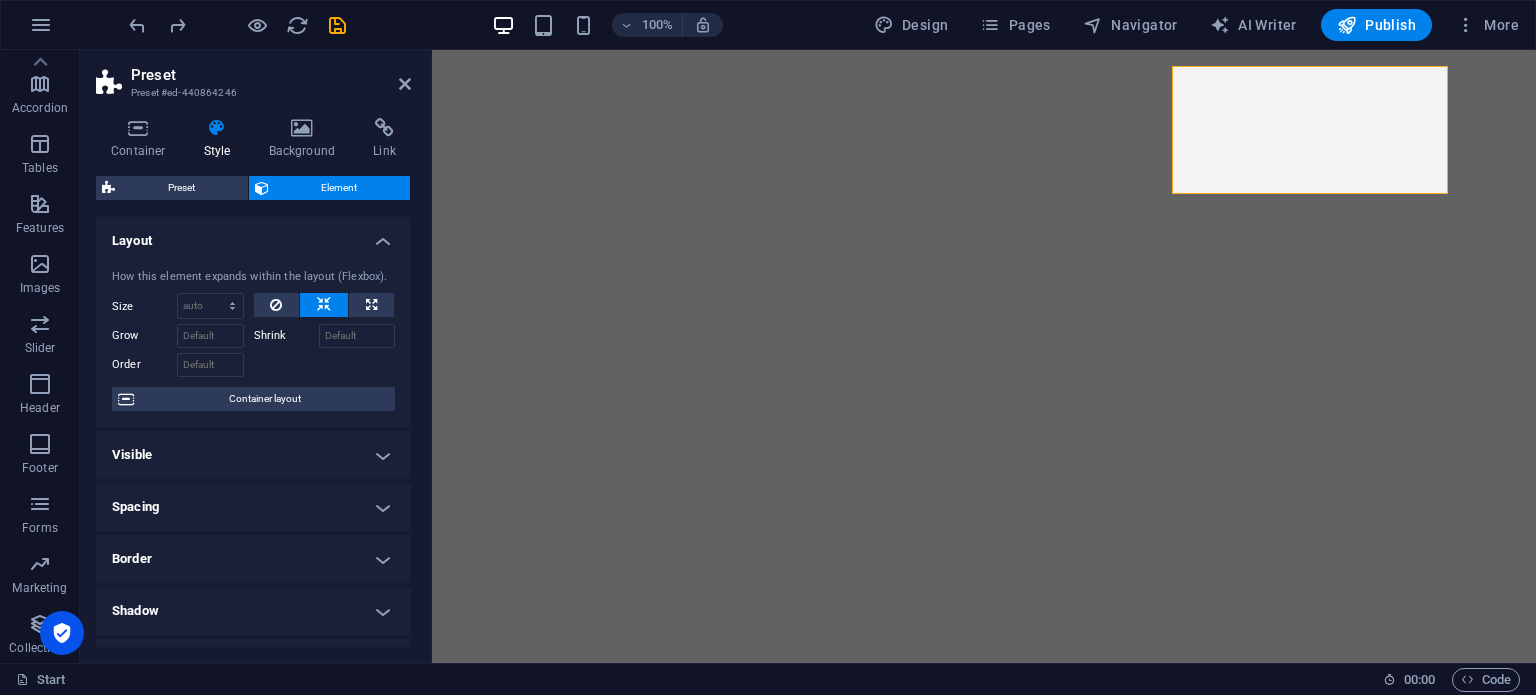 click on "Spacing" at bounding box center (253, 507) 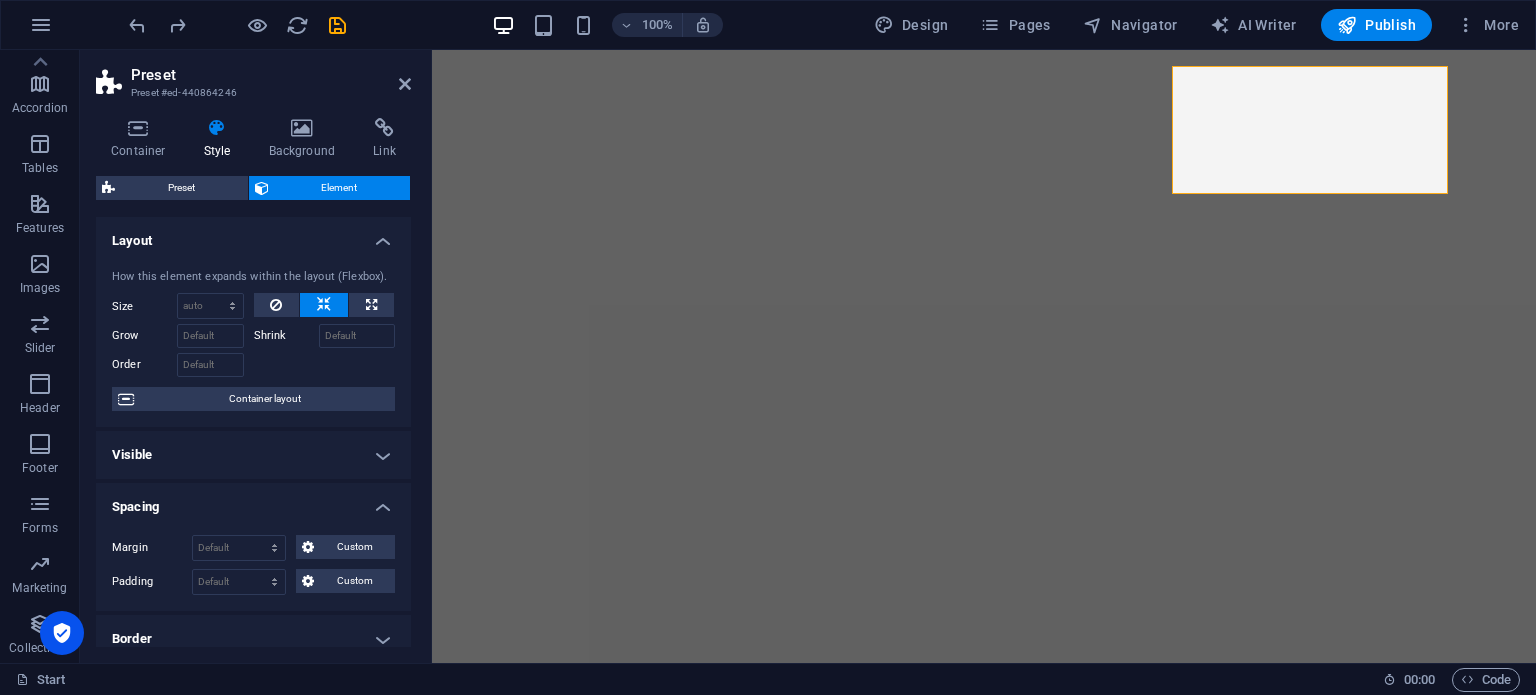 click on "Spacing" at bounding box center [253, 501] 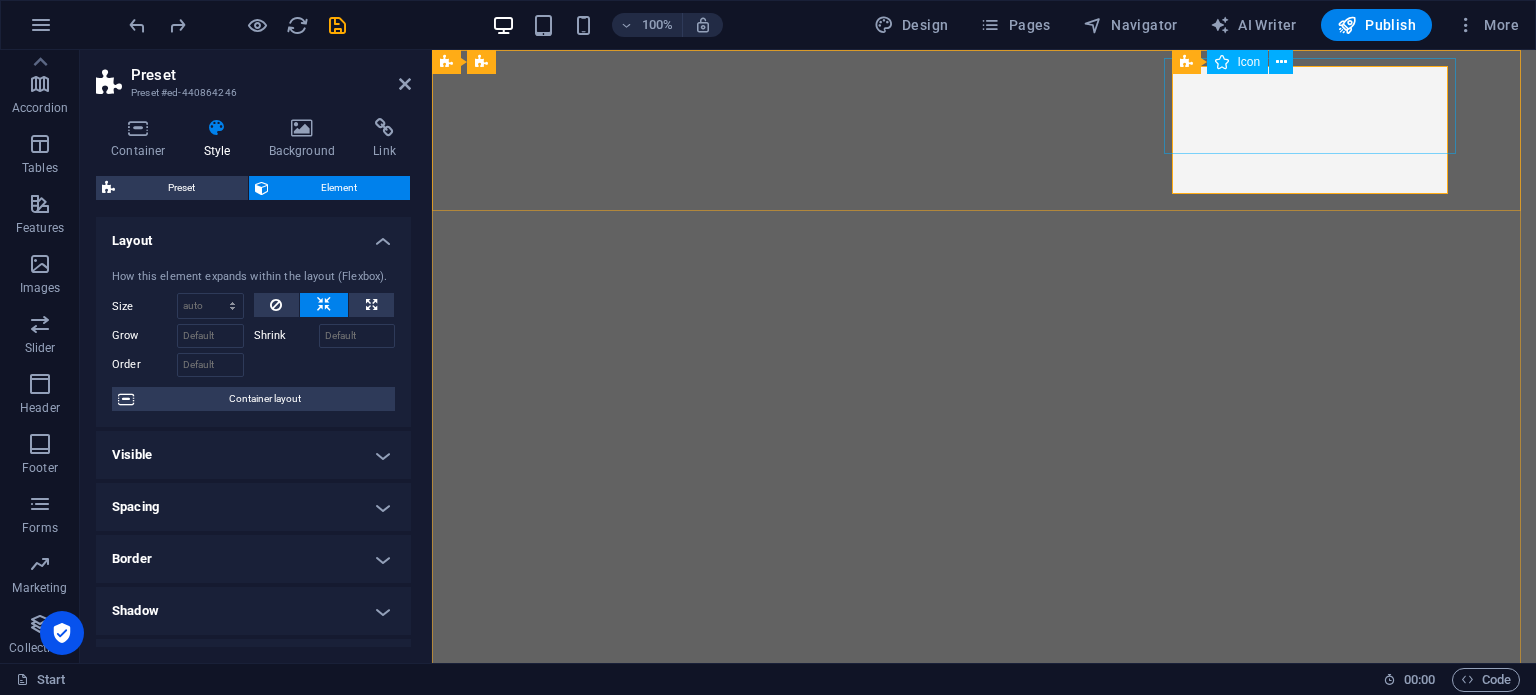 click at bounding box center [984, 799] 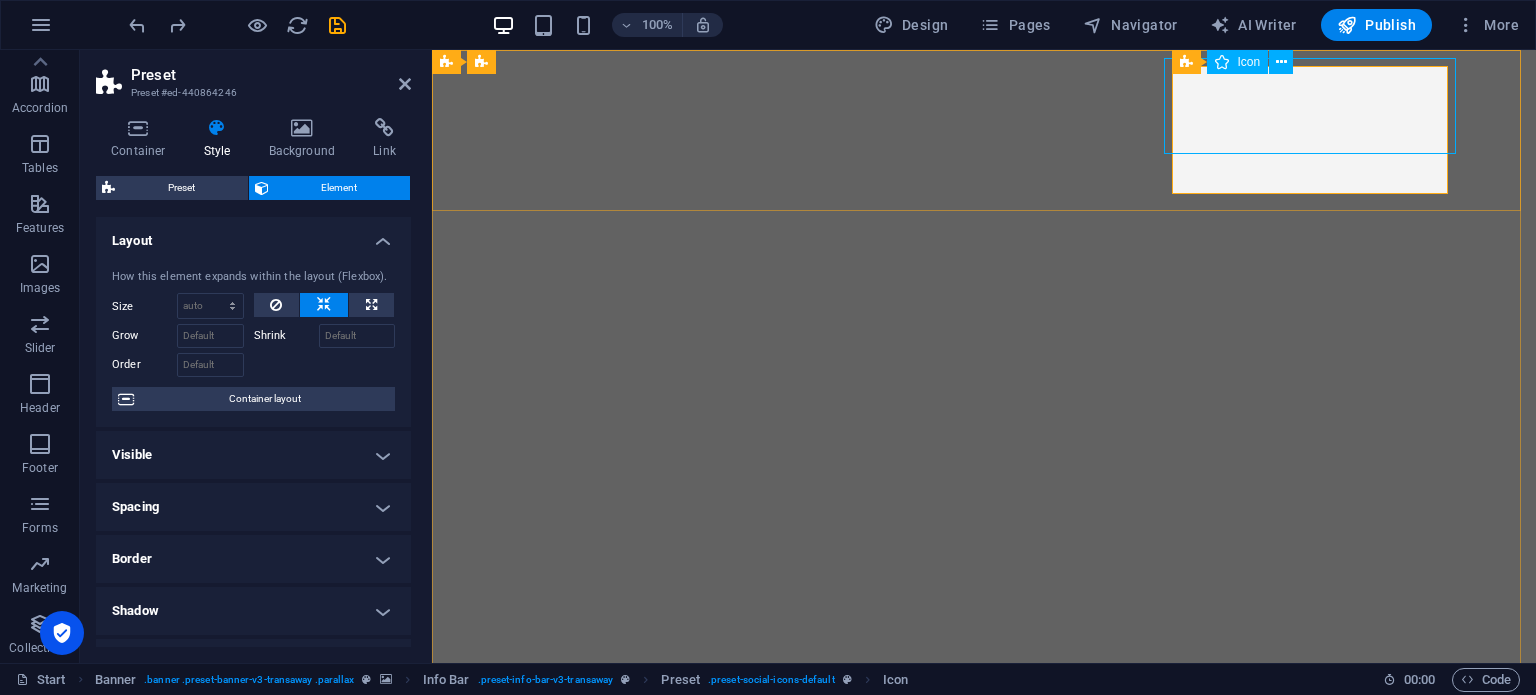 click at bounding box center (1222, 62) 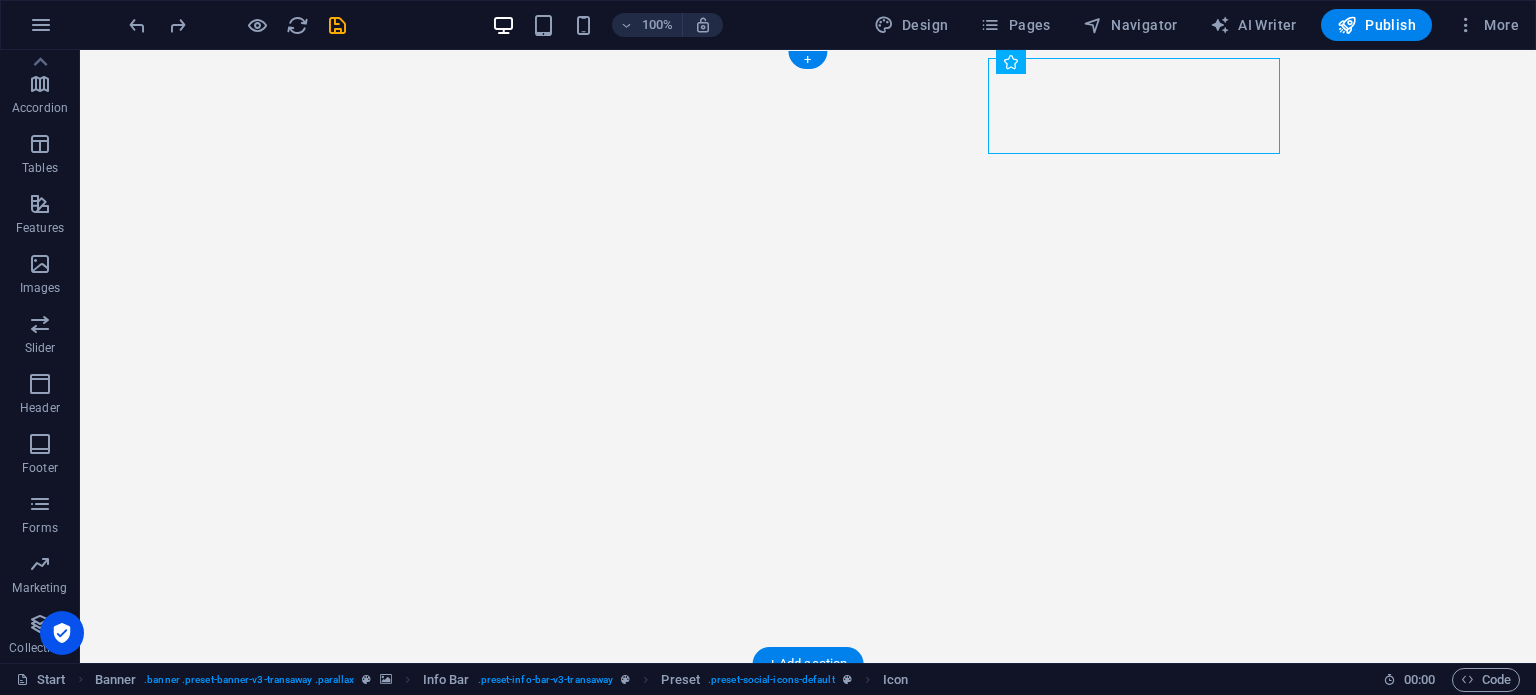 drag, startPoint x: 1303, startPoint y: 110, endPoint x: 1021, endPoint y: 107, distance: 282.01596 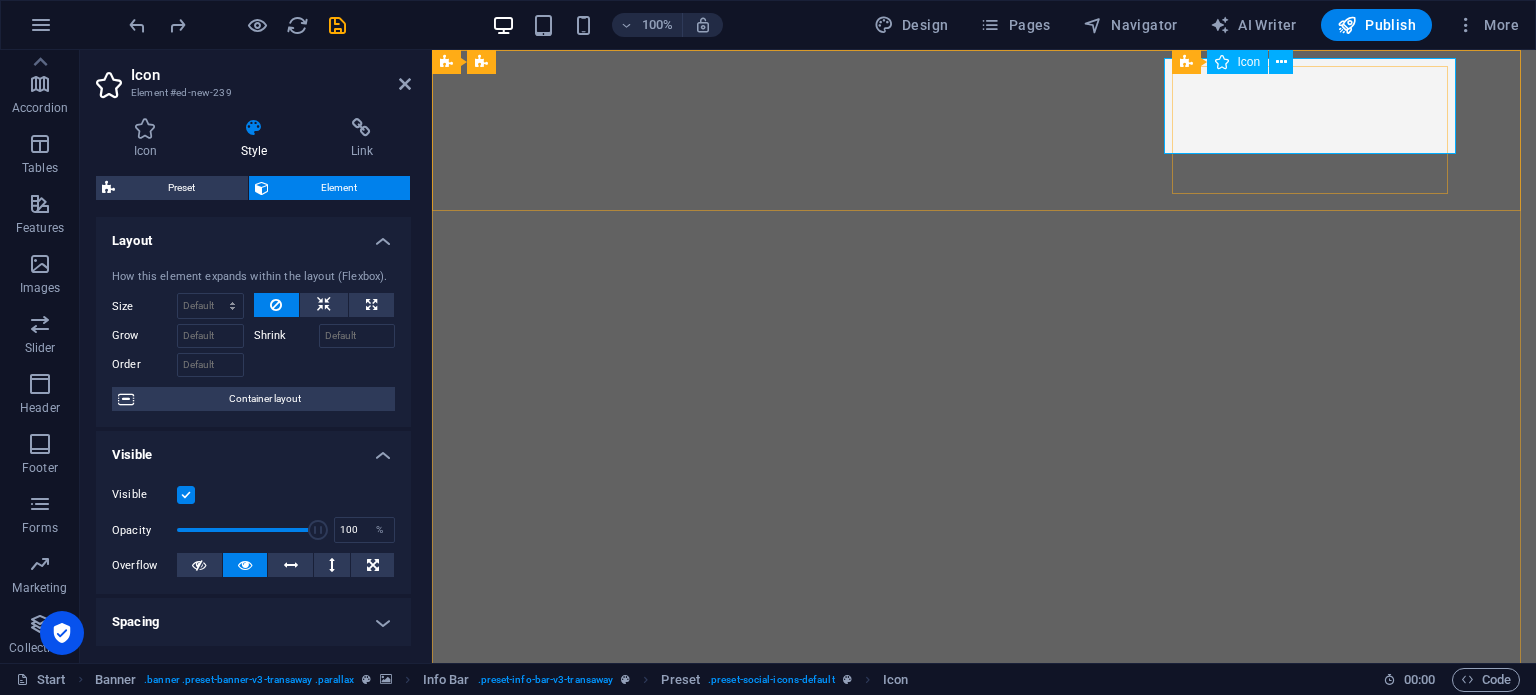 click at bounding box center [984, 799] 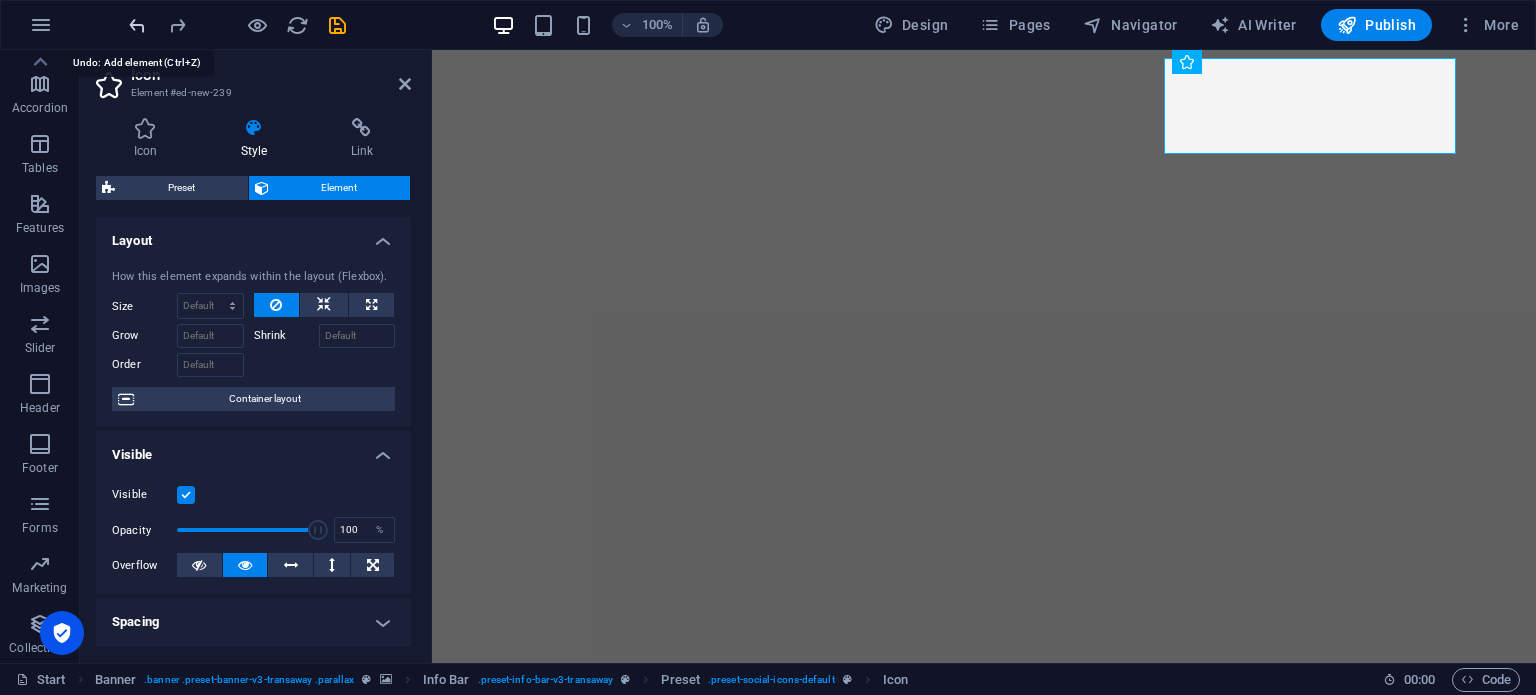 click at bounding box center [137, 25] 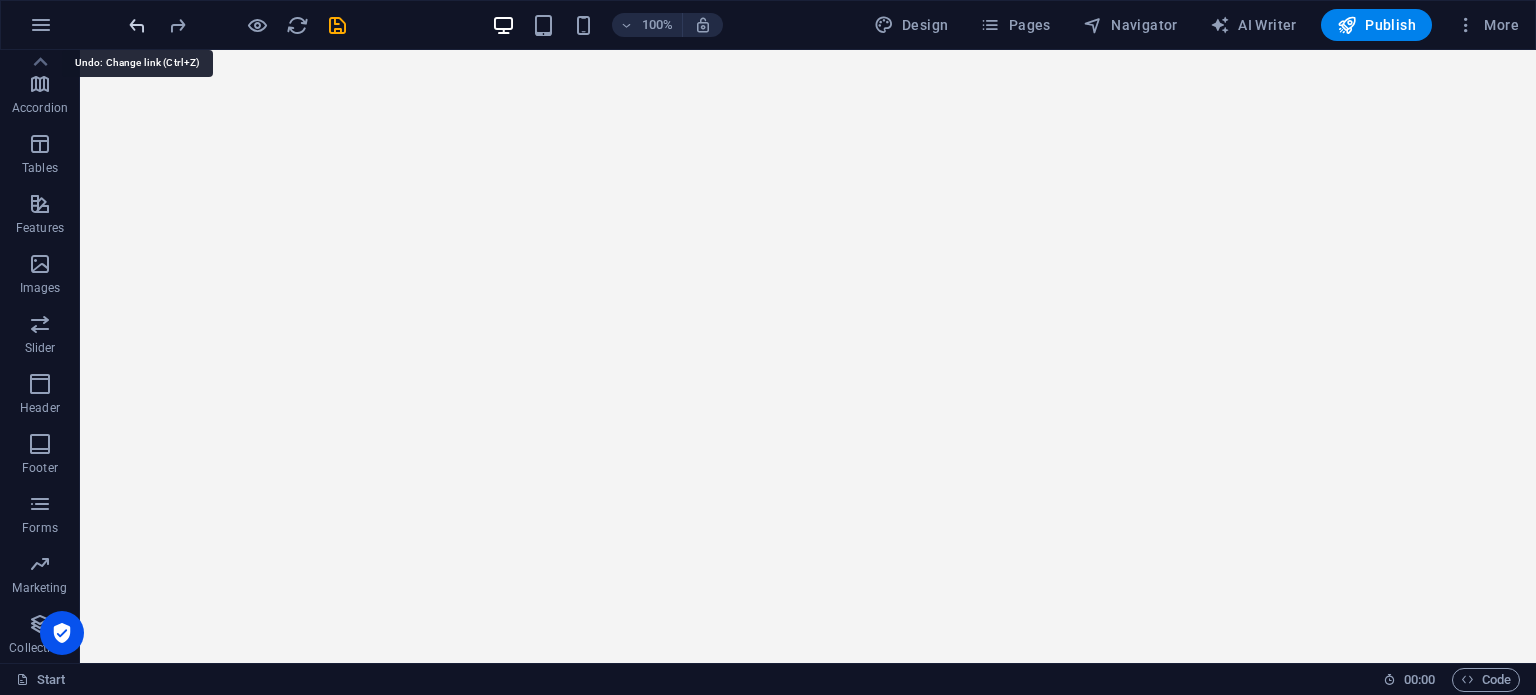 click at bounding box center [137, 25] 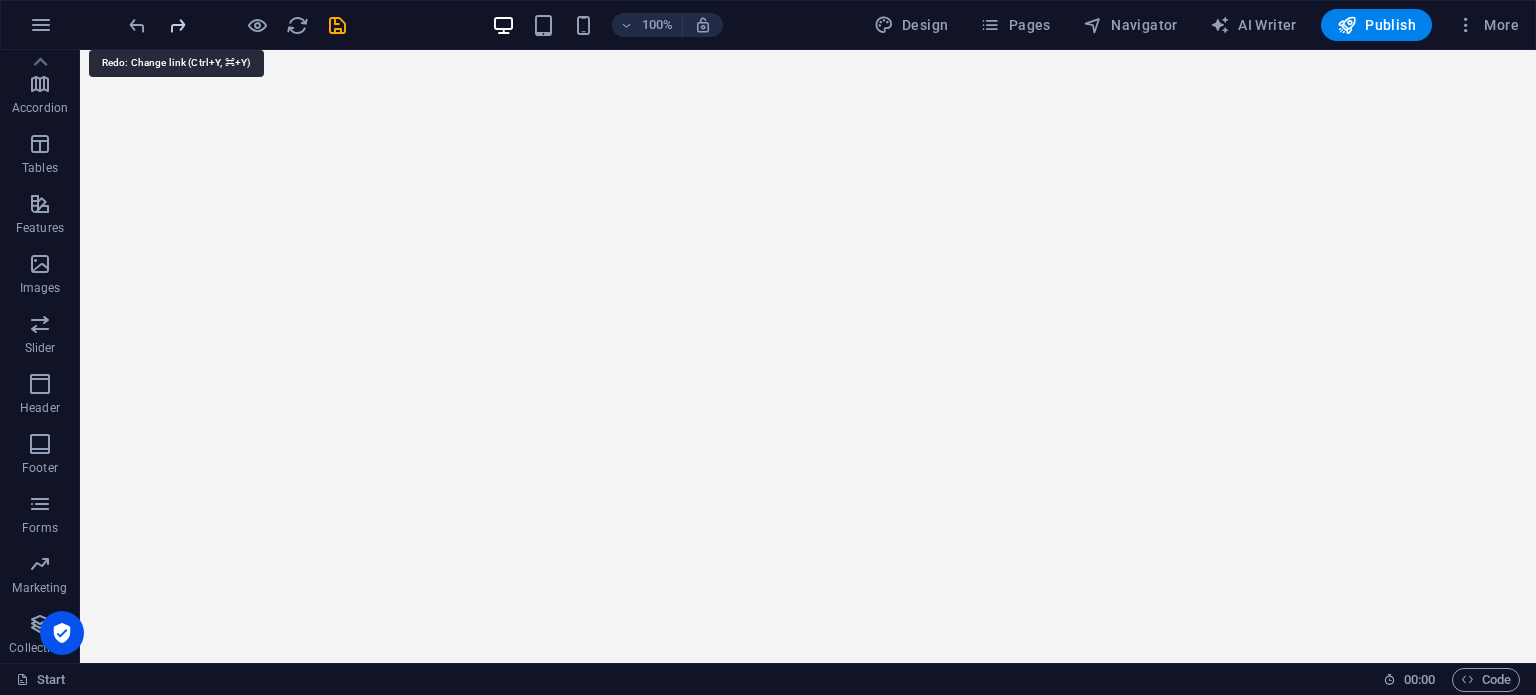 click at bounding box center (177, 25) 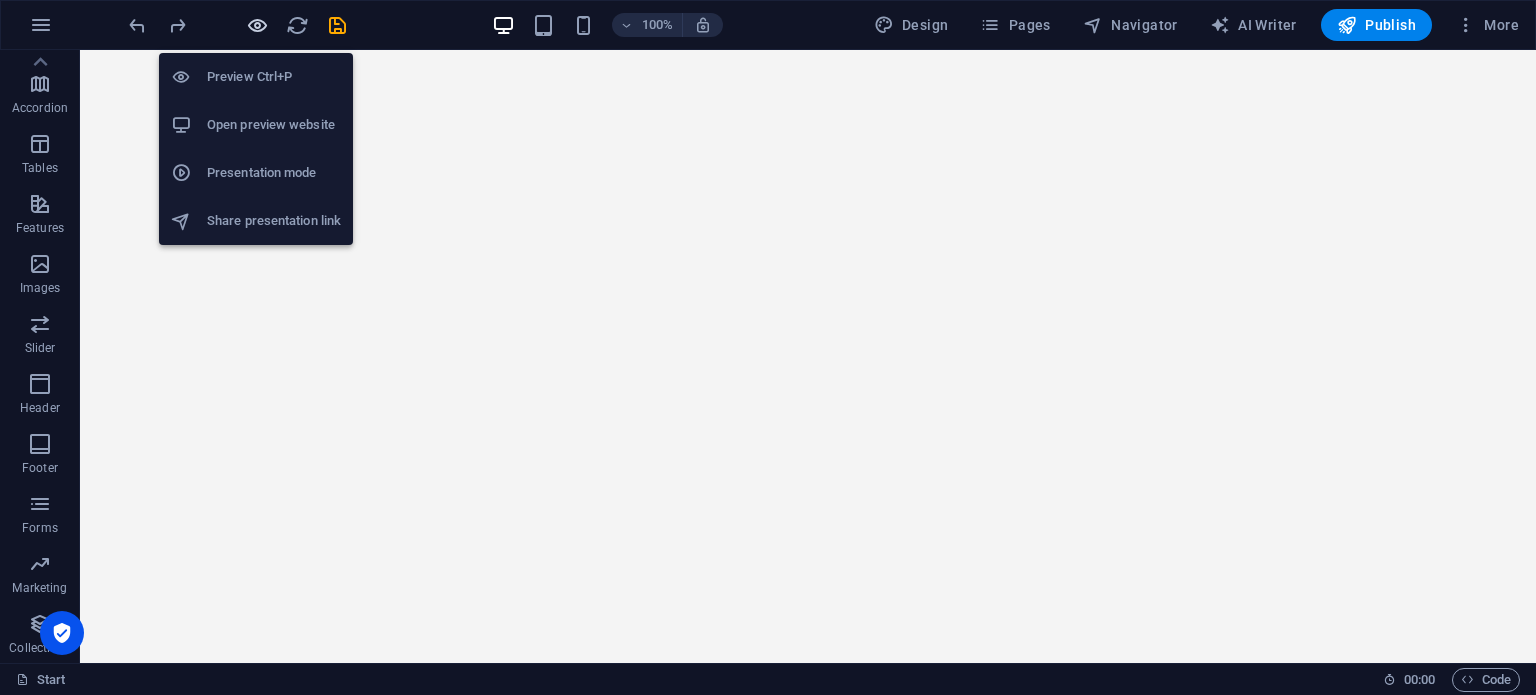 click at bounding box center (257, 25) 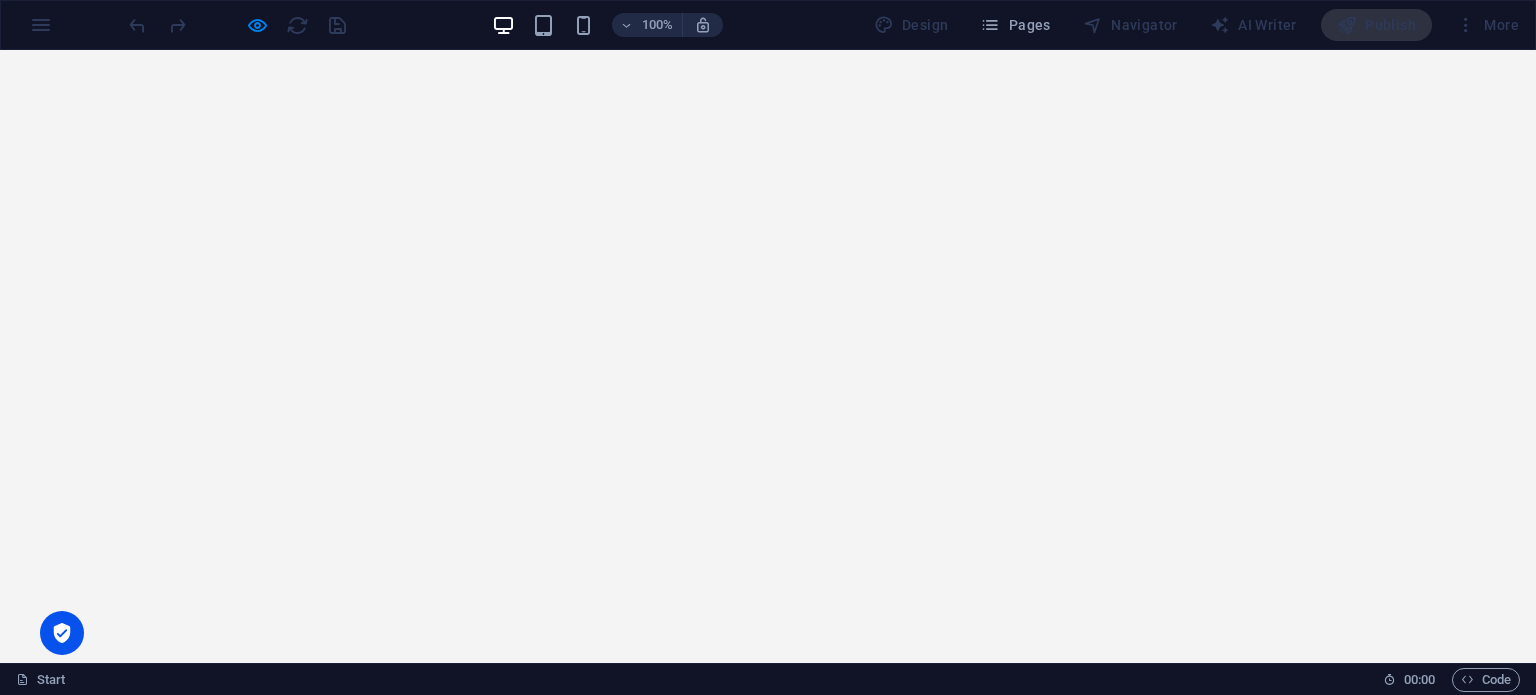 click at bounding box center [768, 892] 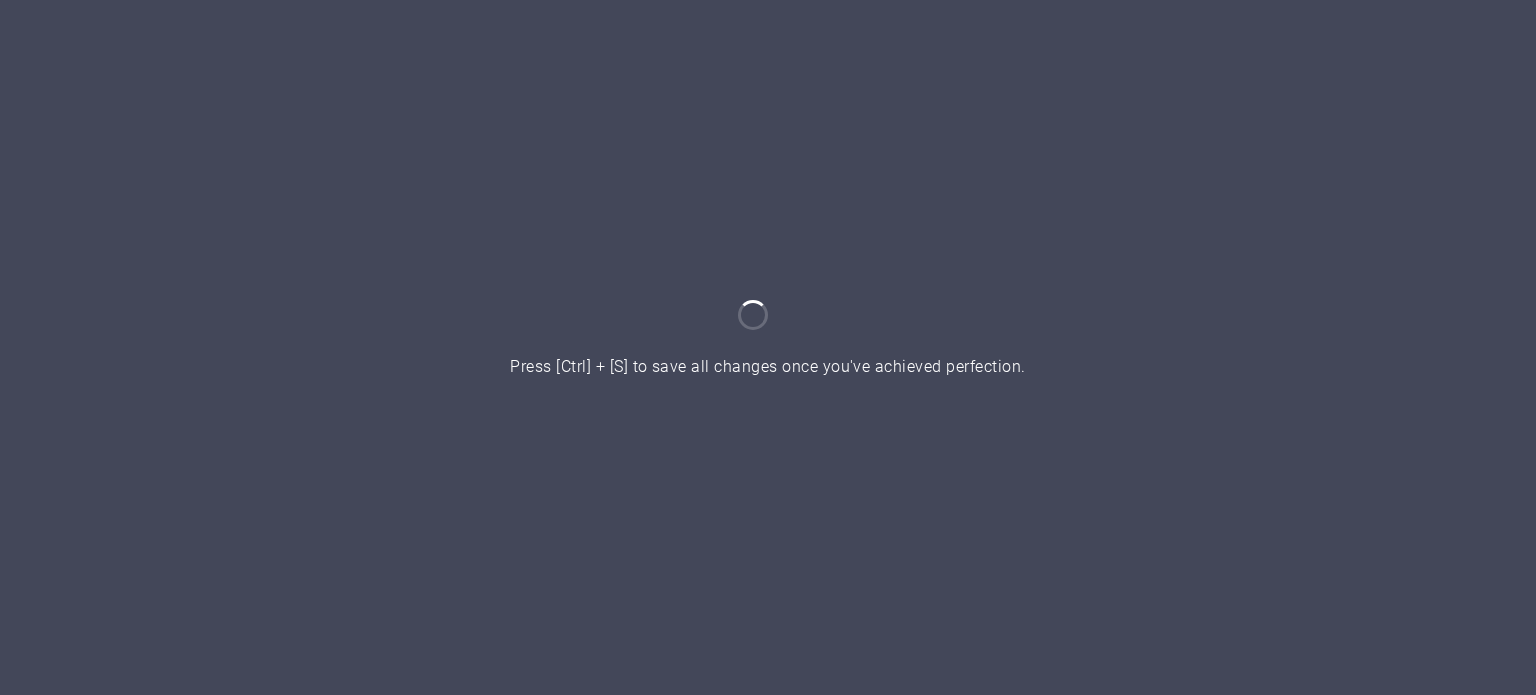 scroll, scrollTop: 0, scrollLeft: 0, axis: both 